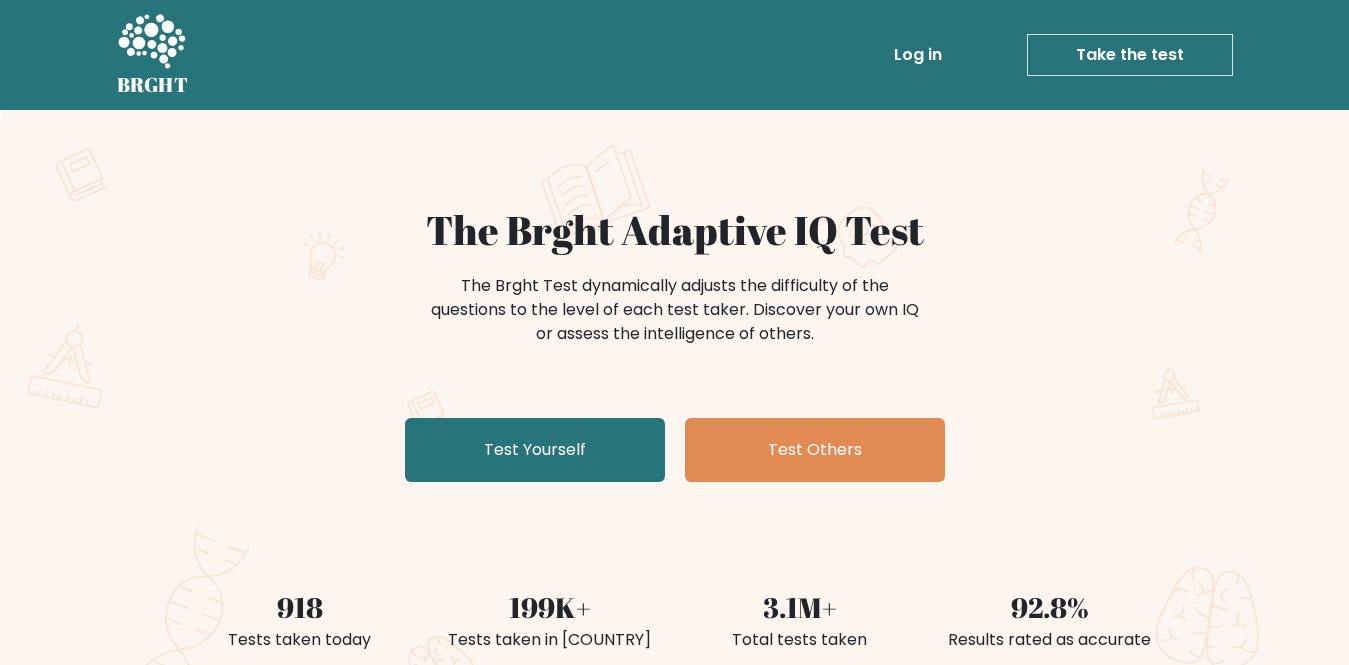 scroll, scrollTop: 0, scrollLeft: 0, axis: both 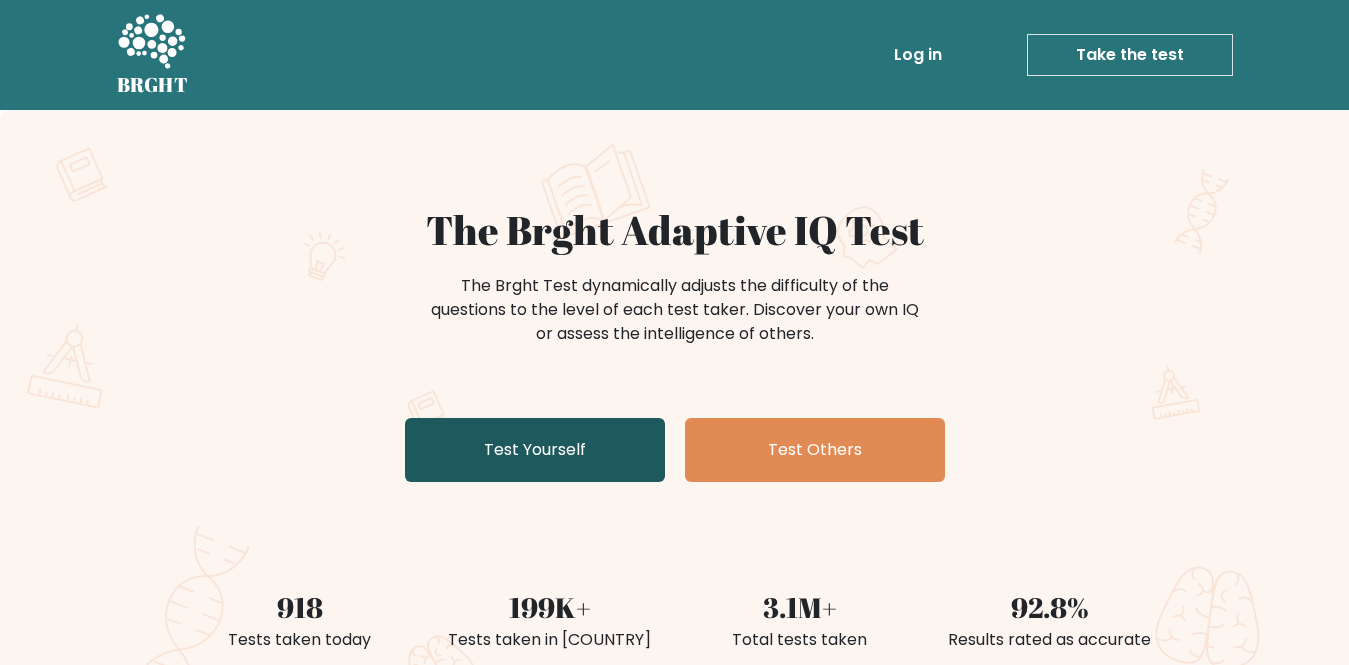 click on "Test Yourself" at bounding box center (535, 450) 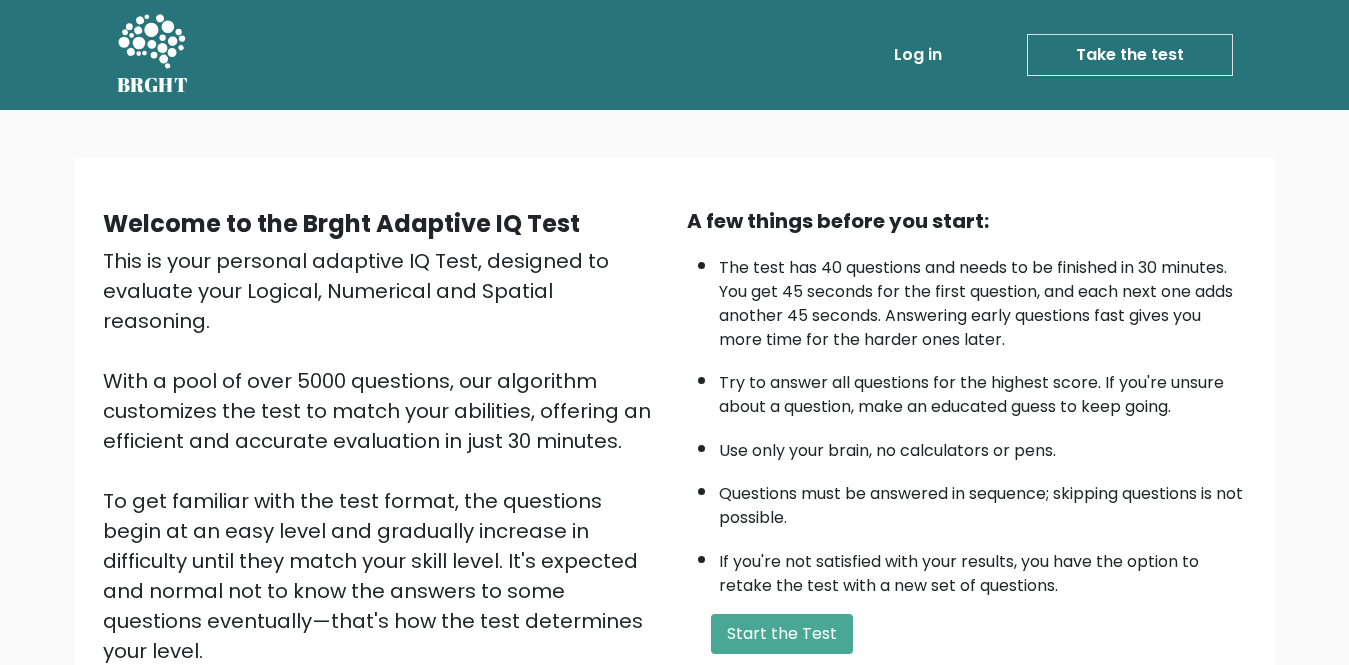 scroll, scrollTop: 251, scrollLeft: 0, axis: vertical 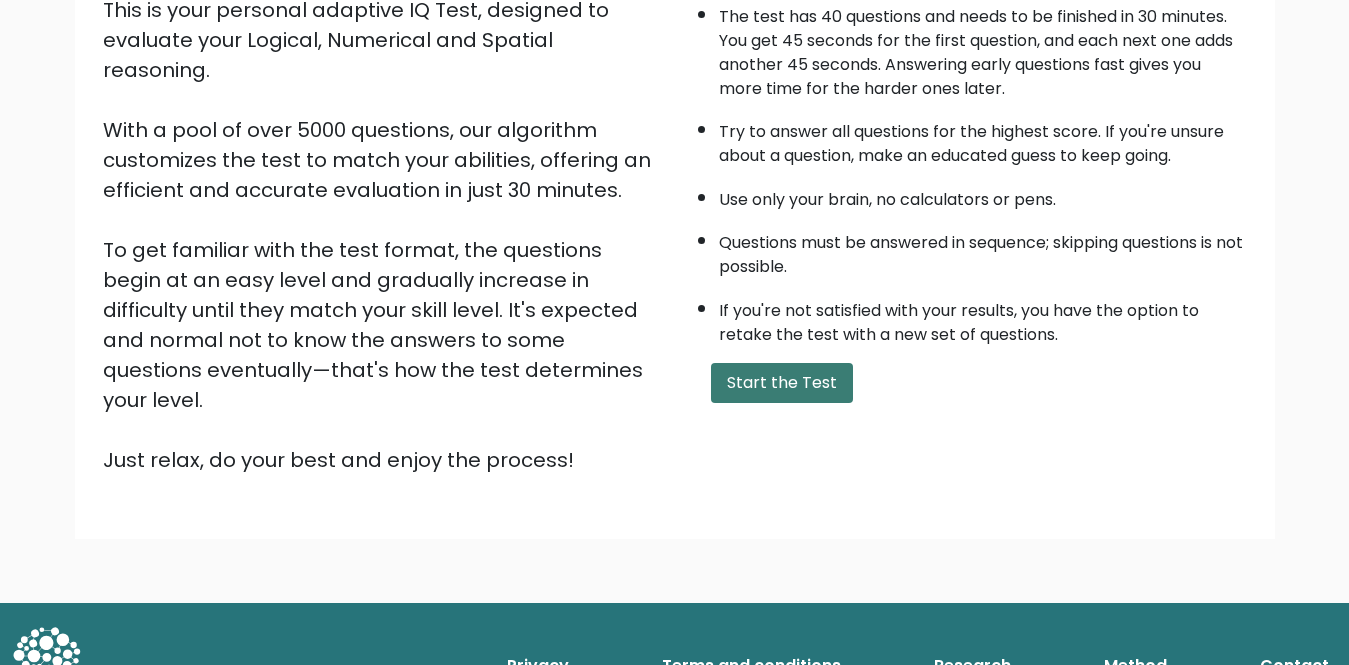 click on "Start the Test" at bounding box center [782, 383] 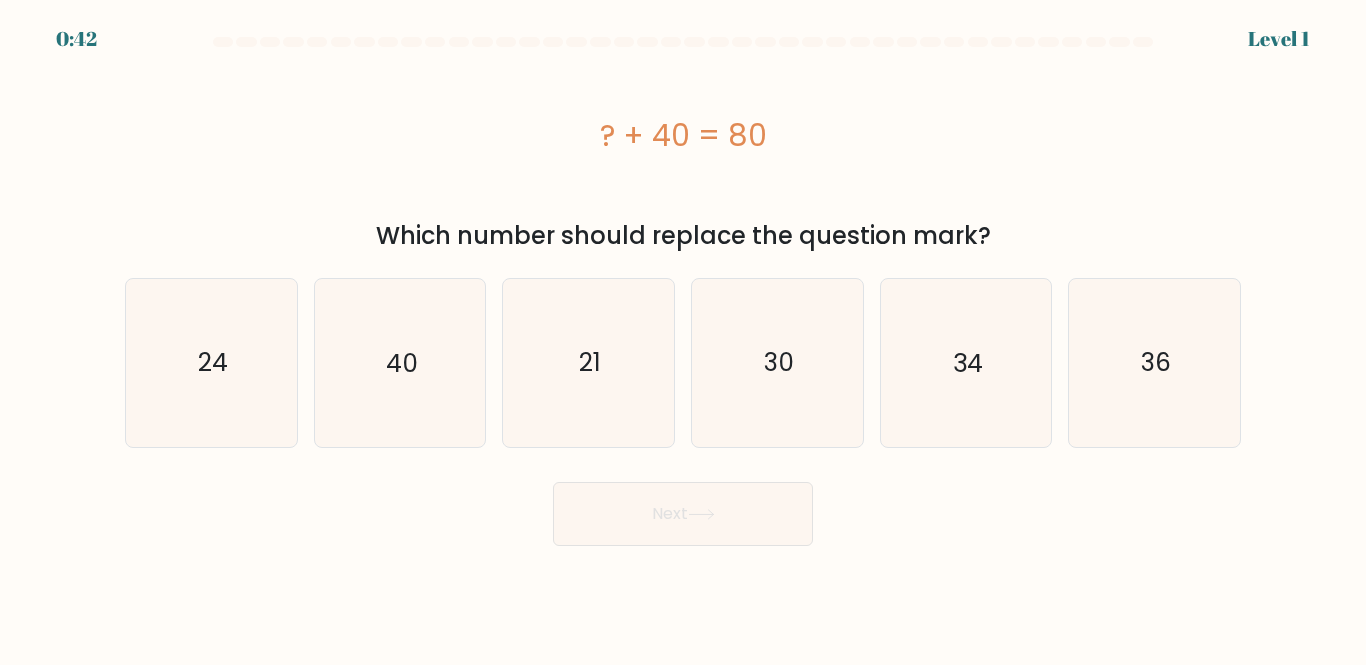 scroll, scrollTop: 0, scrollLeft: 0, axis: both 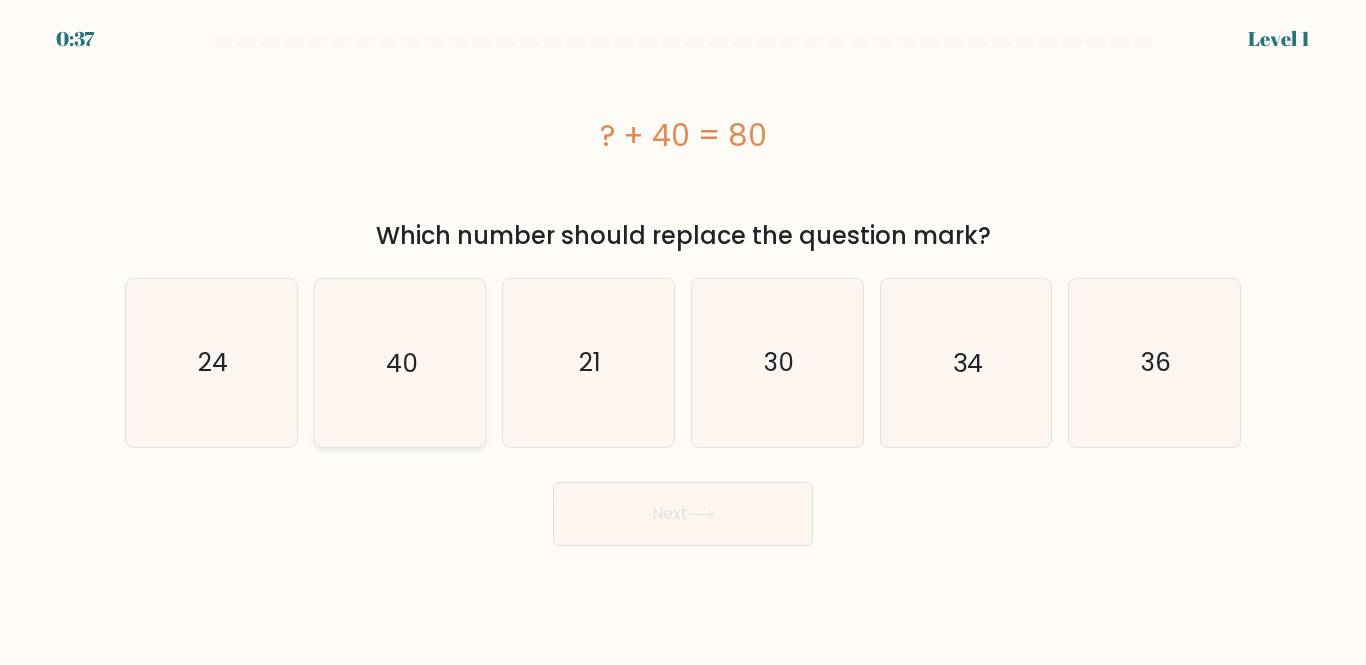 click on "40" 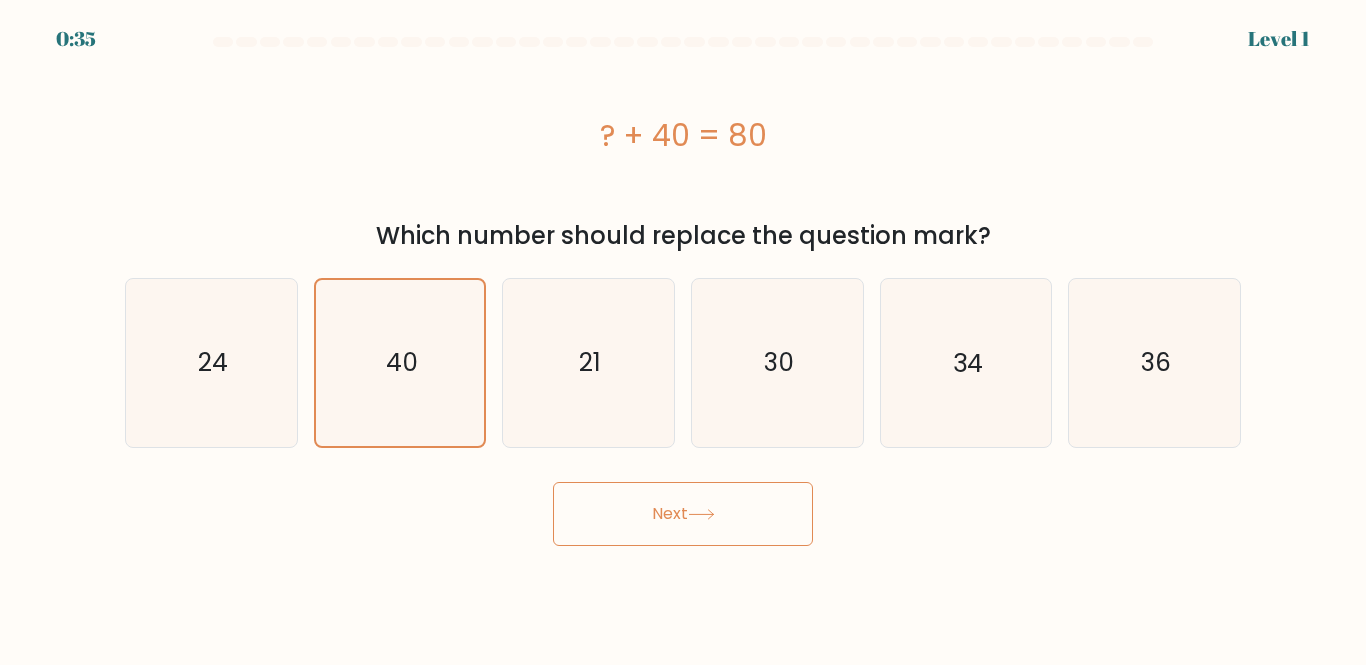 click 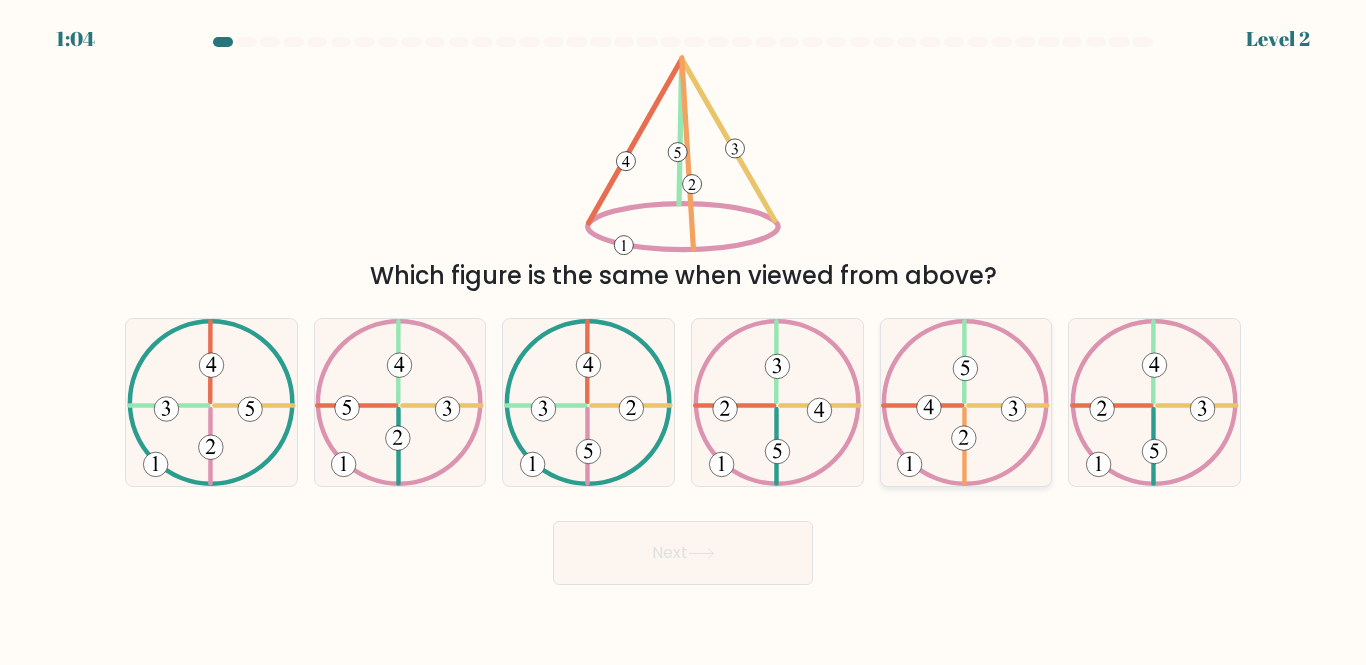 click 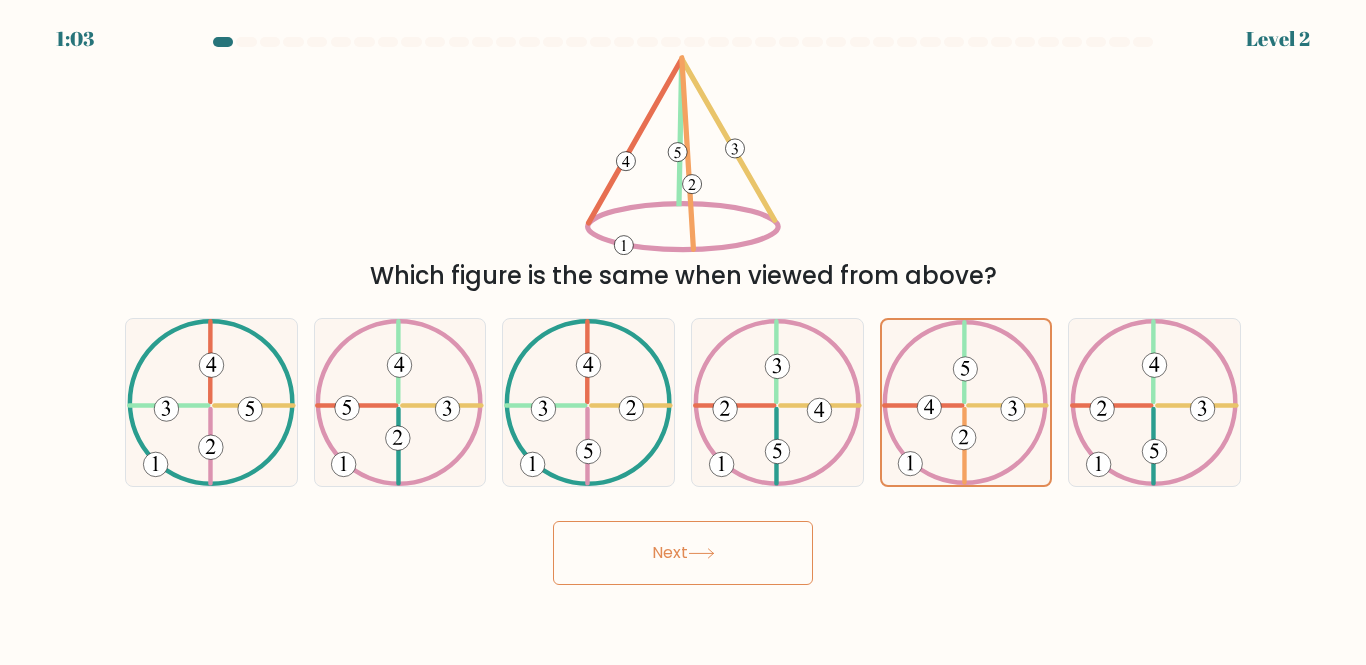 click on "Next" at bounding box center (683, 553) 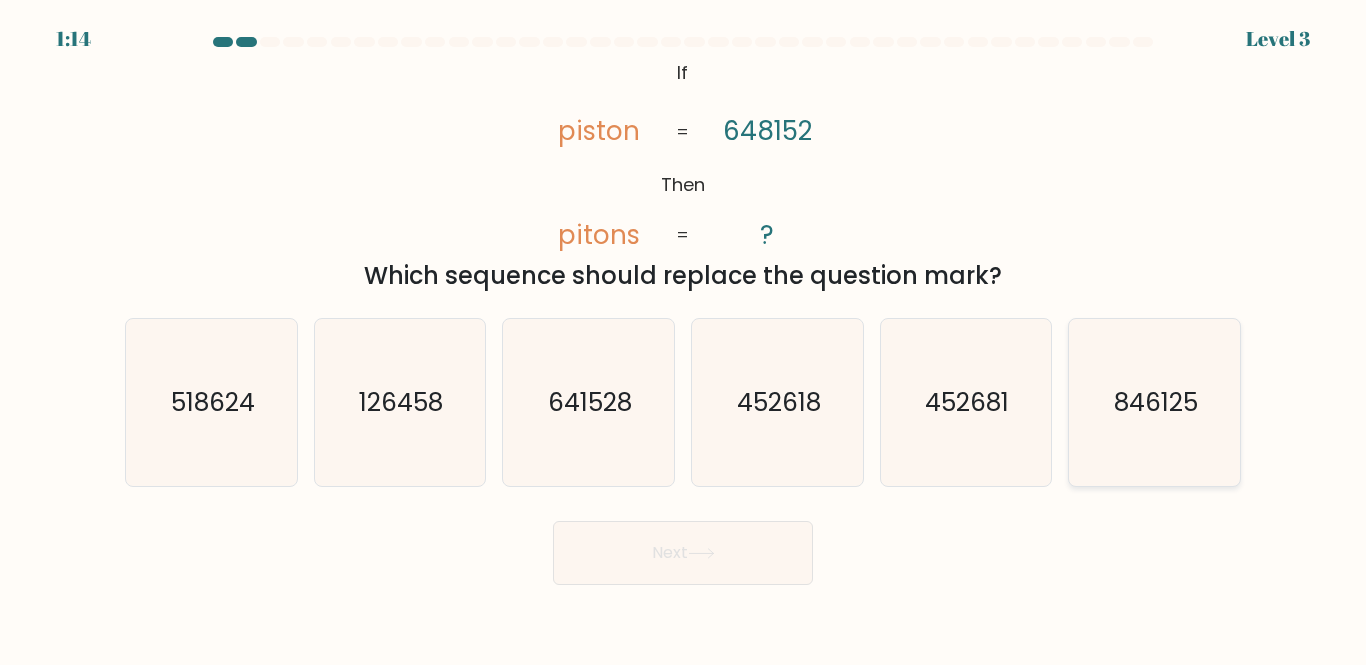 click on "846125" 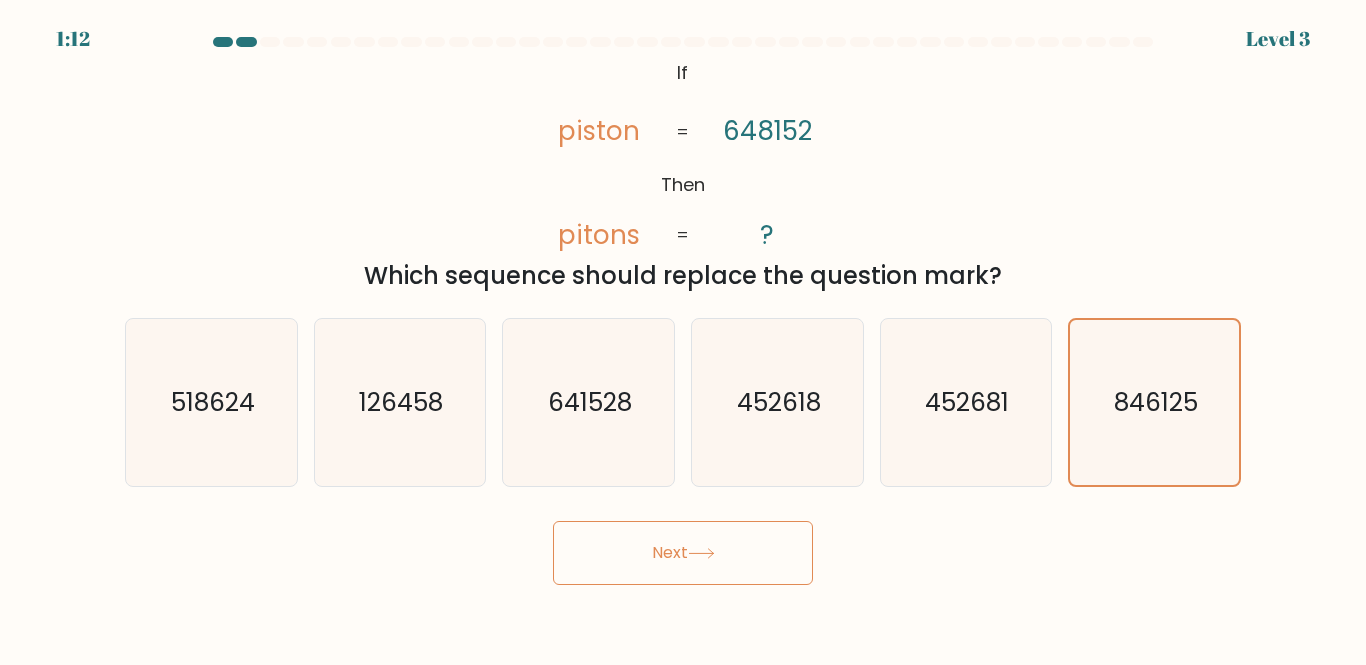 click on "Next" at bounding box center (683, 553) 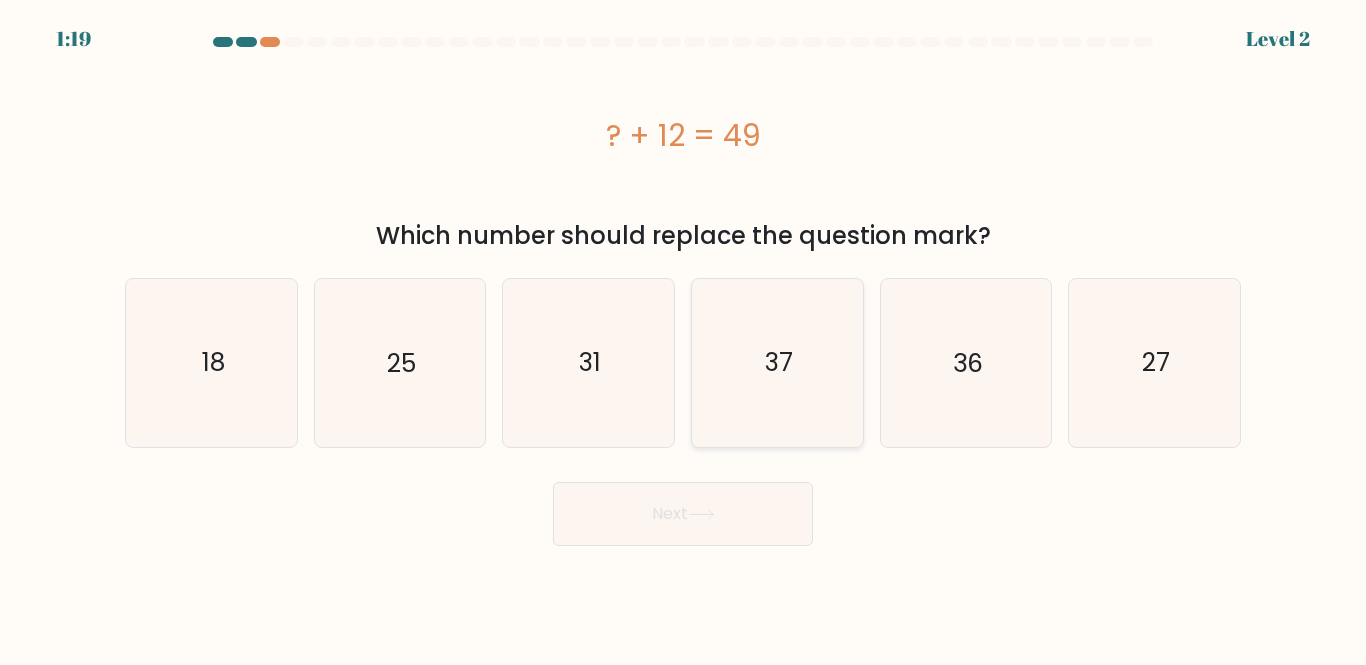 click on "37" 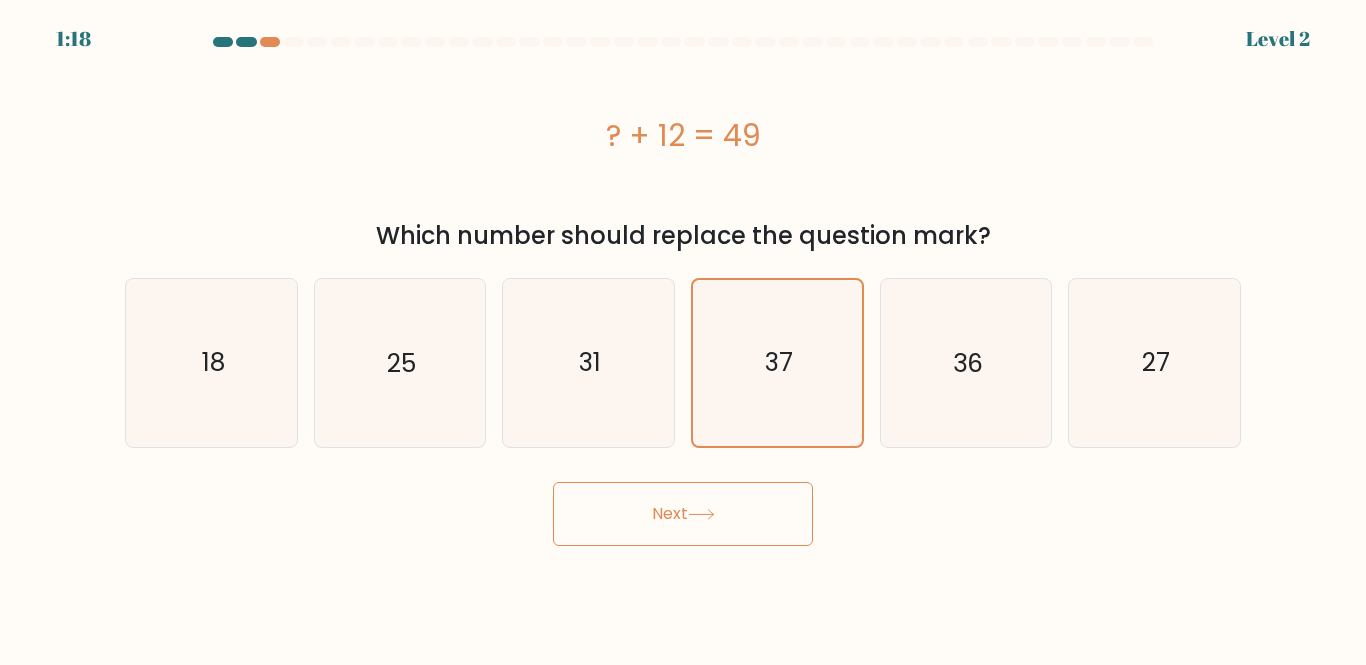 click on "1:18
Level 2
a." at bounding box center (683, 332) 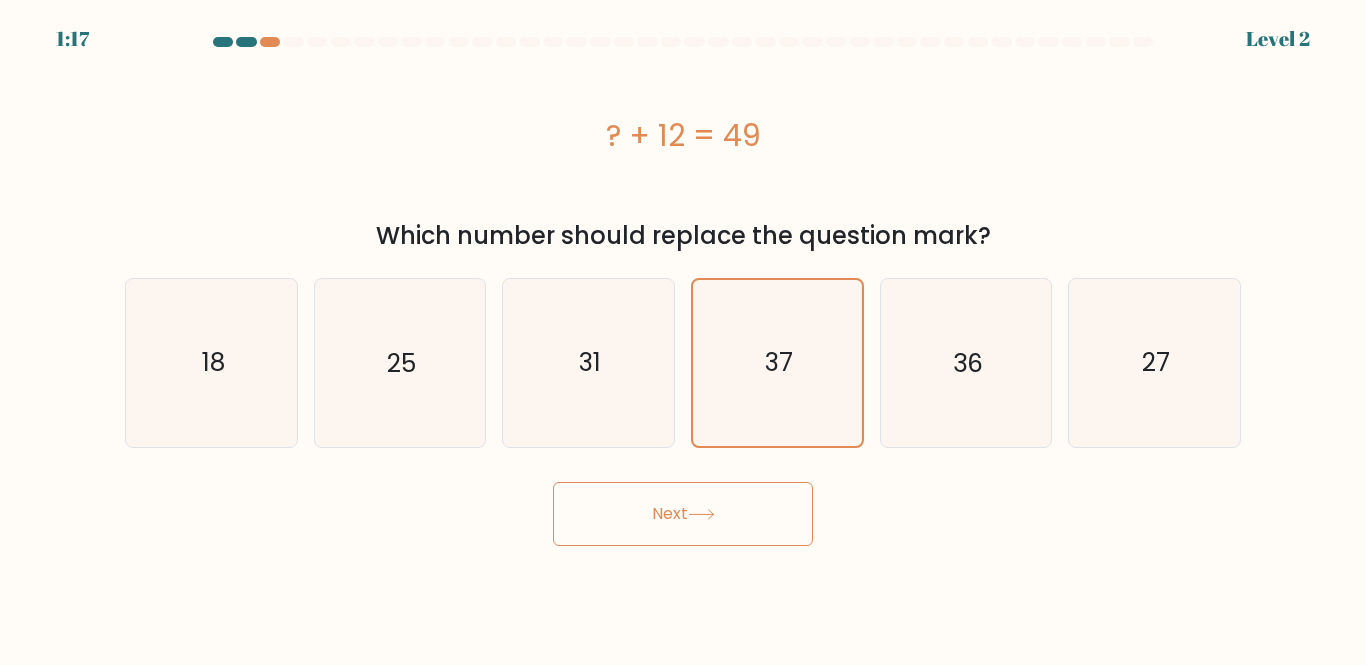 click on "Next" at bounding box center [683, 514] 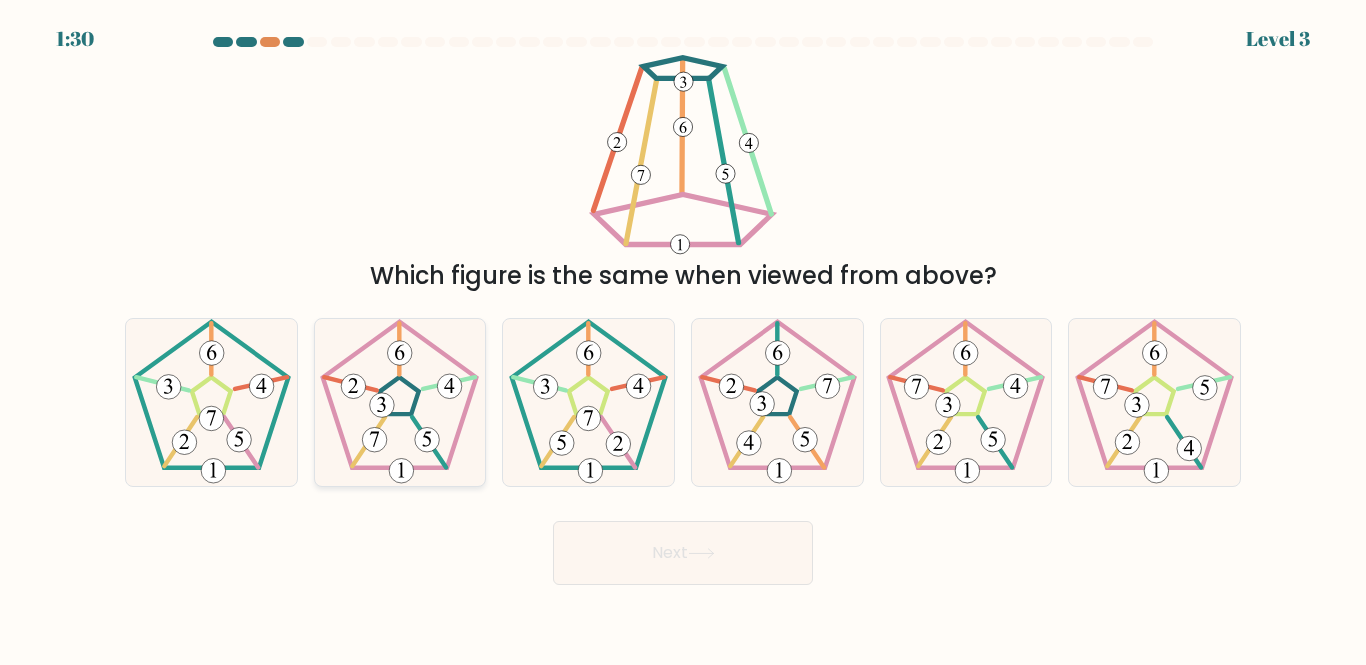 click 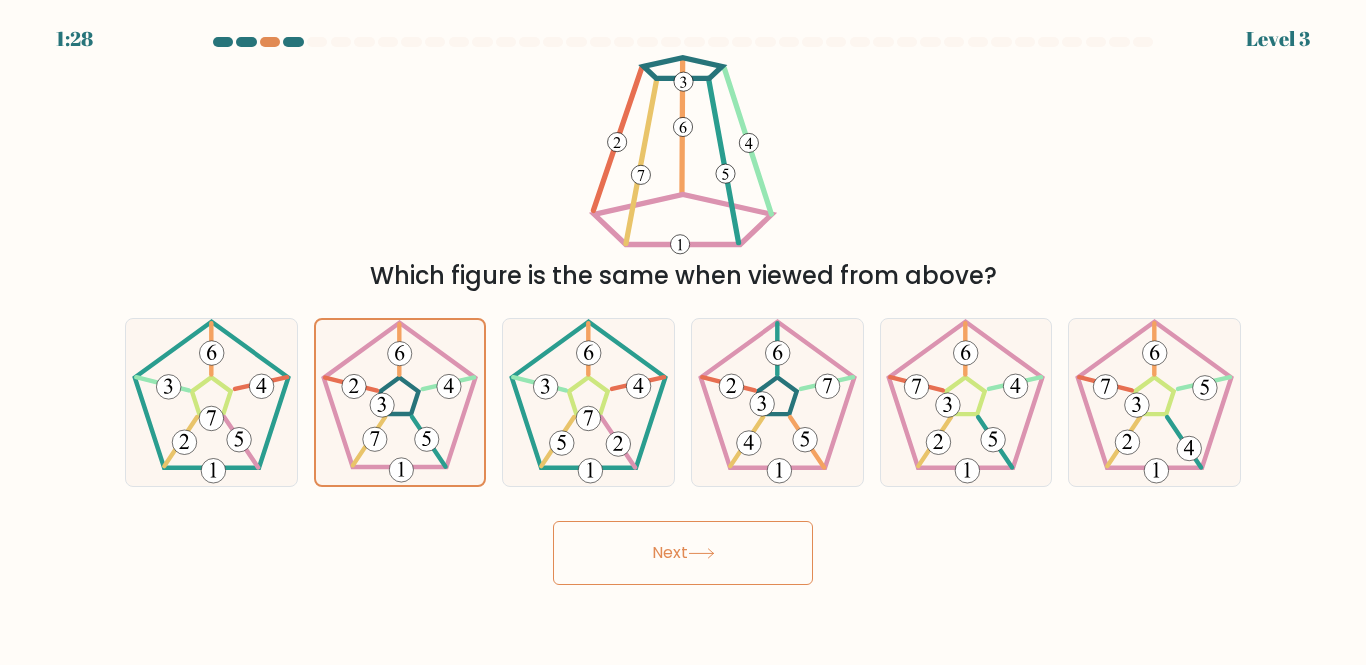 click on "Next" at bounding box center (683, 553) 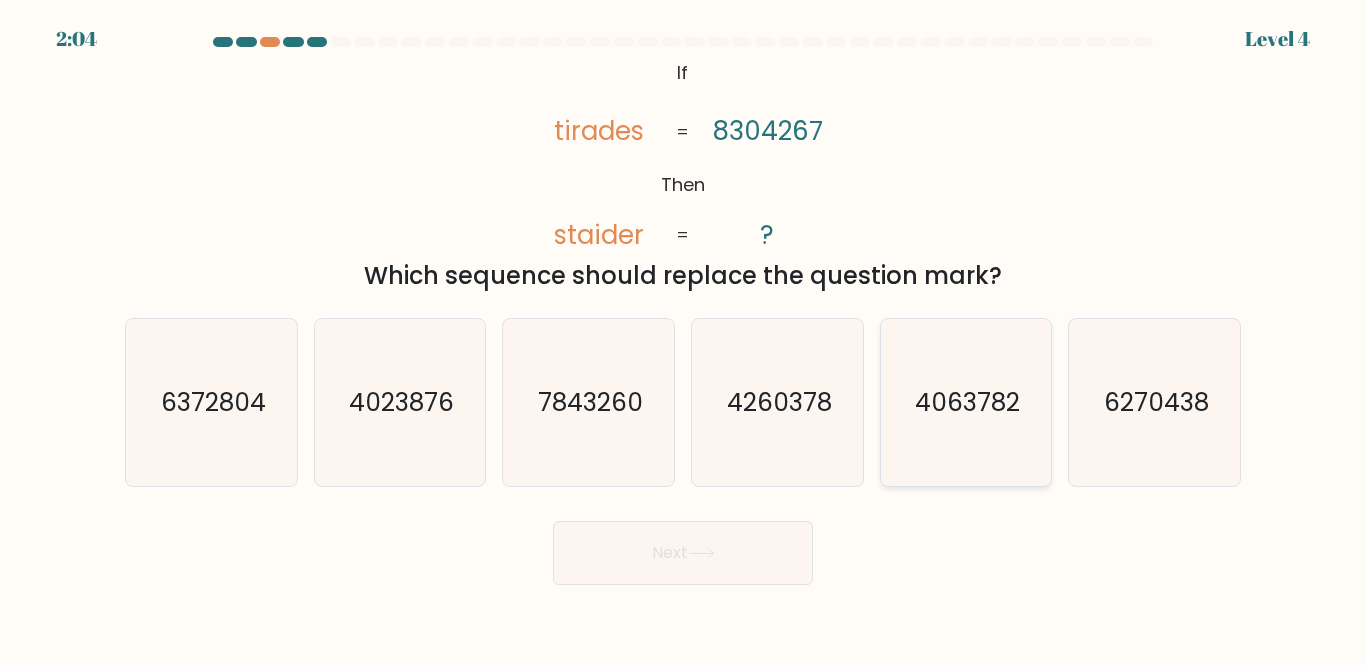 click on "4063782" 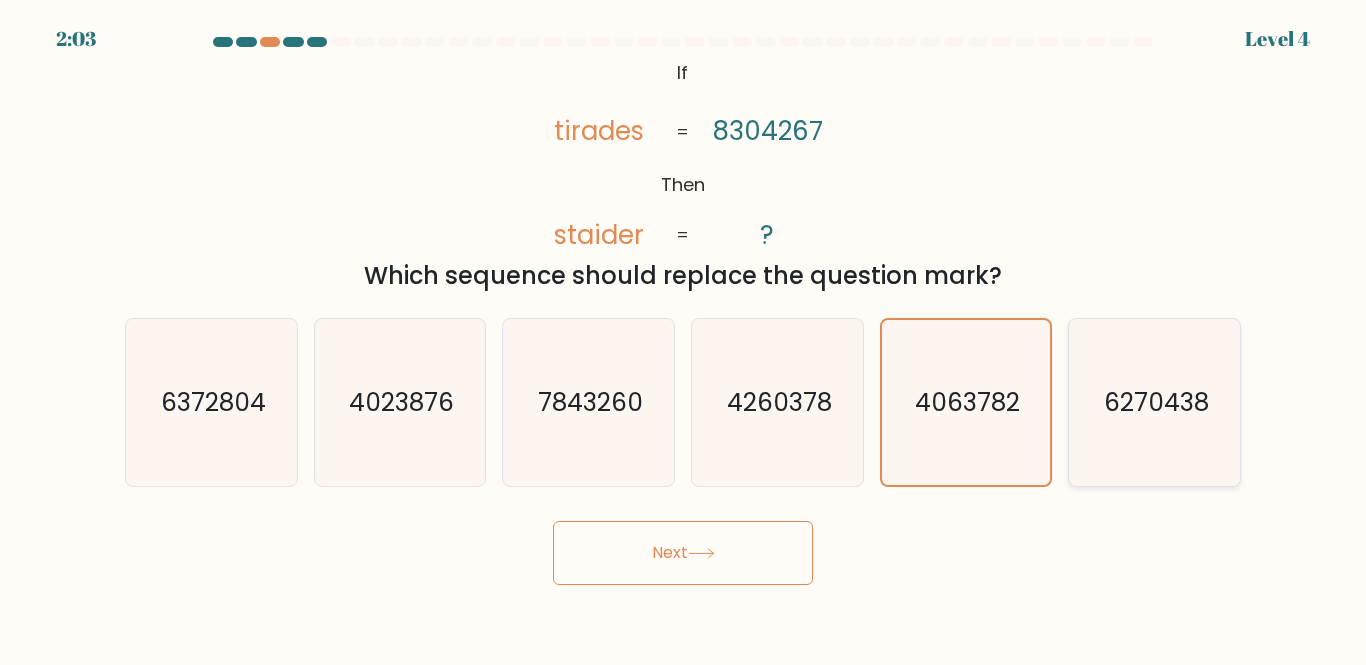 click on "6270438" 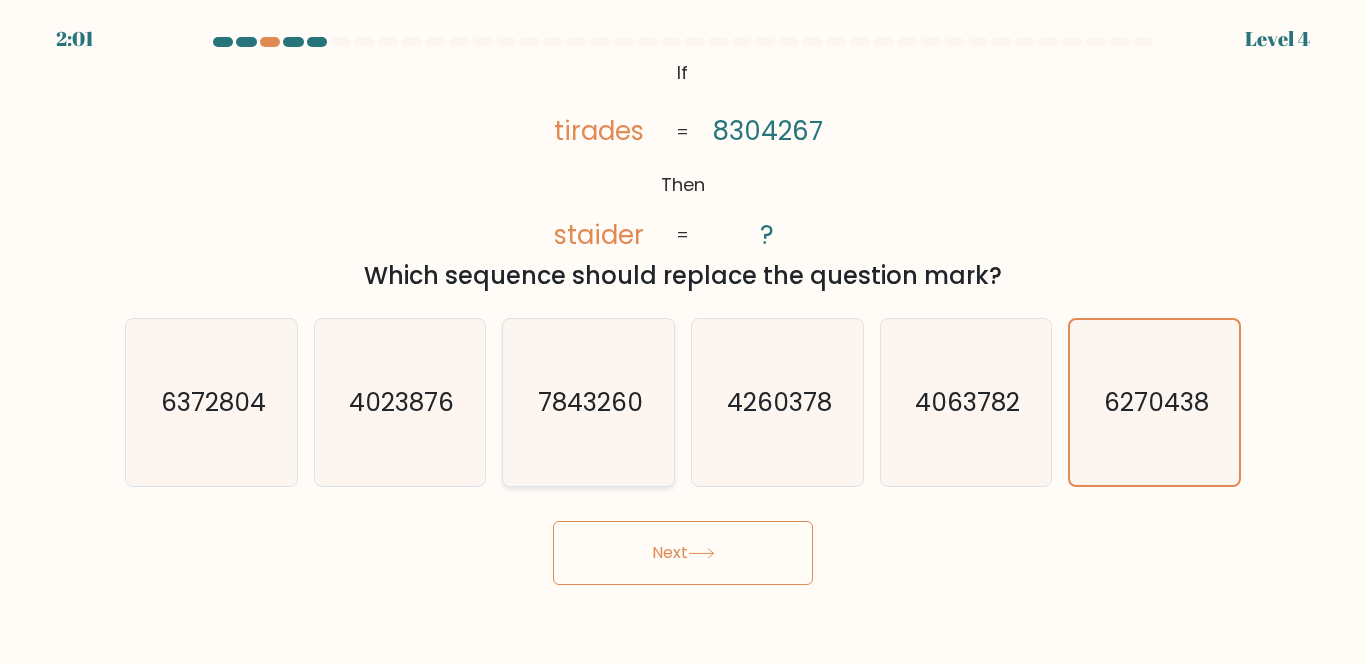 click on "7843260" 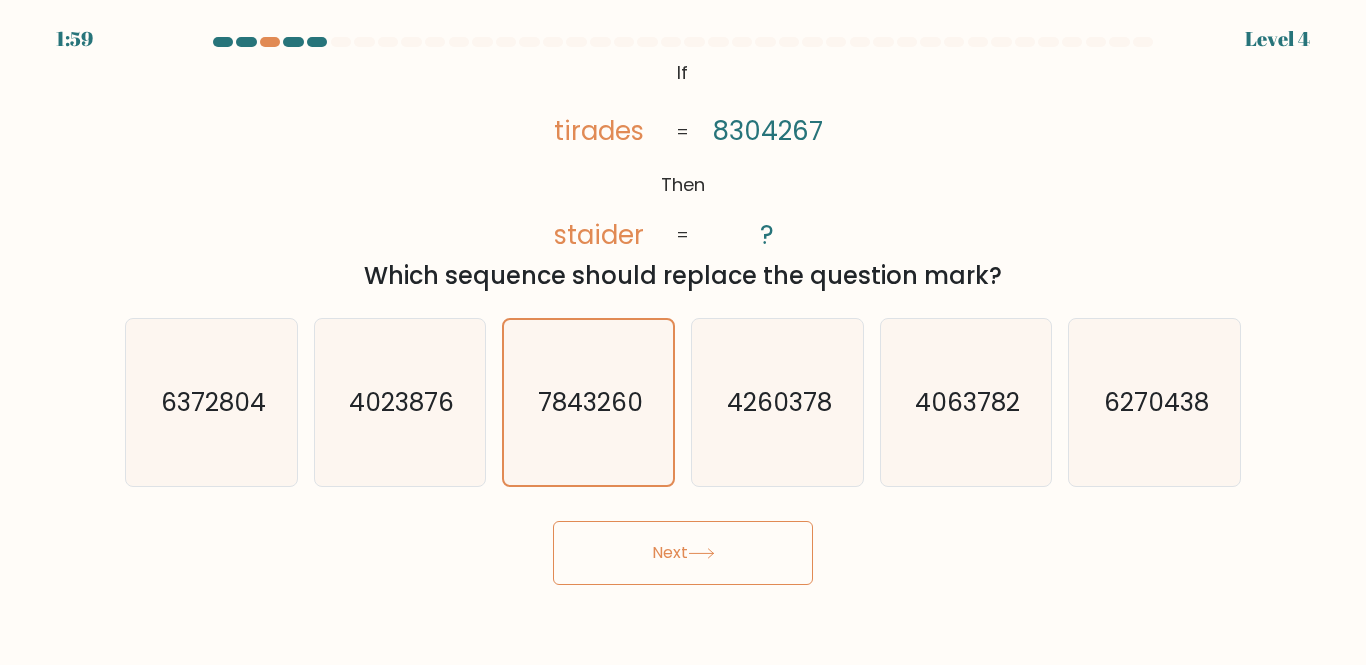 click on "Next" at bounding box center (683, 553) 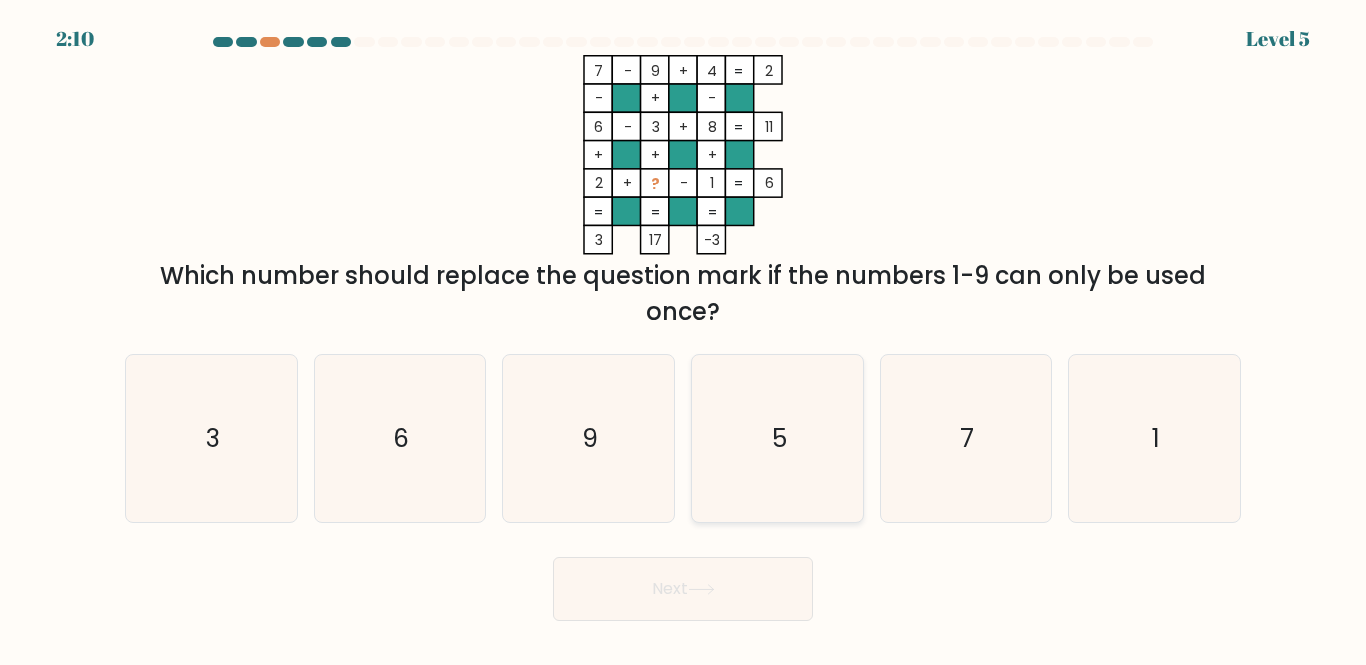 click on "5" 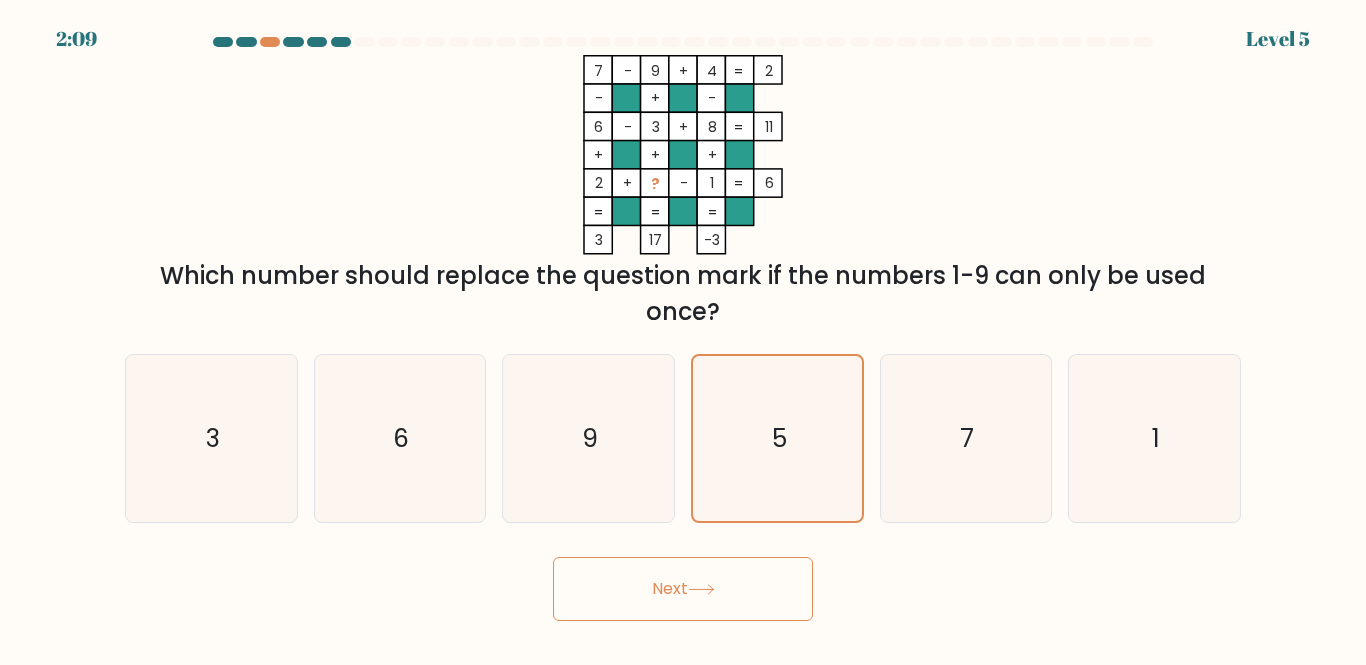 click on "Next" at bounding box center [683, 589] 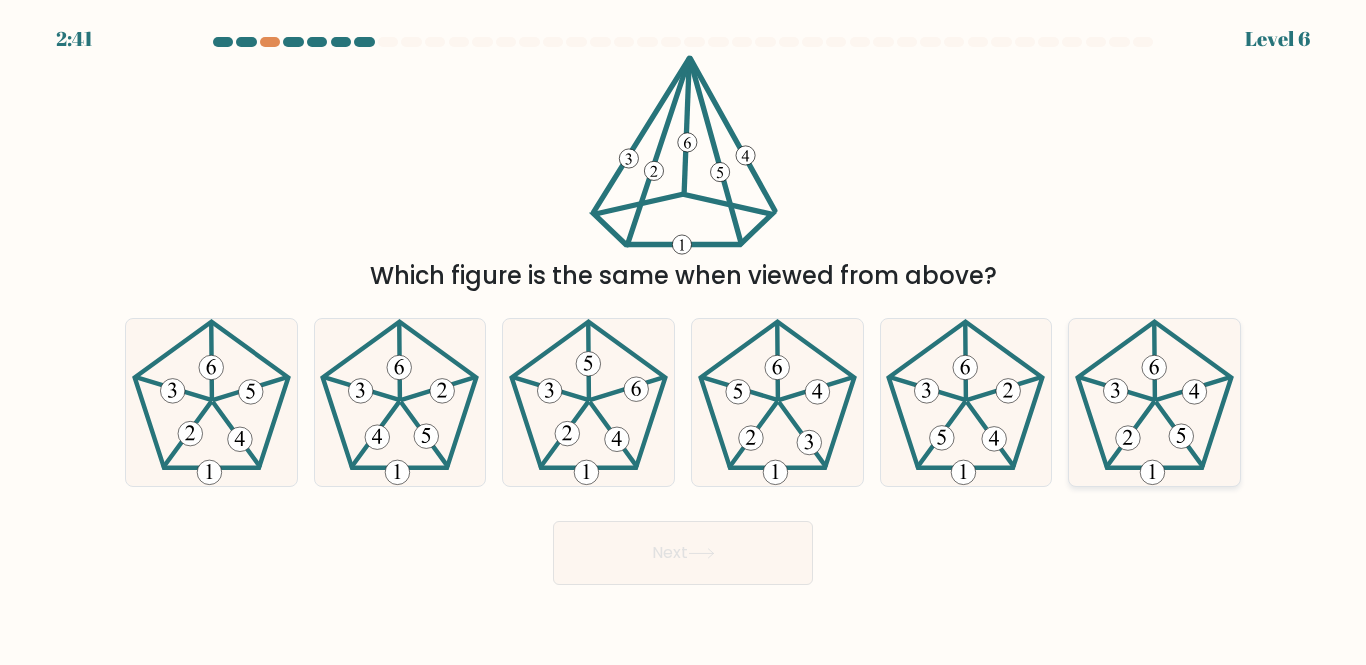 click 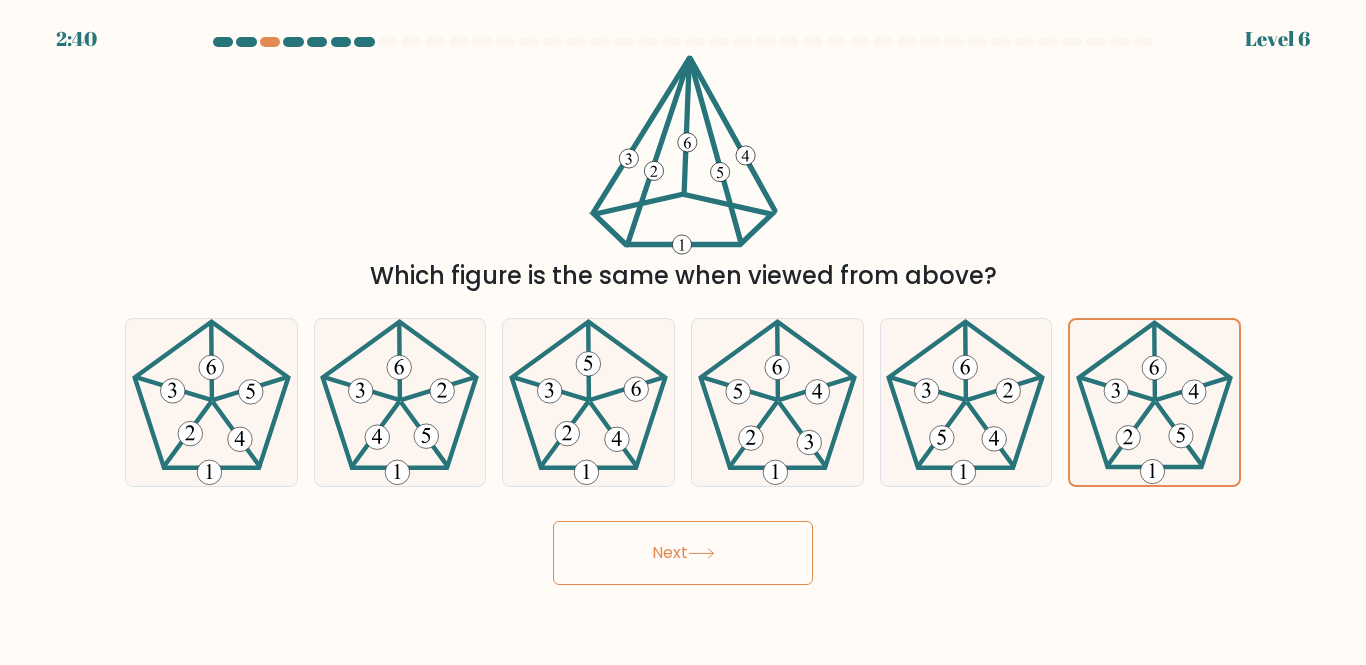 click on "Next" at bounding box center [683, 553] 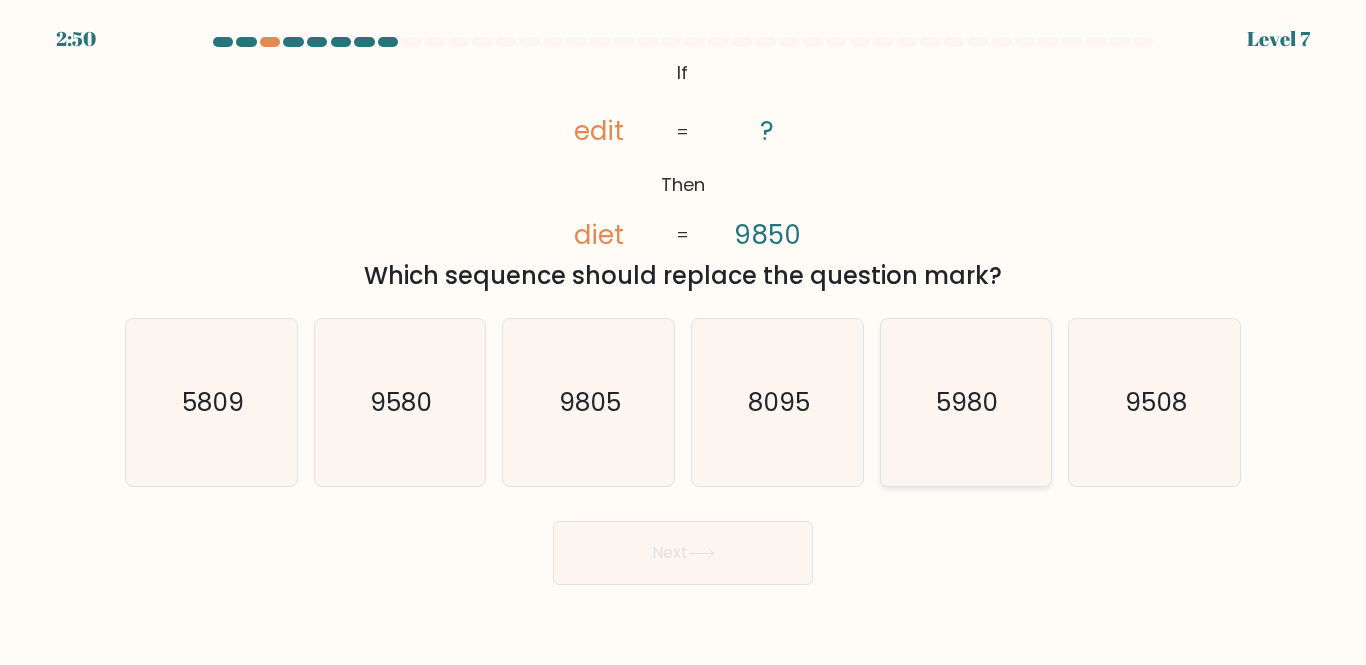 click on "5980" 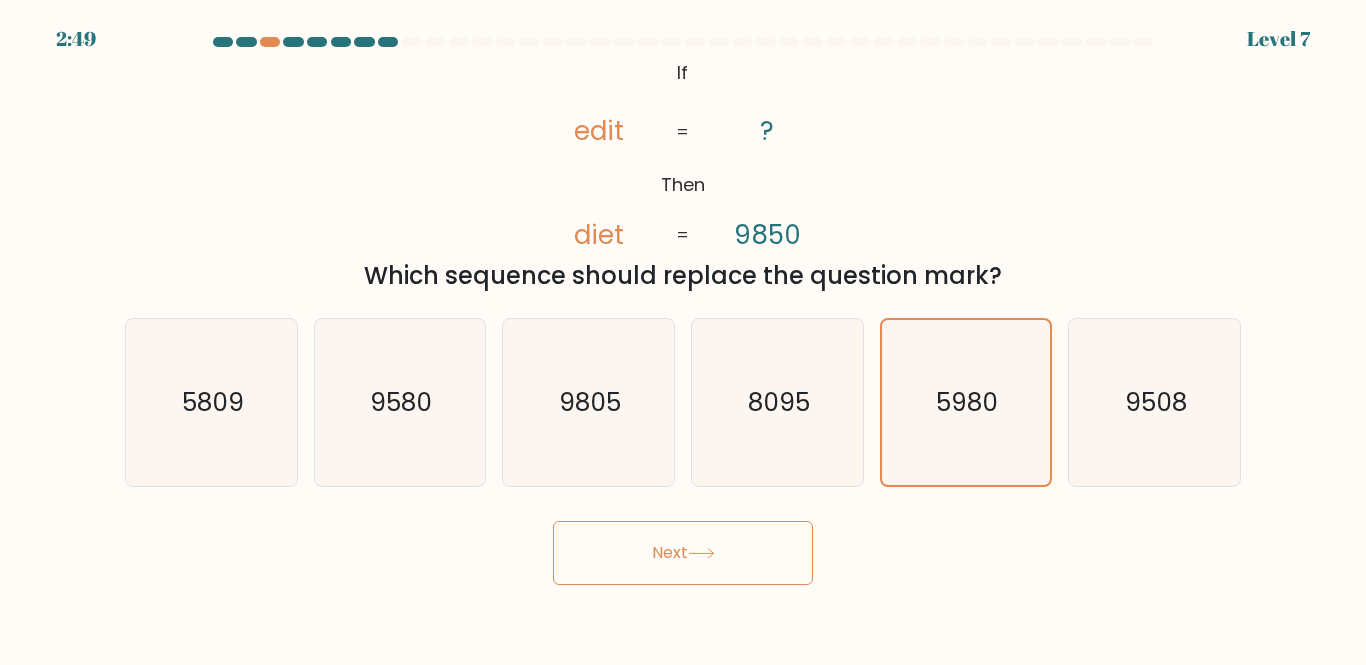 click 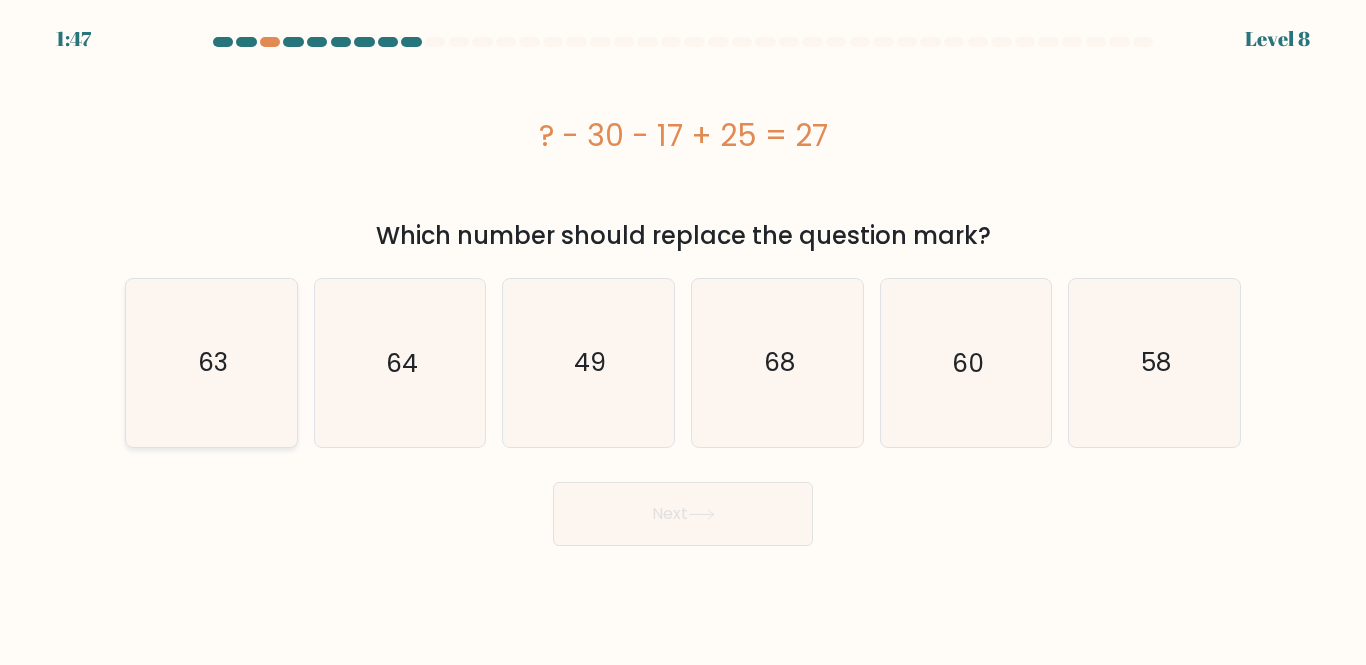 click on "63" 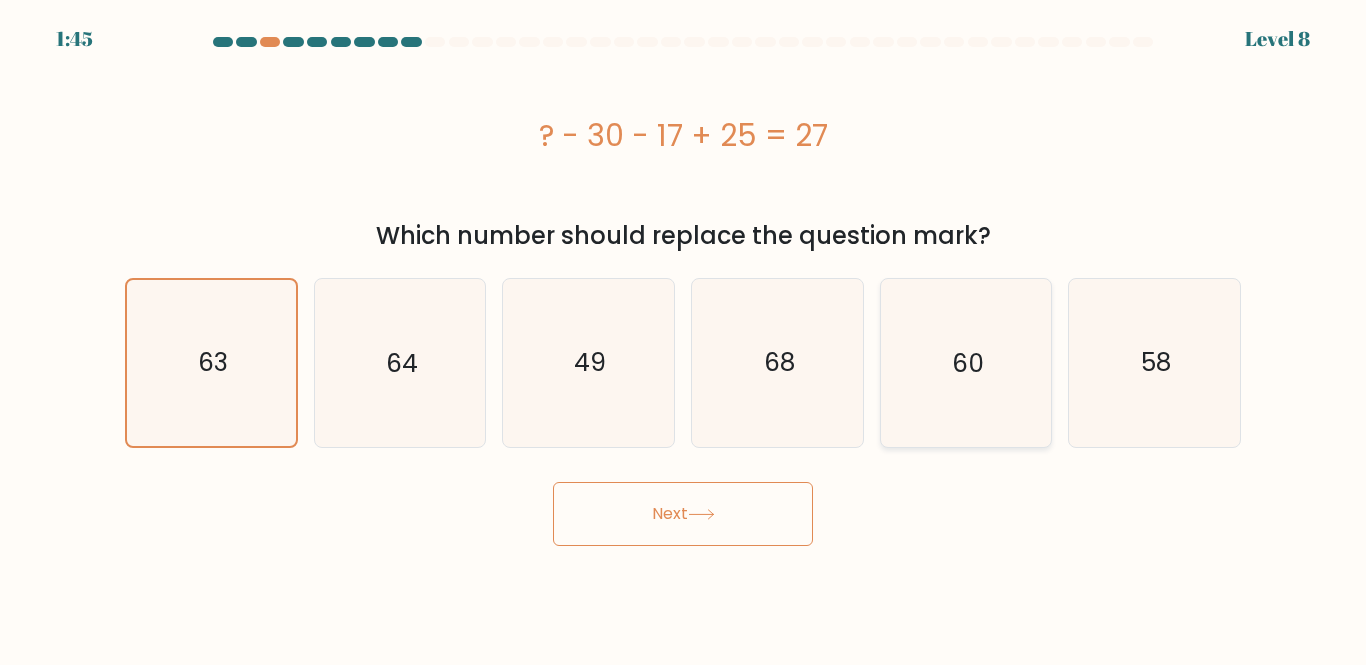 click on "60" 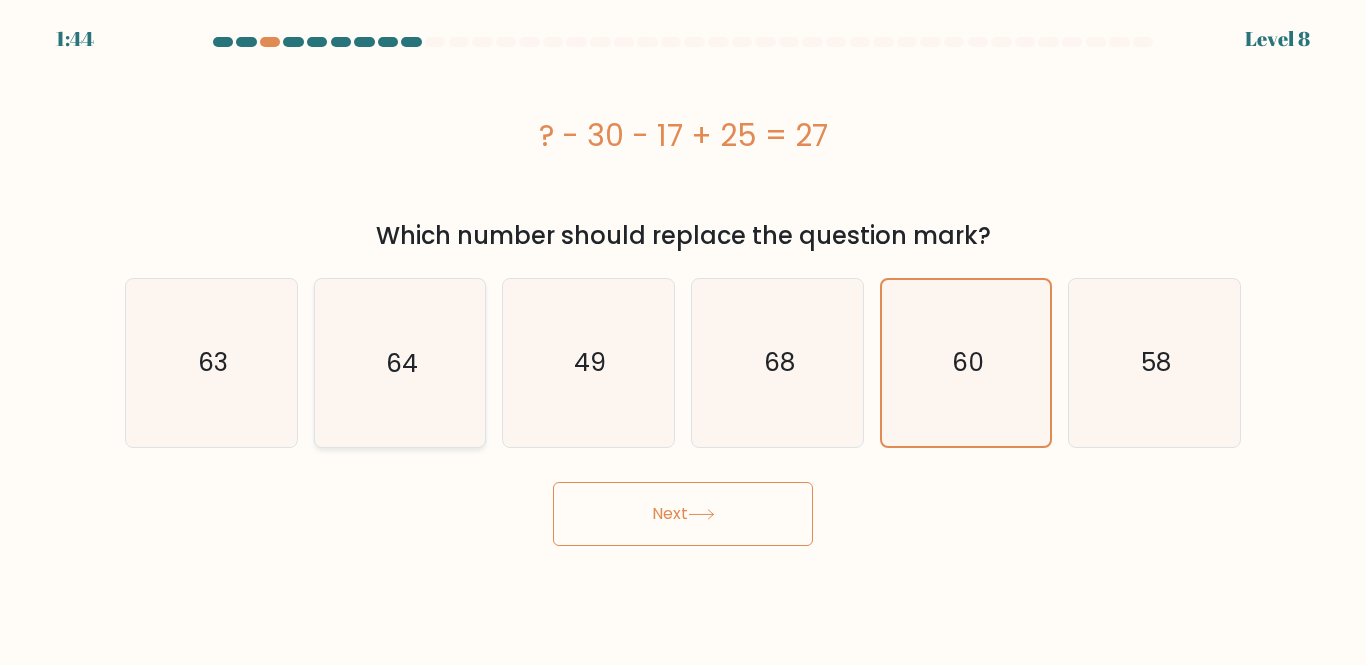 drag, startPoint x: 219, startPoint y: 362, endPoint x: 338, endPoint y: 412, distance: 129.0775 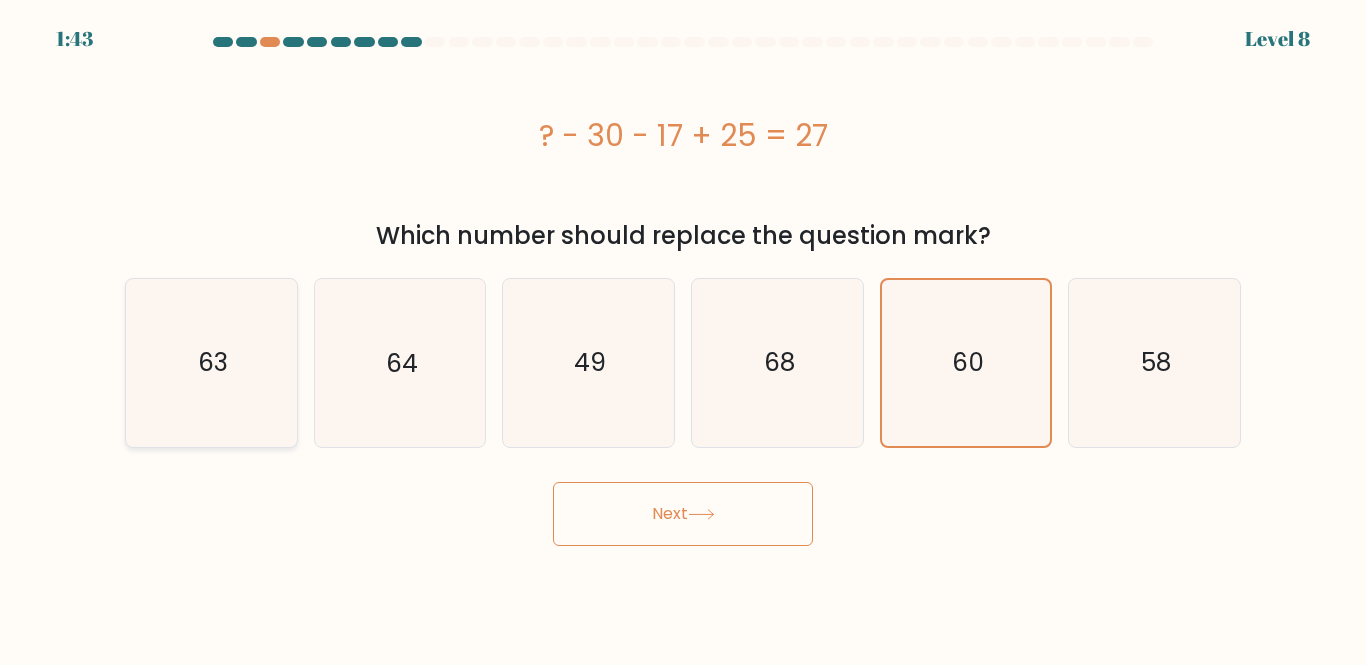 drag, startPoint x: 185, startPoint y: 319, endPoint x: 196, endPoint y: 321, distance: 11.18034 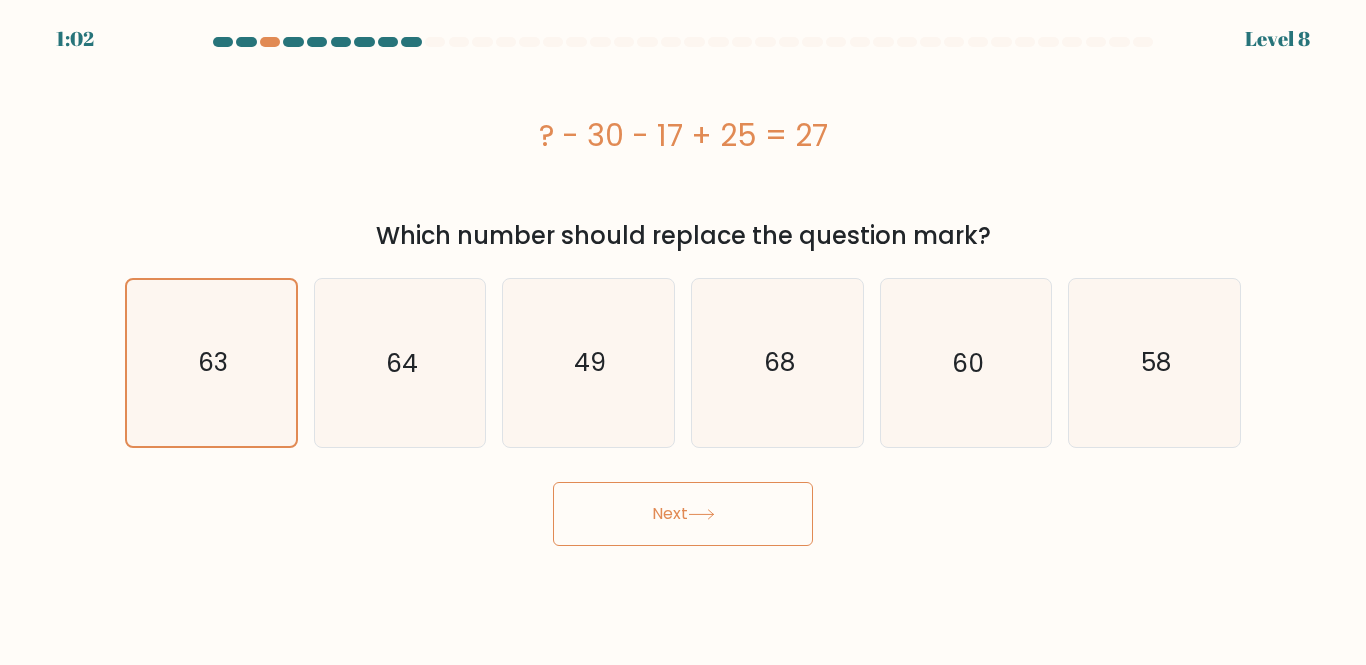 drag, startPoint x: 603, startPoint y: 305, endPoint x: 686, endPoint y: 481, distance: 194.58931 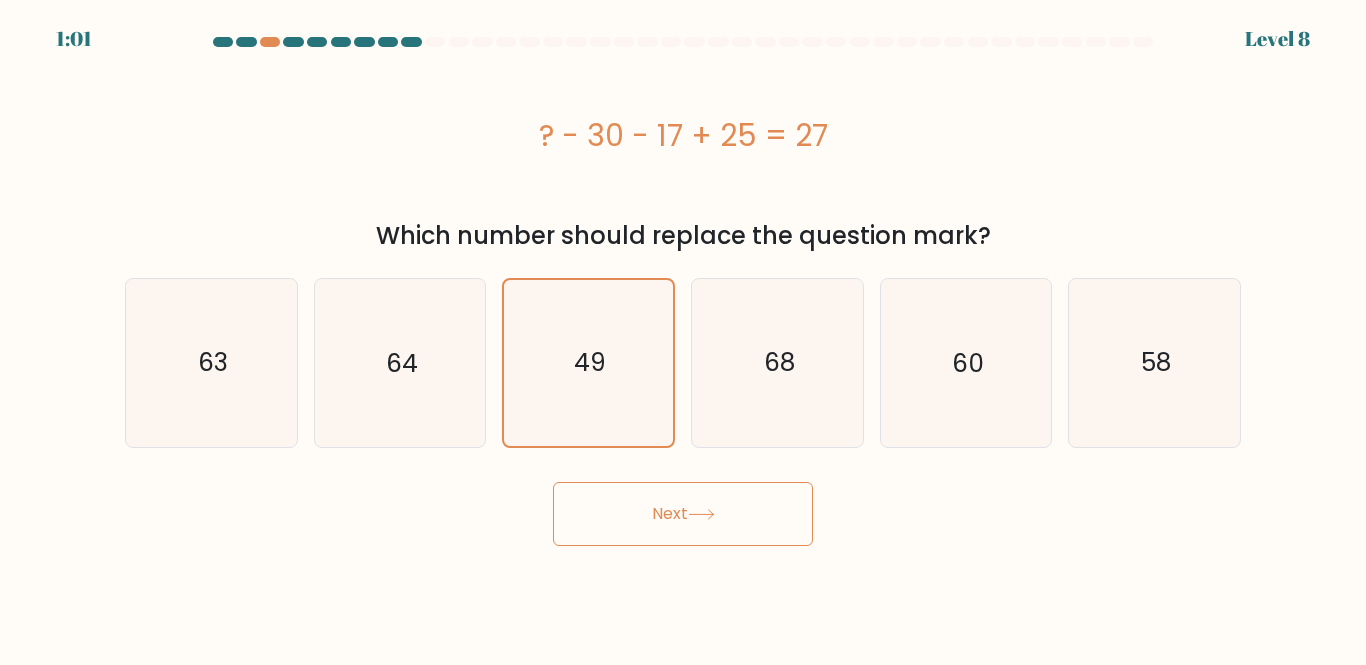 click on "Next" at bounding box center (683, 514) 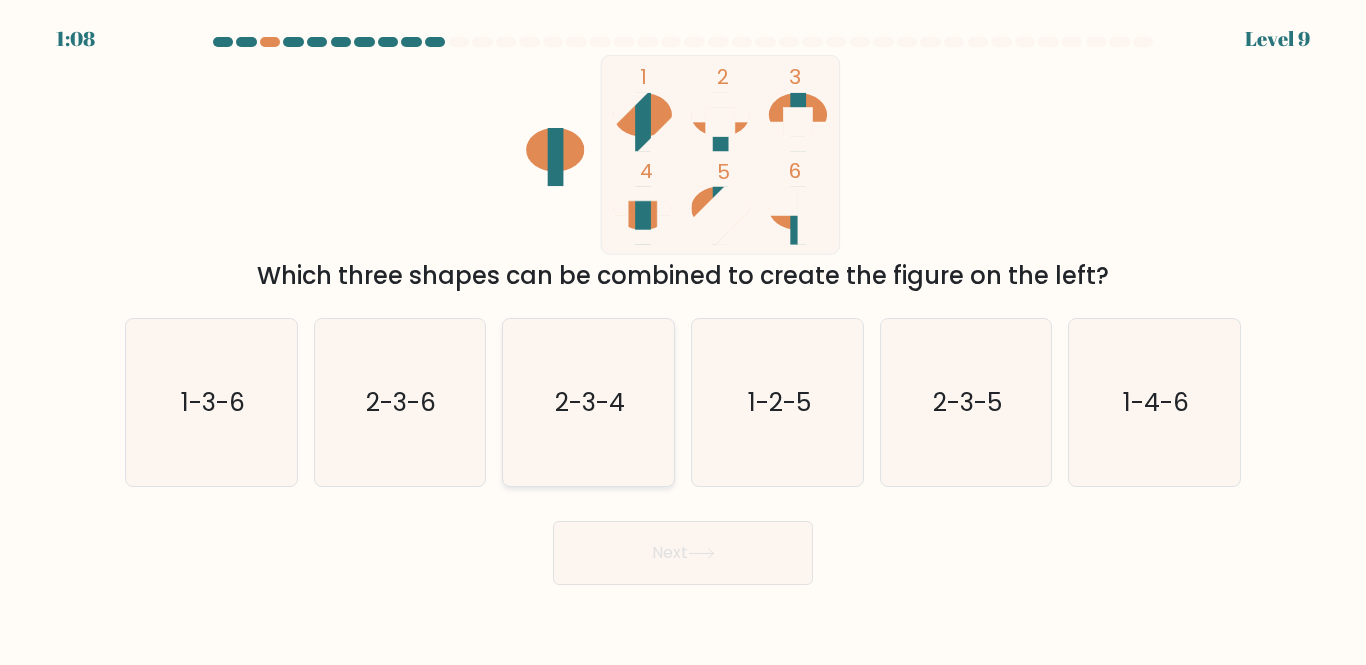 drag, startPoint x: 566, startPoint y: 419, endPoint x: 576, endPoint y: 424, distance: 11.18034 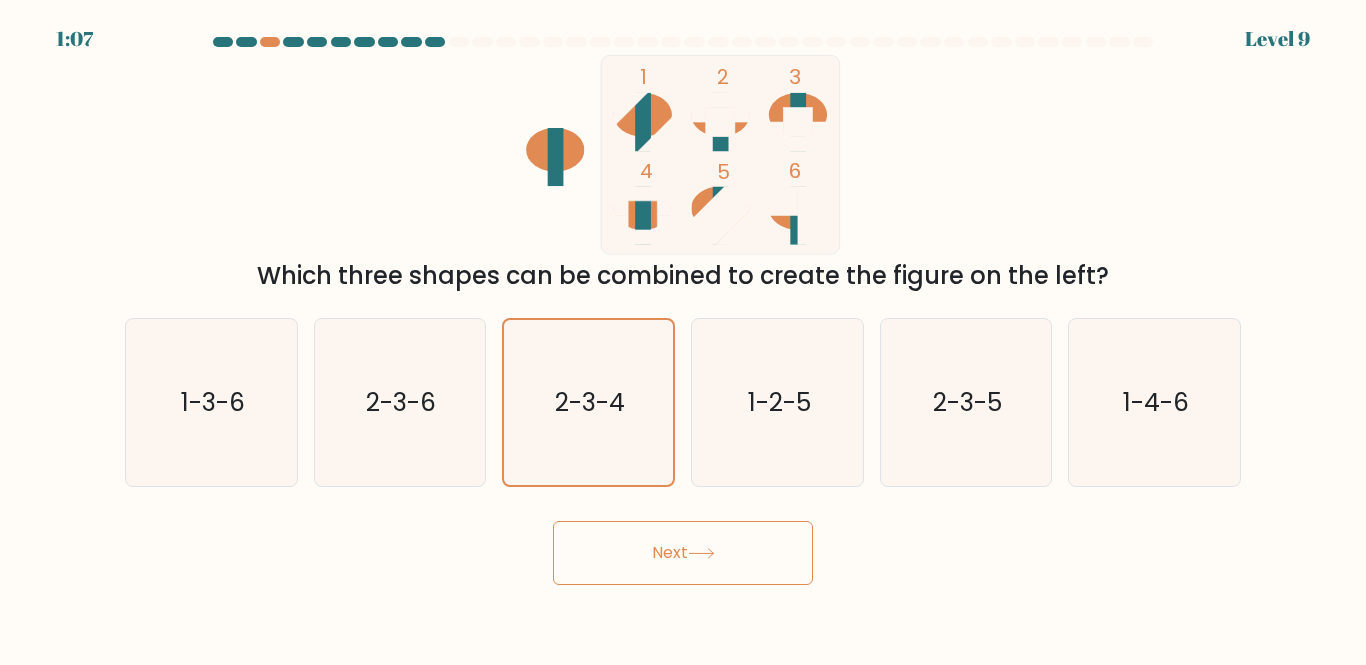 click on "Next" at bounding box center (683, 553) 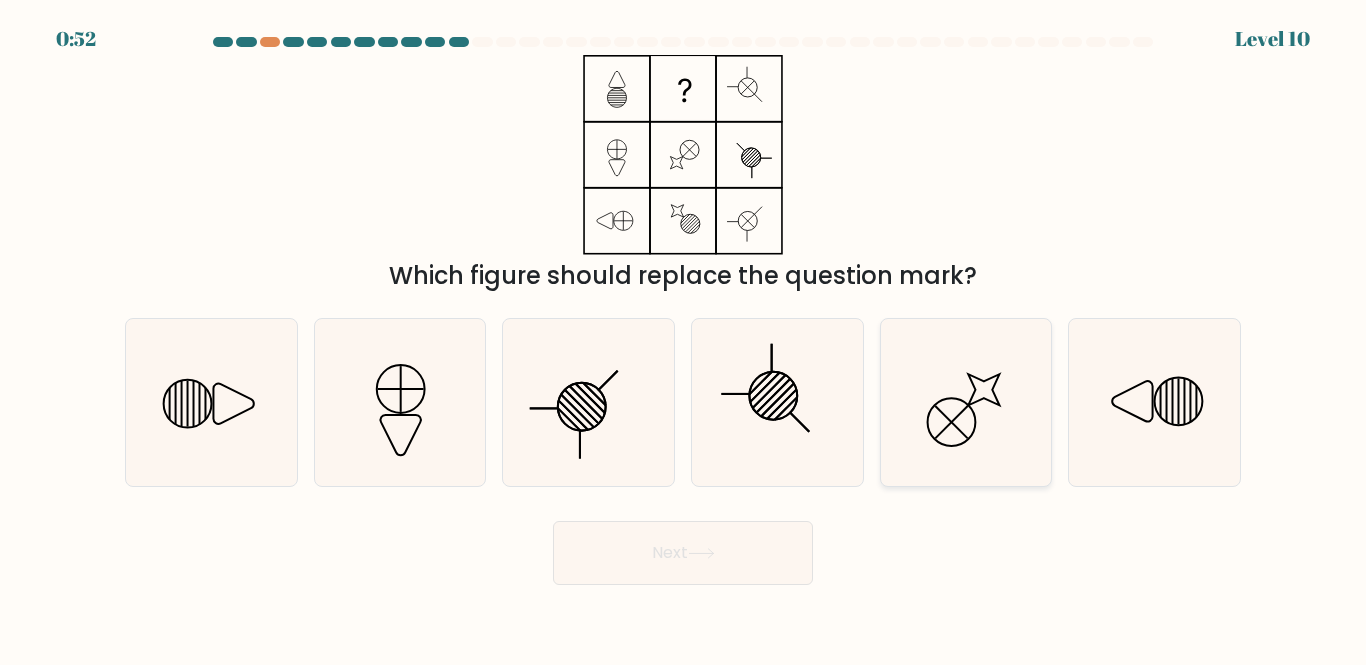 click 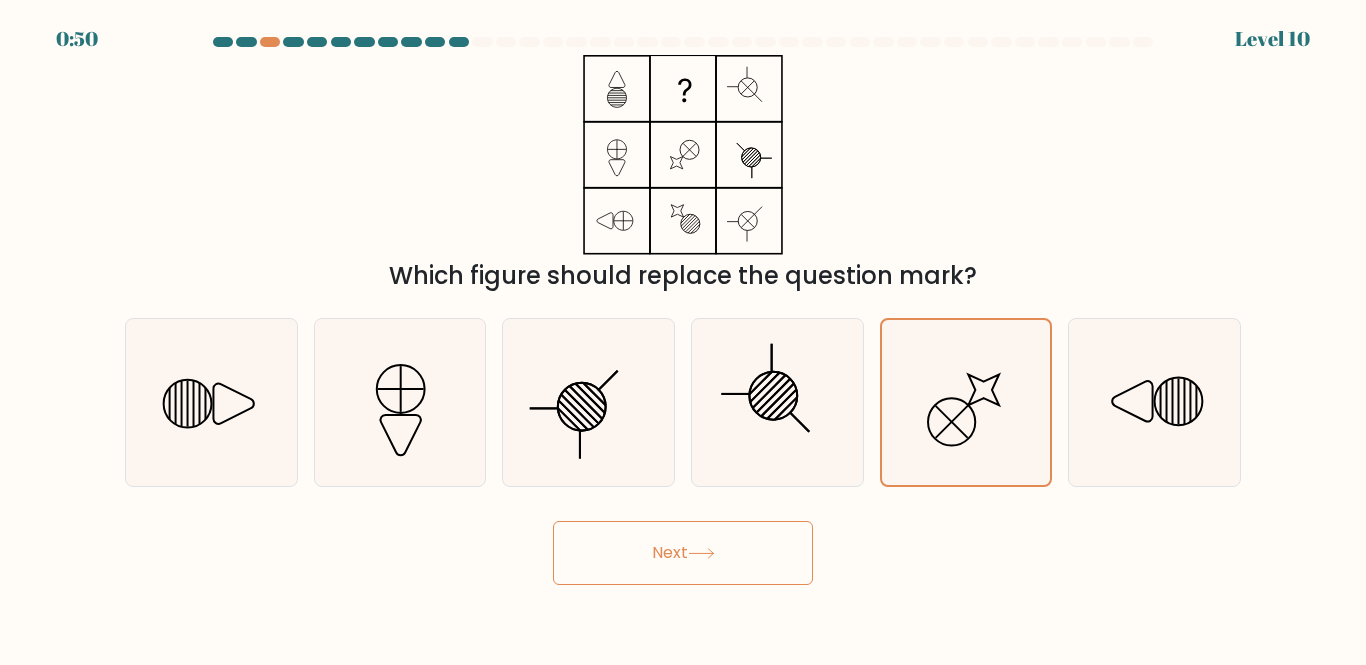 click on "Next" at bounding box center (683, 553) 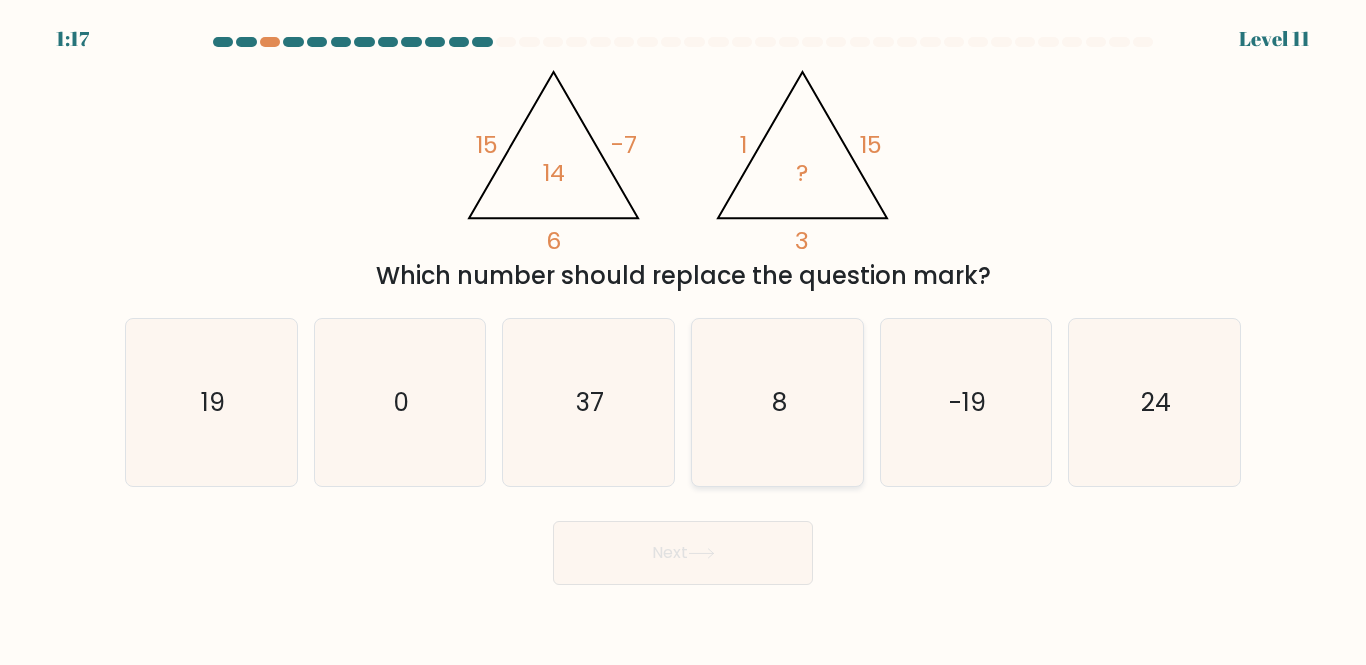 click on "8" 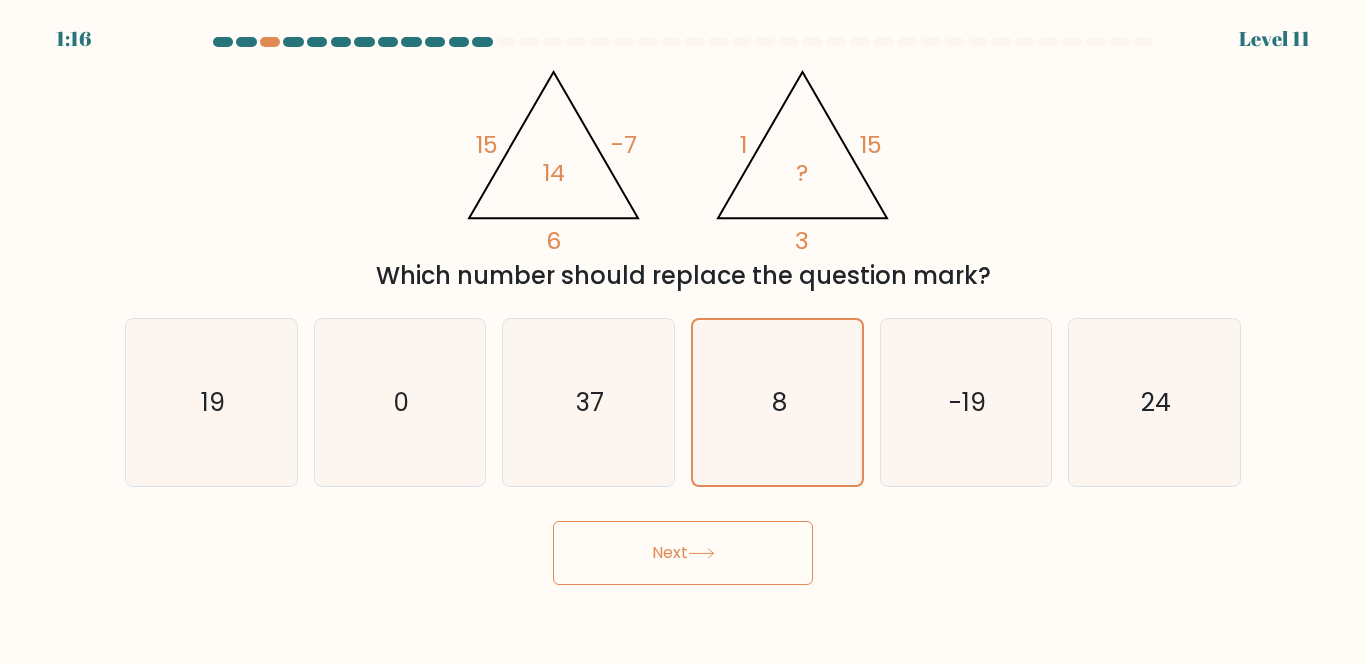 click on "Next" at bounding box center [683, 553] 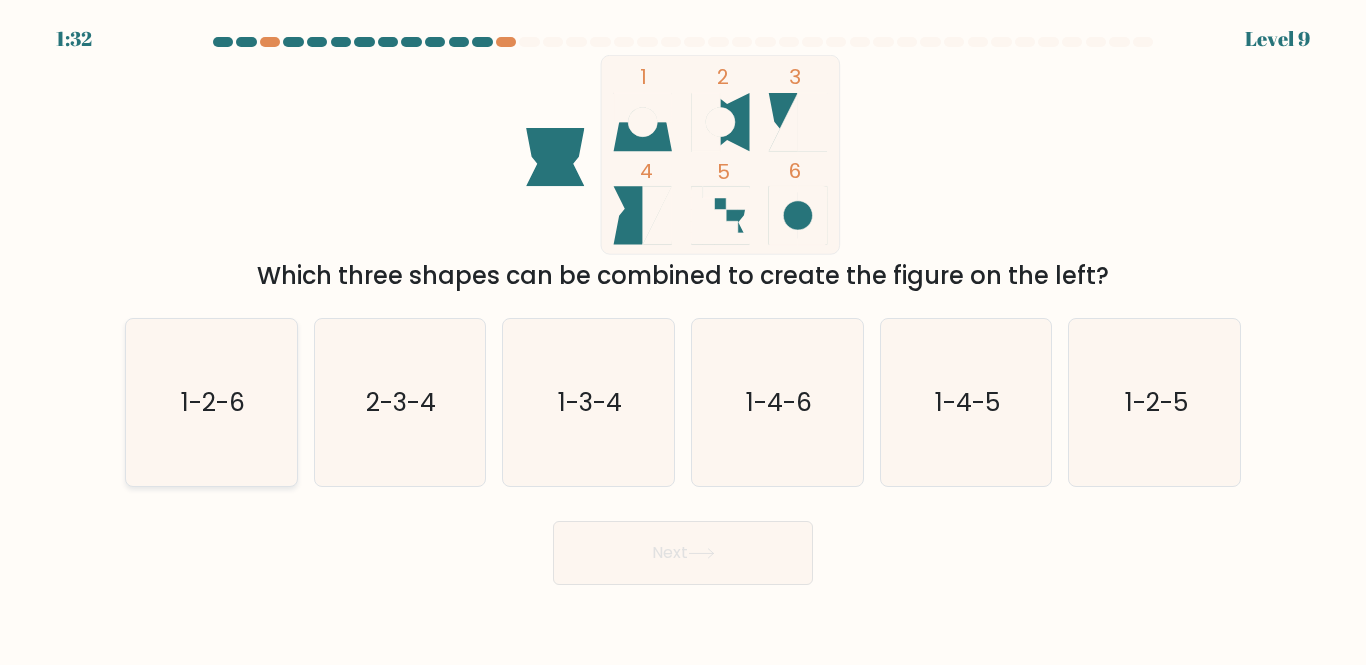 click on "1-2-6" 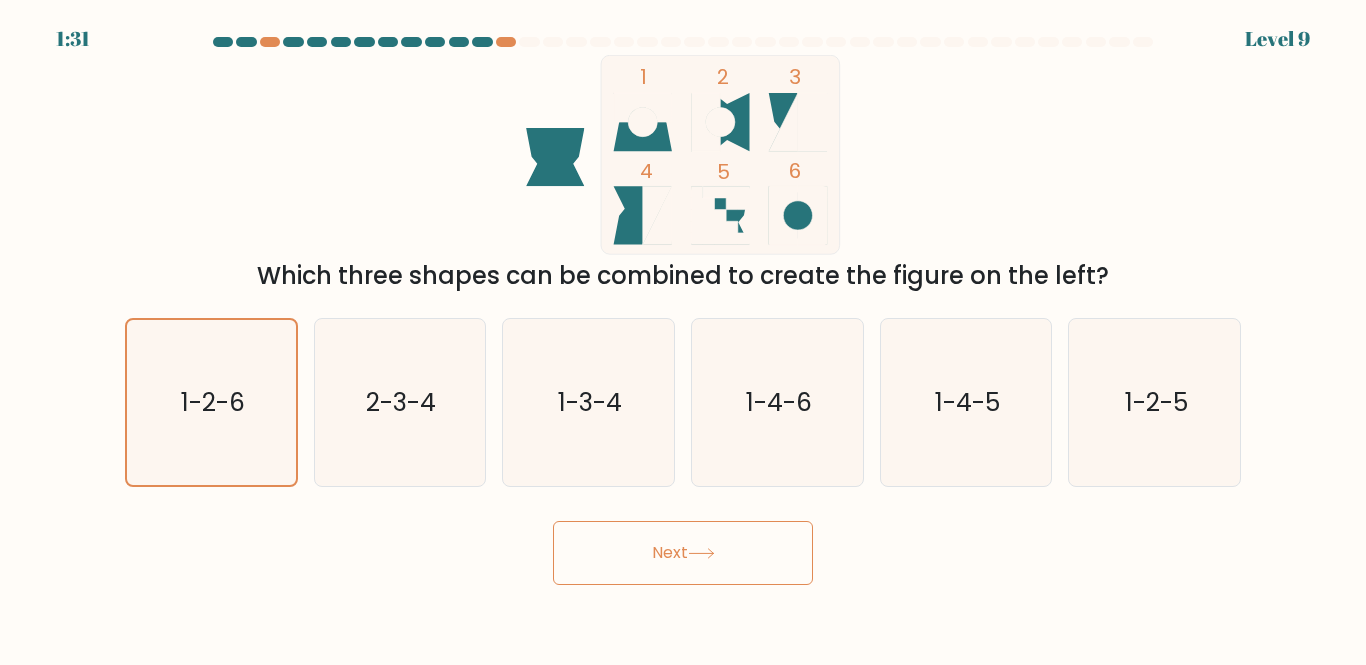 click on "Next" at bounding box center [683, 553] 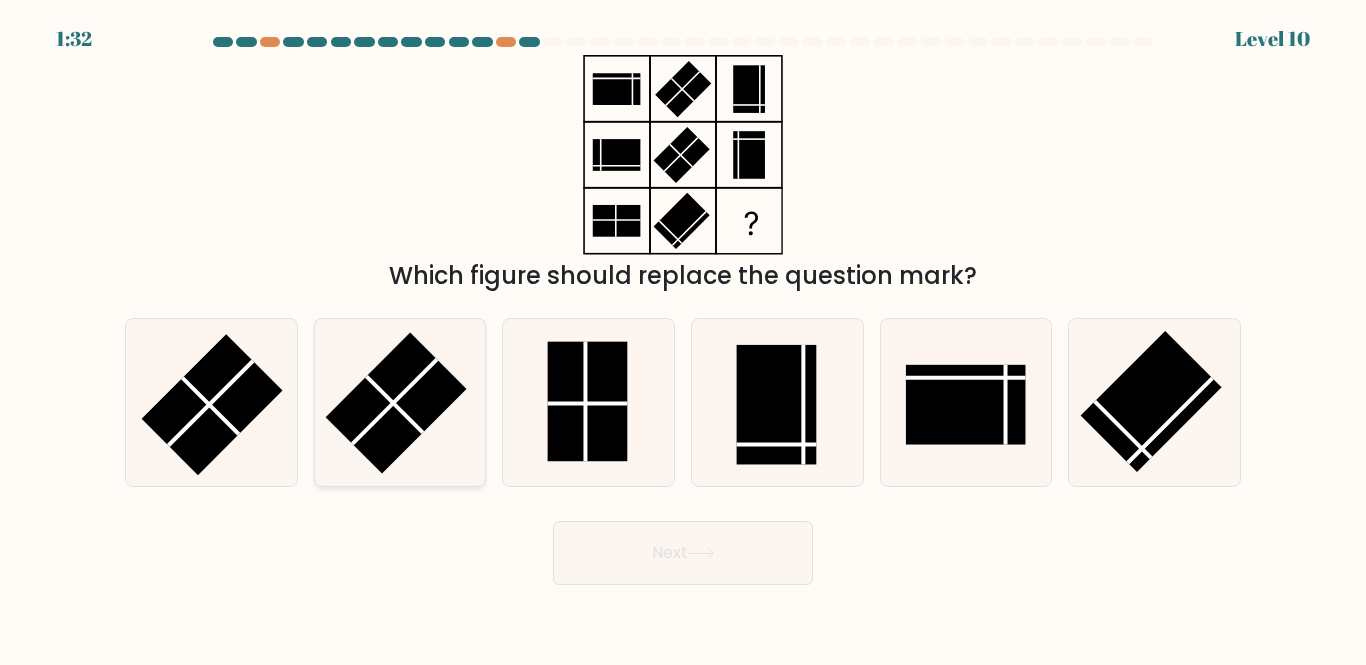 click 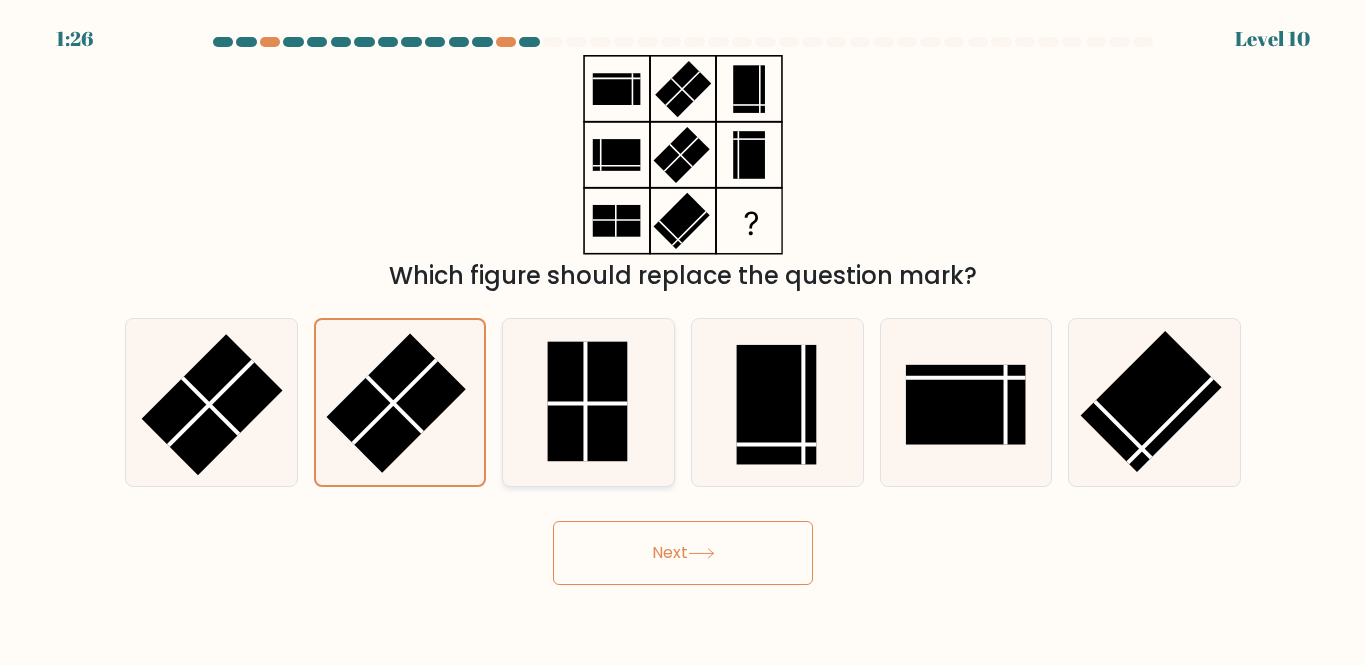 click 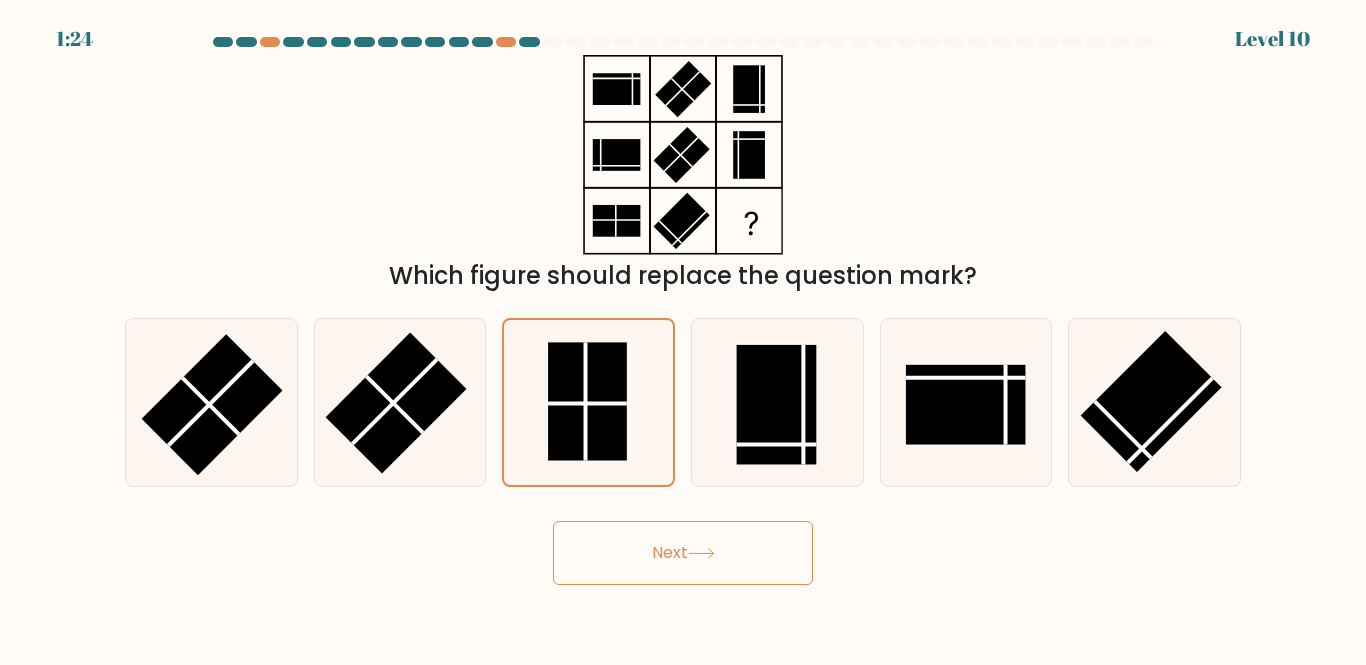 click on "Next" at bounding box center (683, 553) 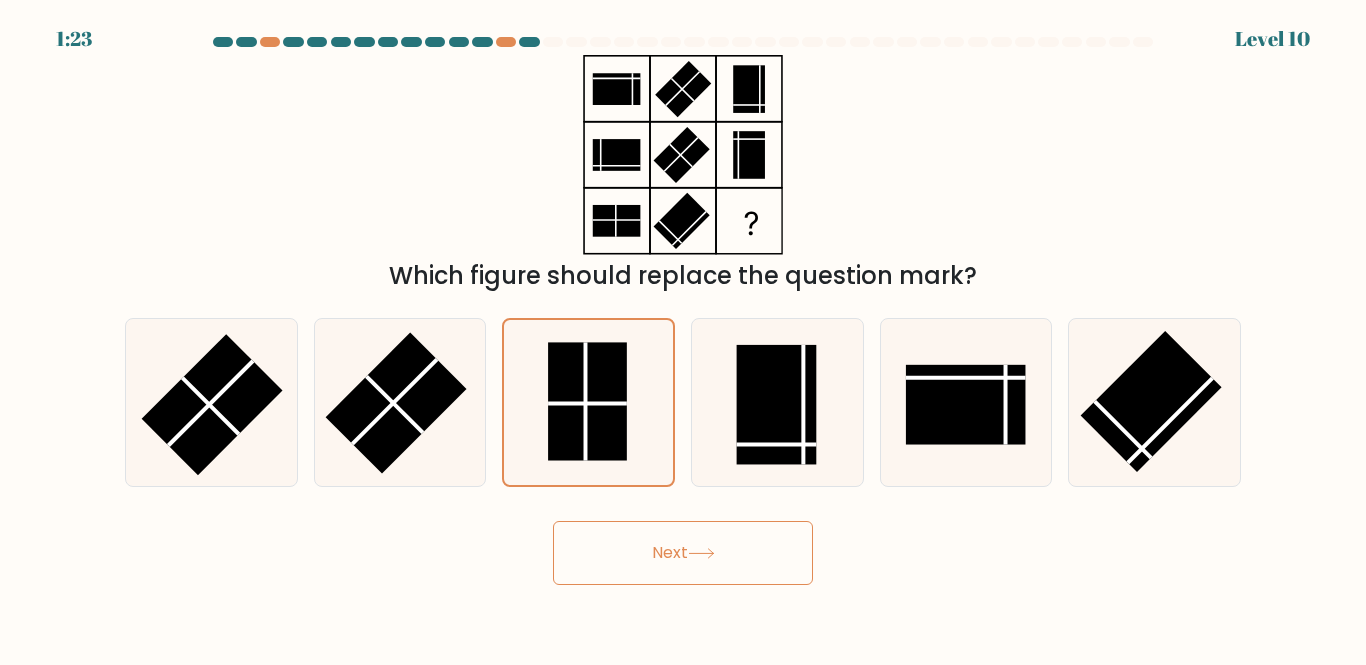 click on "Next" at bounding box center (683, 553) 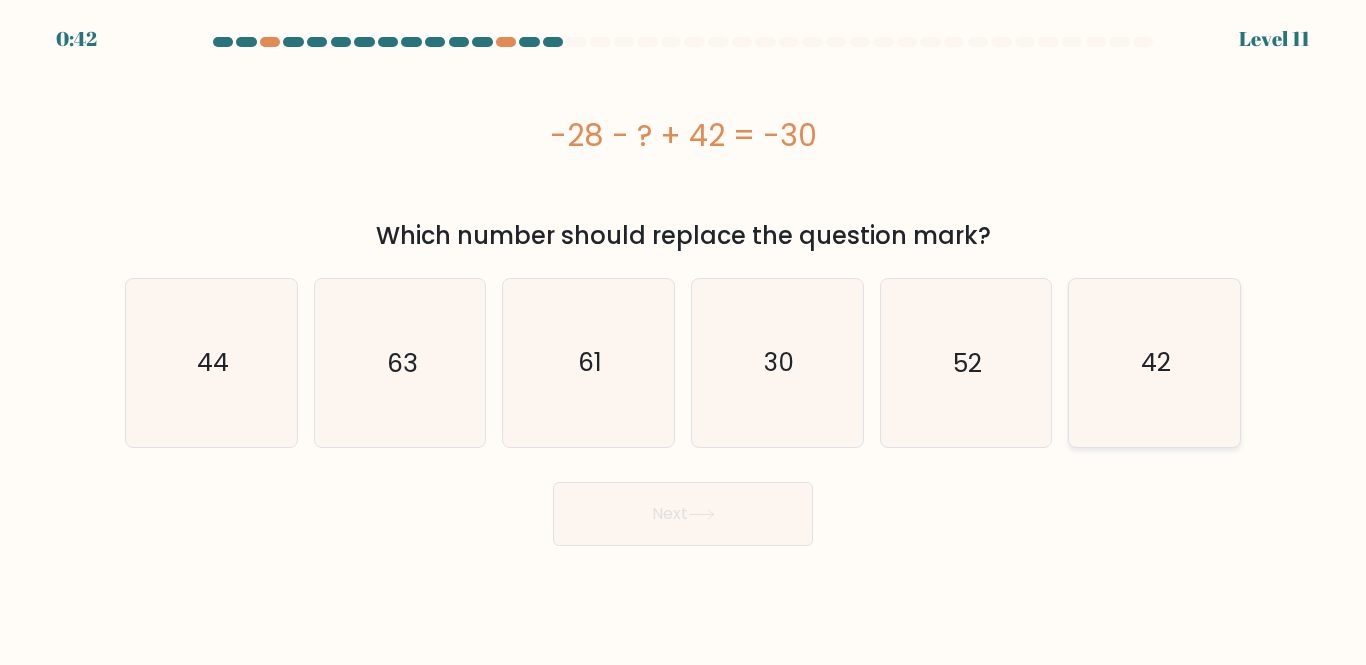 click on "42" 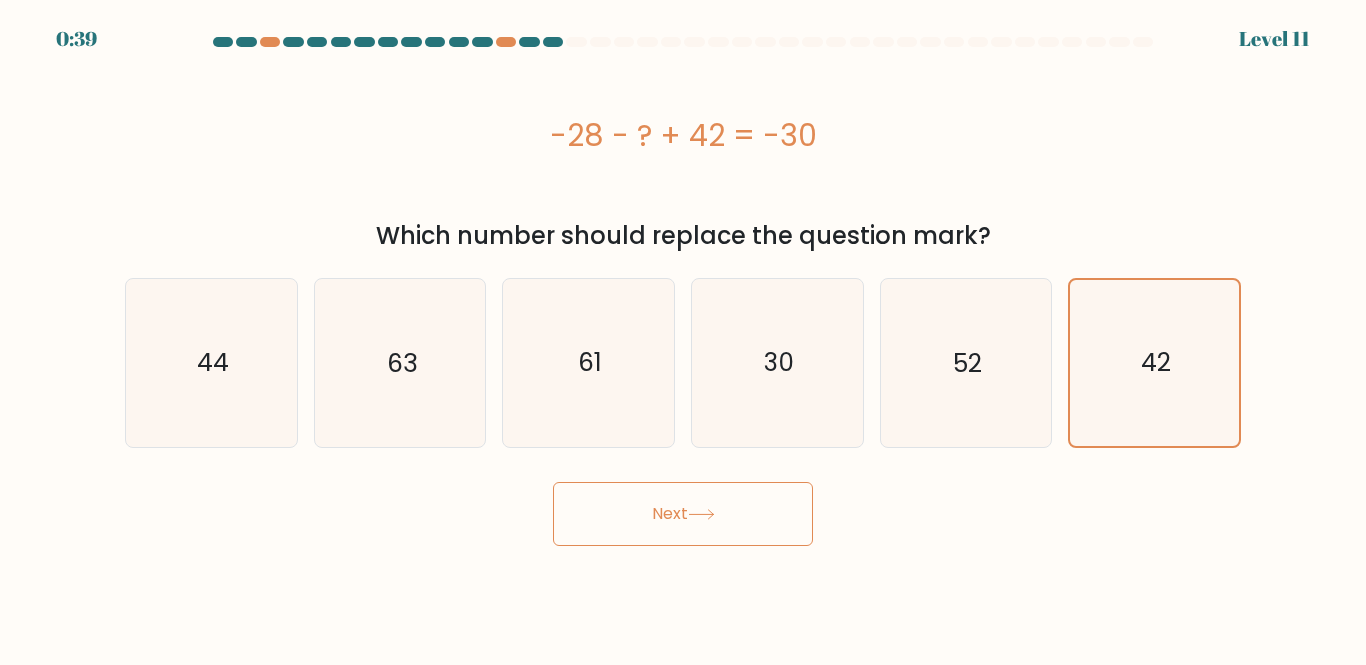 click on "Next" at bounding box center (683, 514) 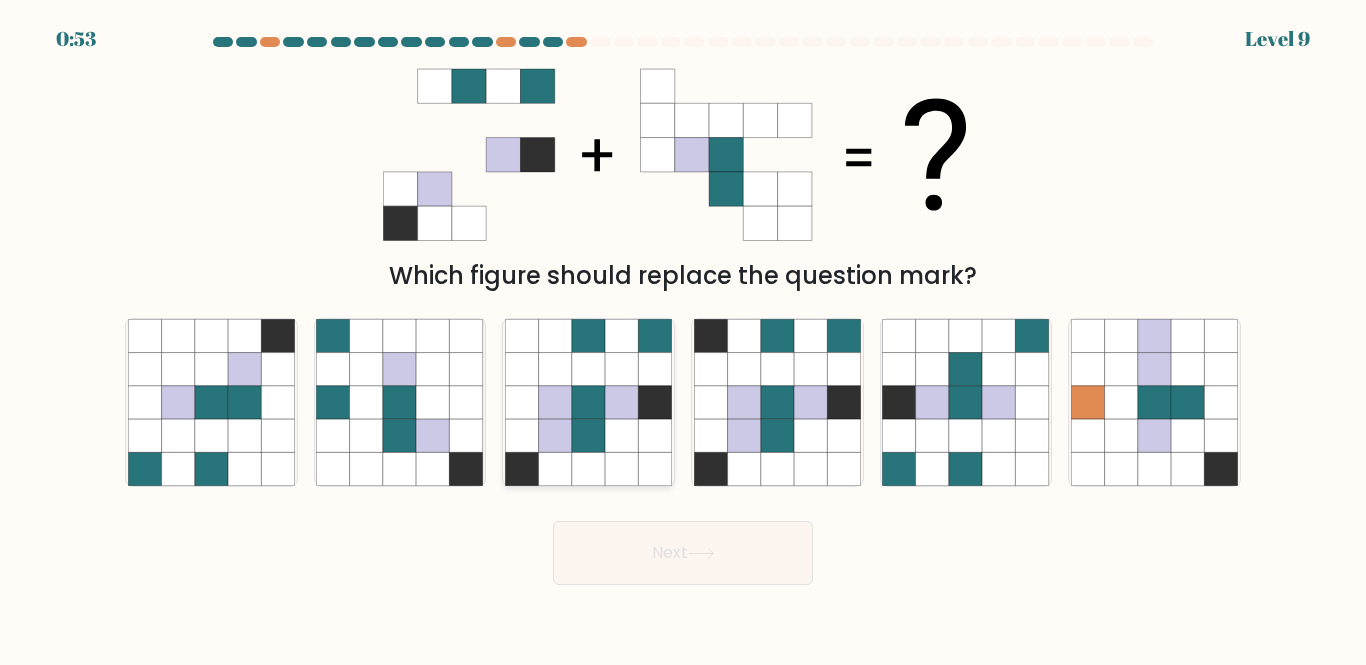 click 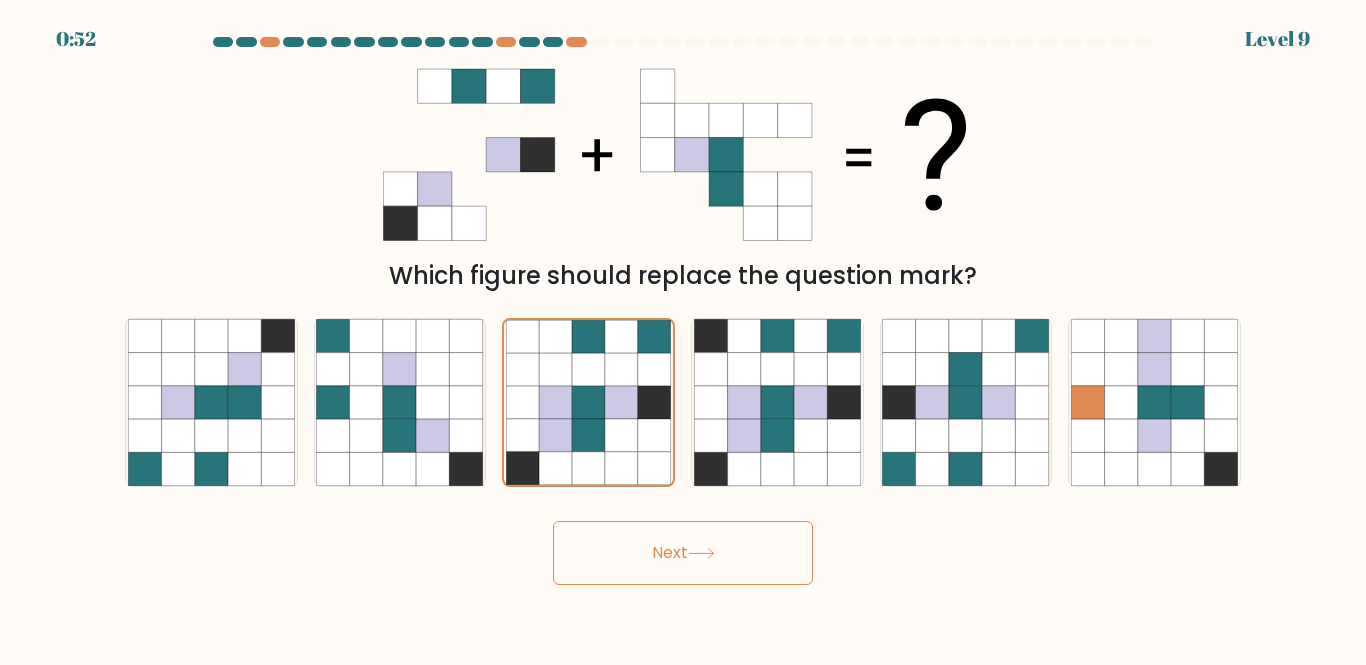 click on "Next" at bounding box center (683, 553) 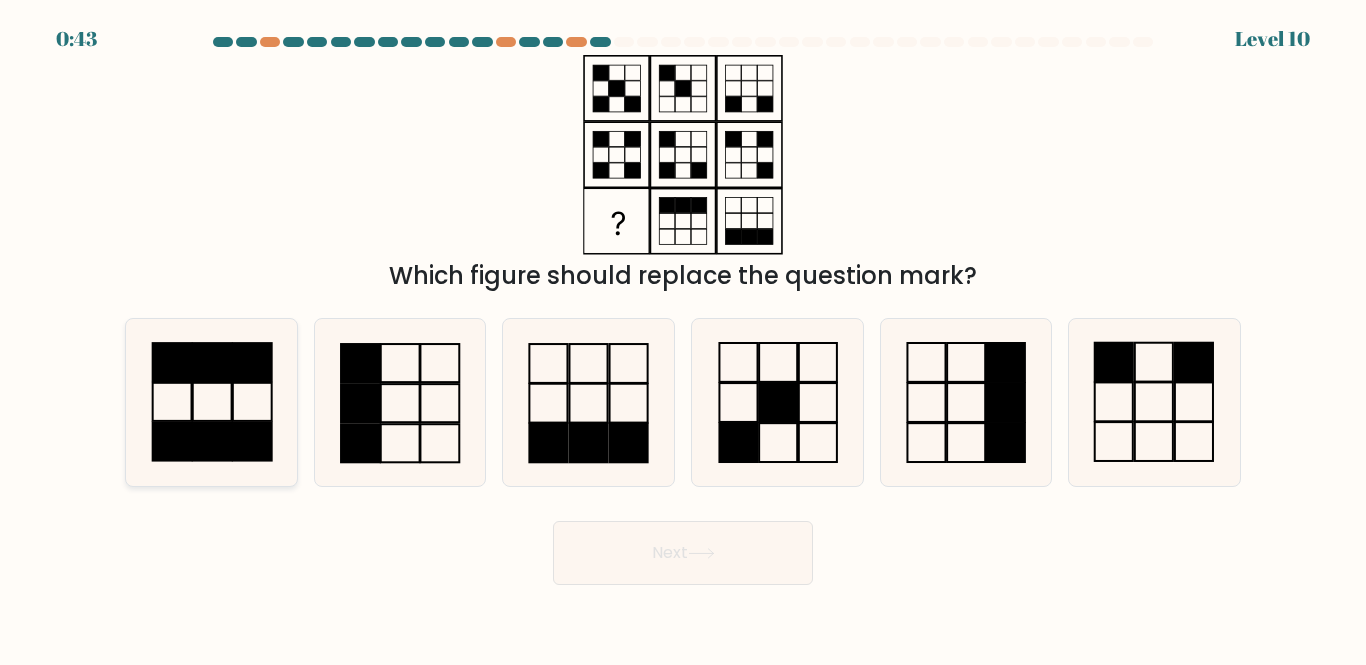 click 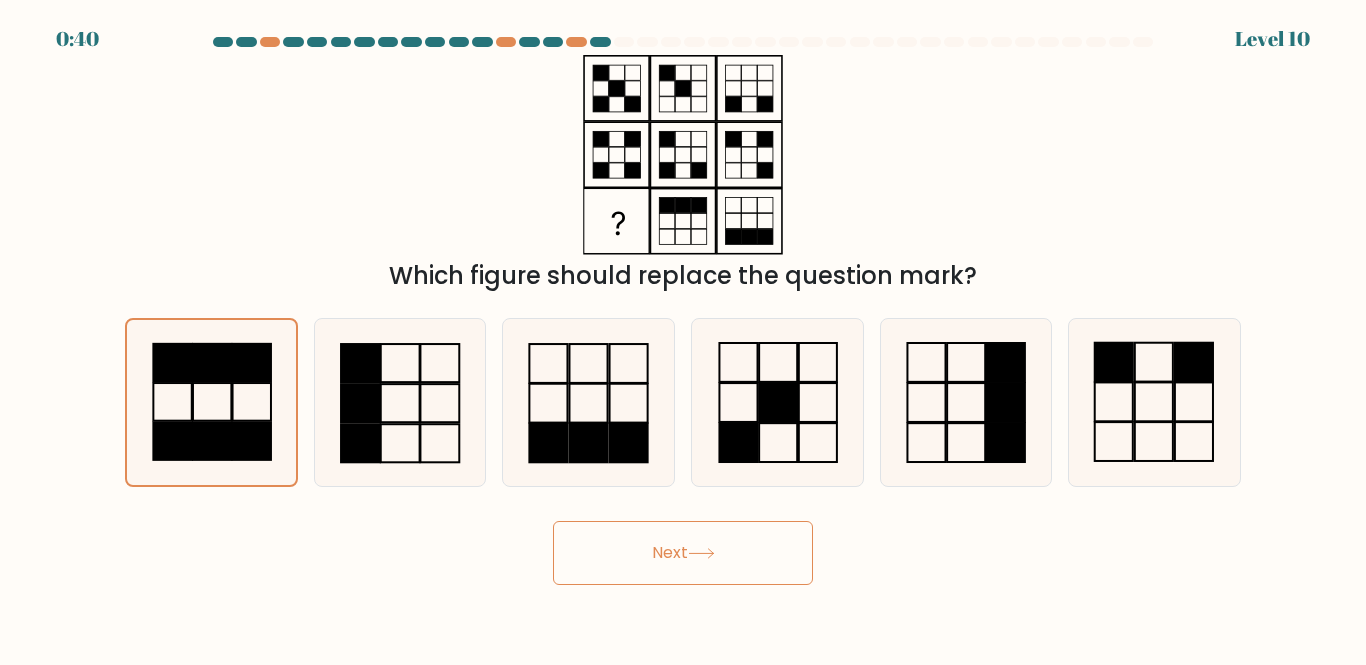 click on "Next" at bounding box center (683, 553) 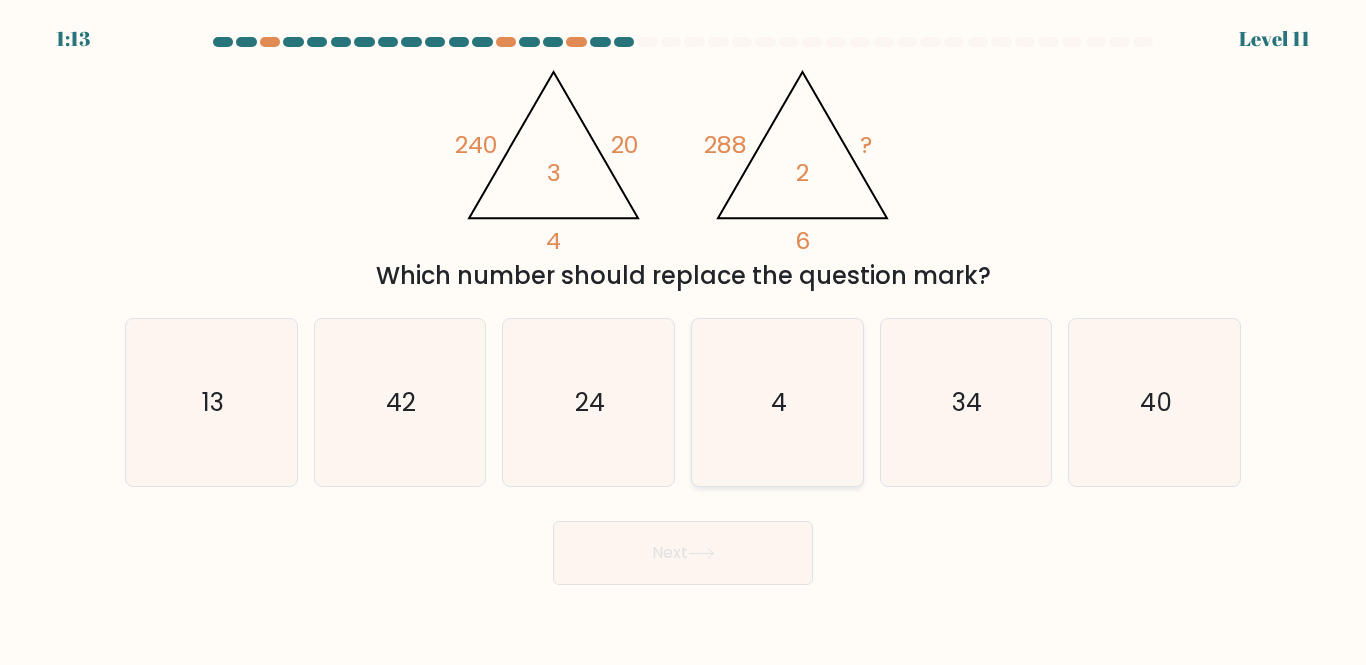 click on "4" 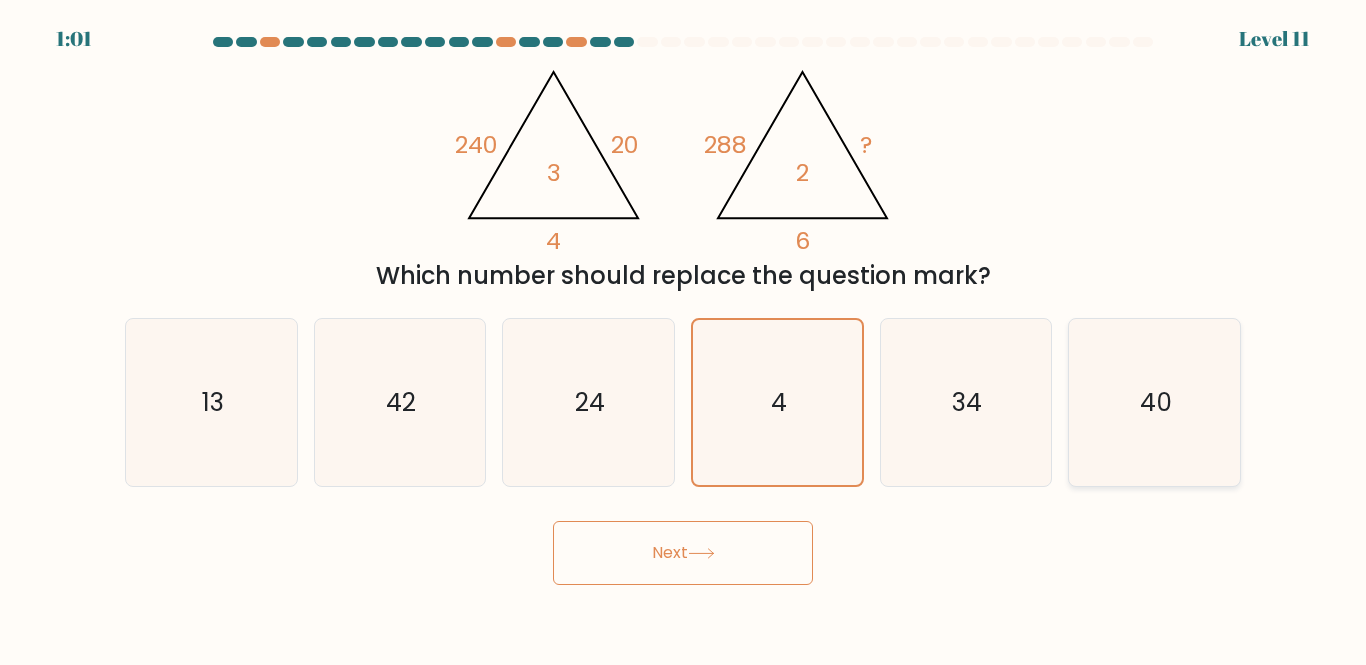 click on "40" 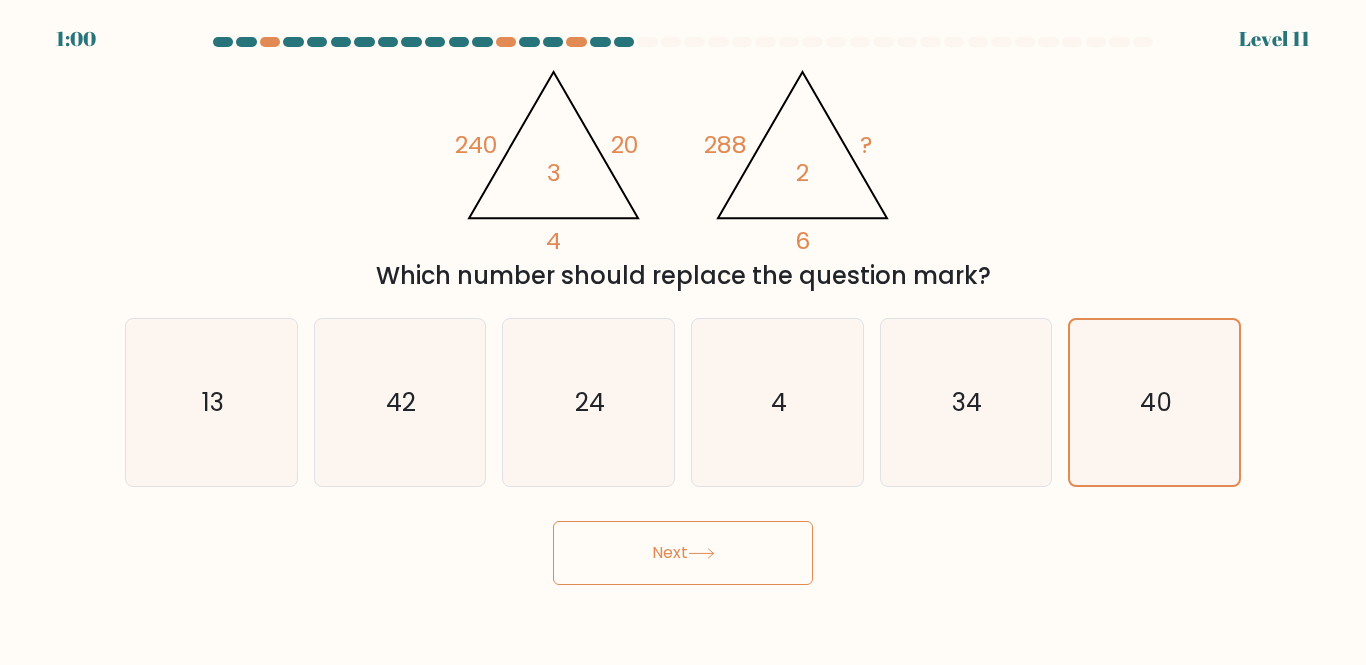 click on "Next" at bounding box center (683, 553) 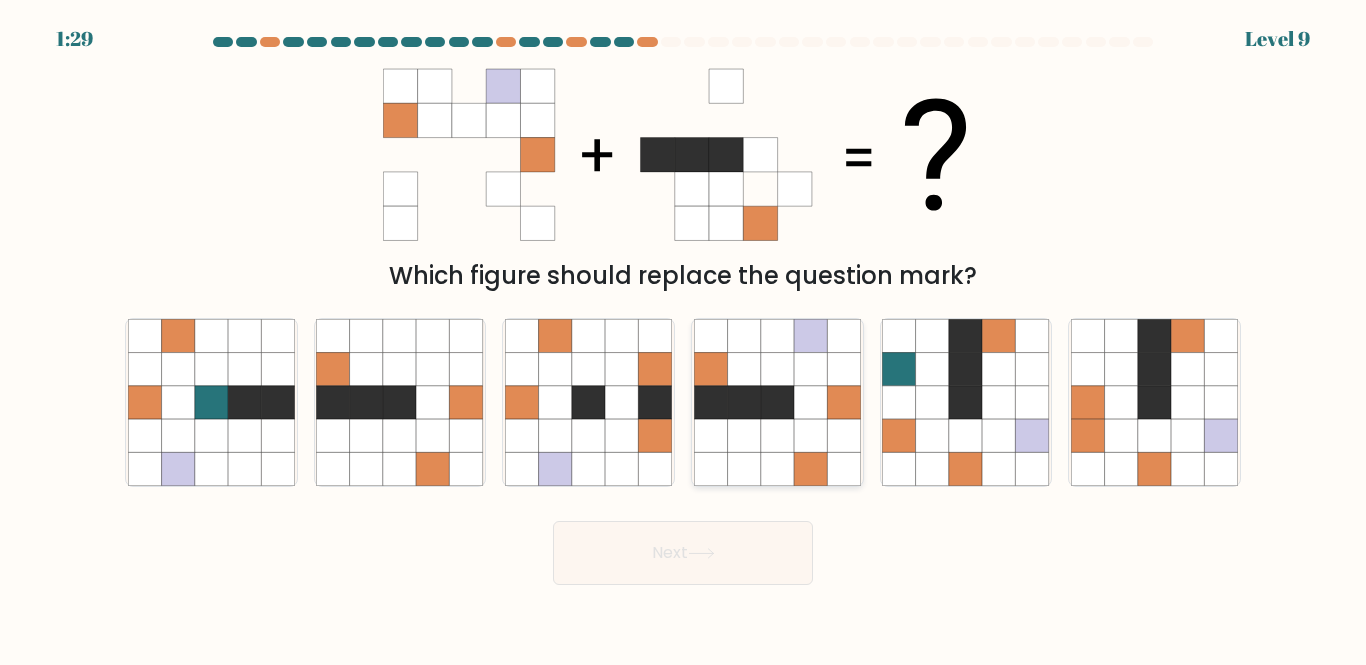 click 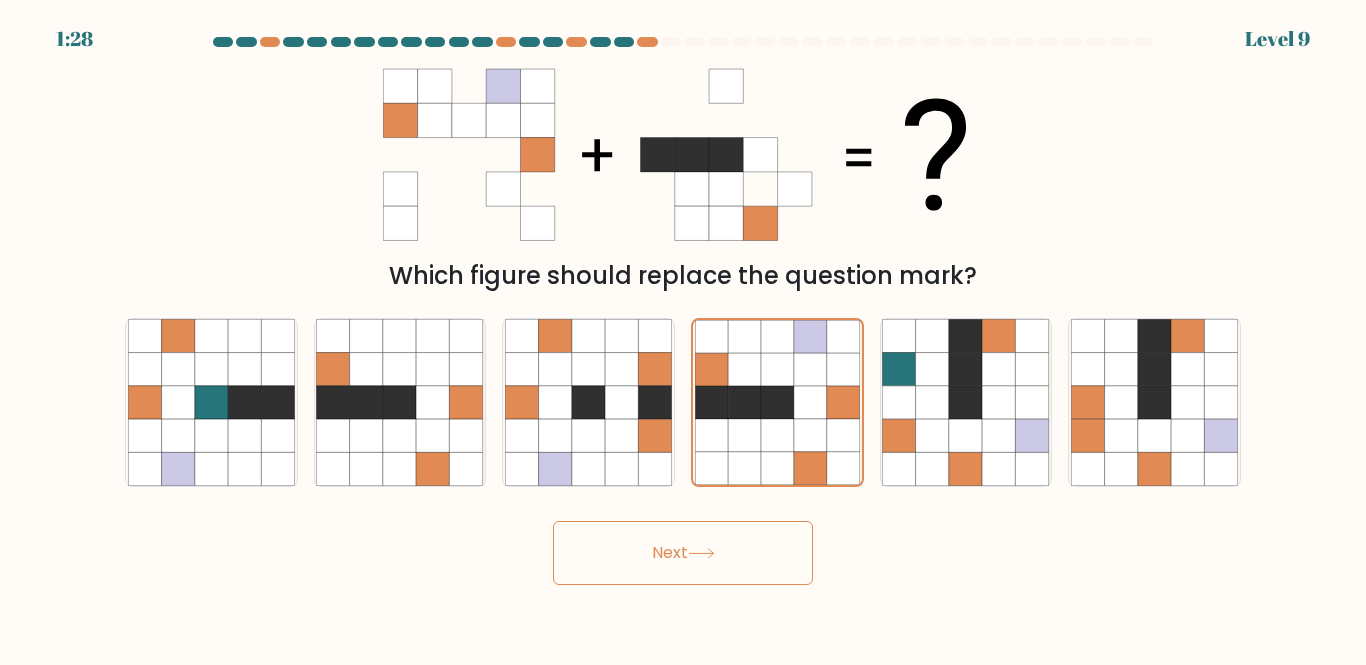 click on "Next" at bounding box center [683, 553] 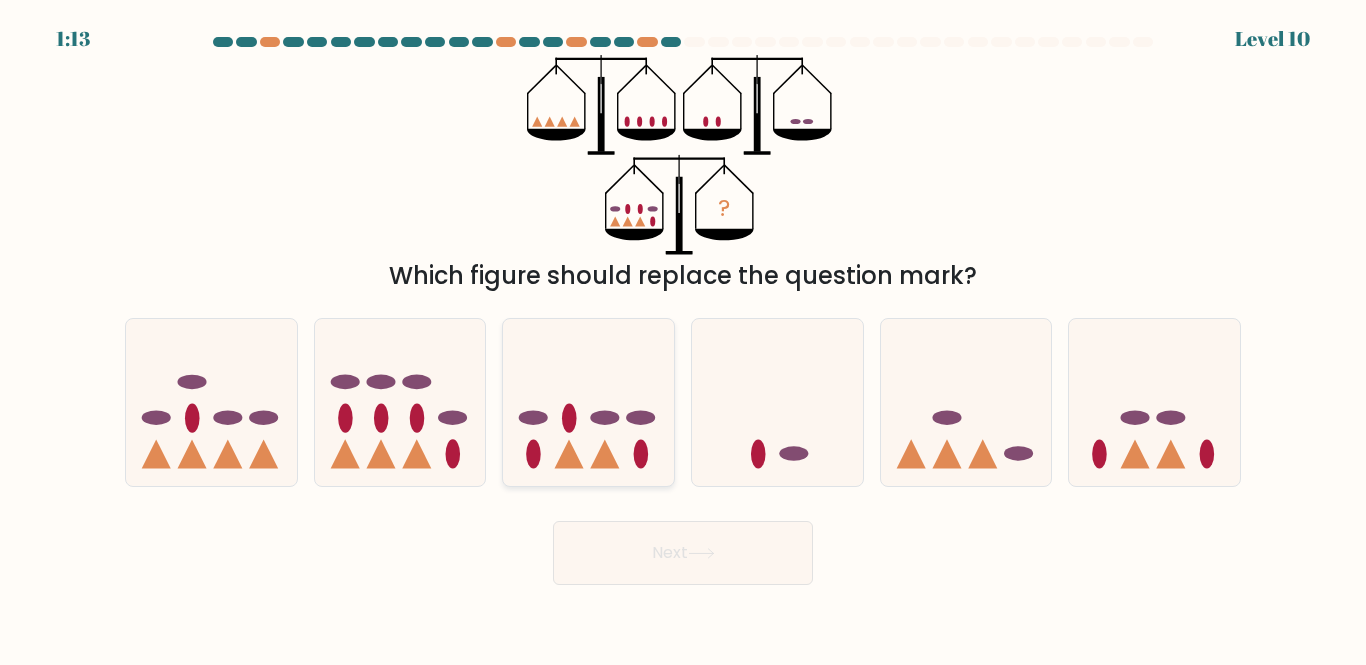click 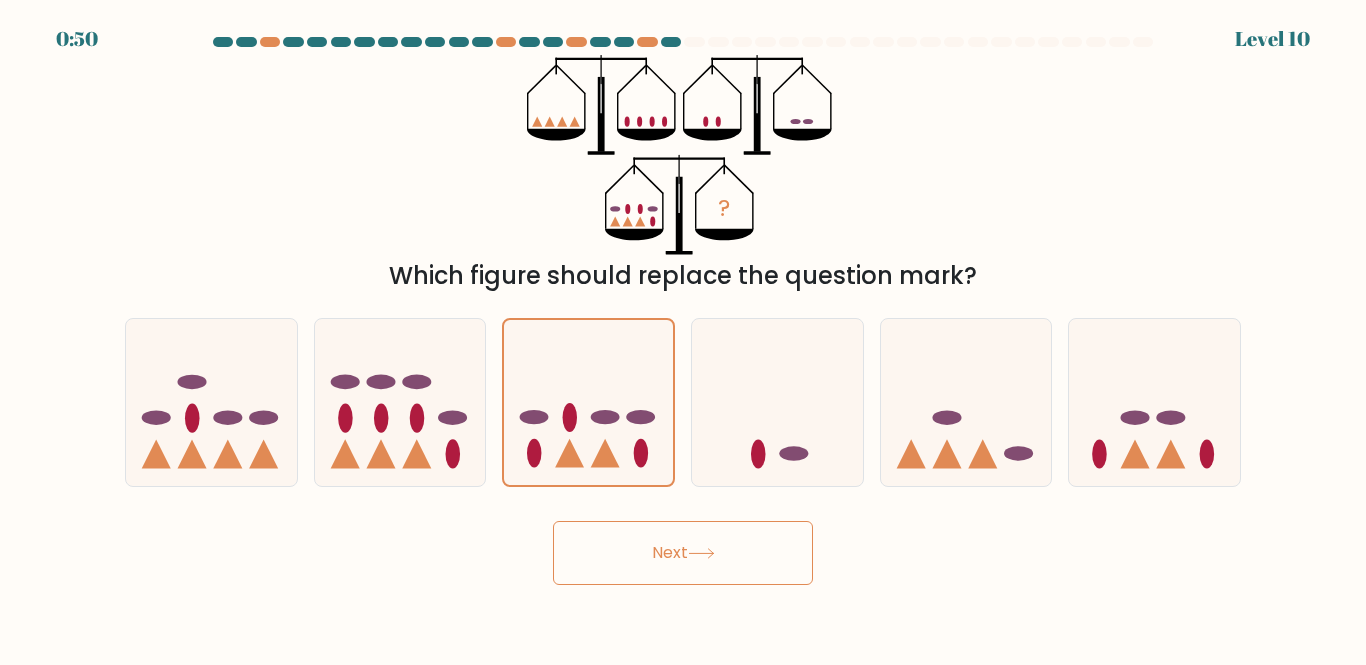 click on "Next" at bounding box center [683, 553] 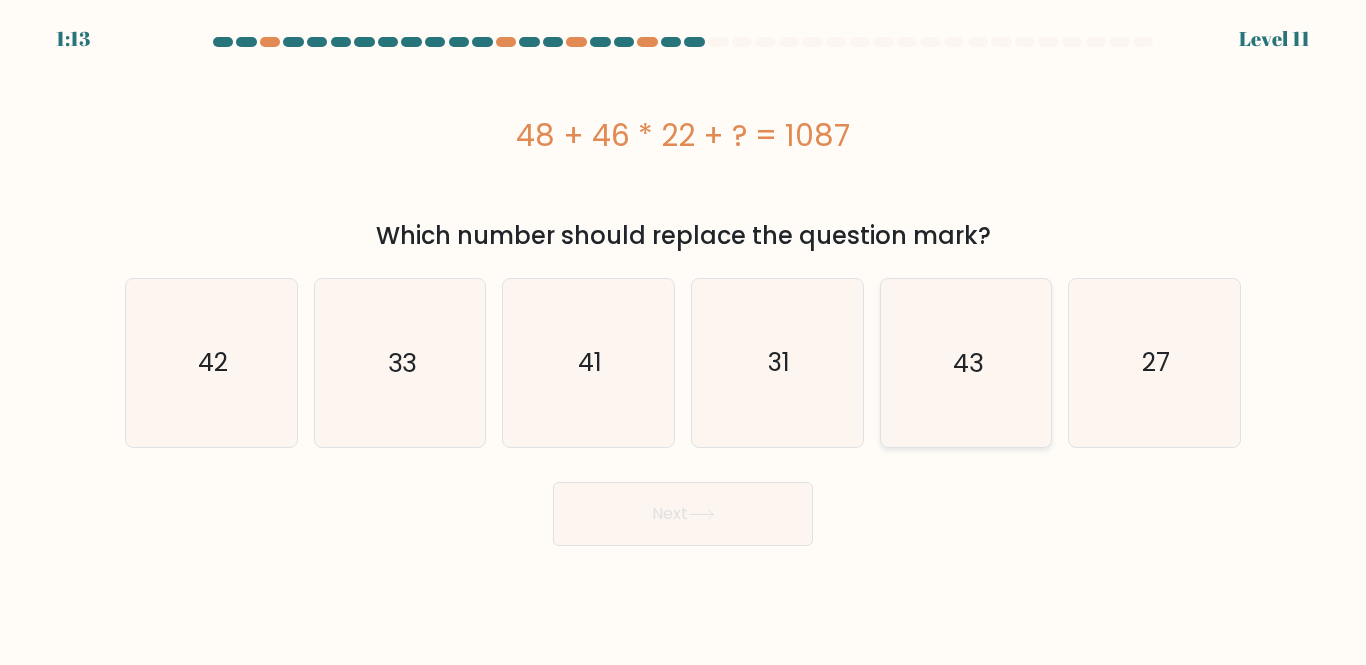 click on "43" 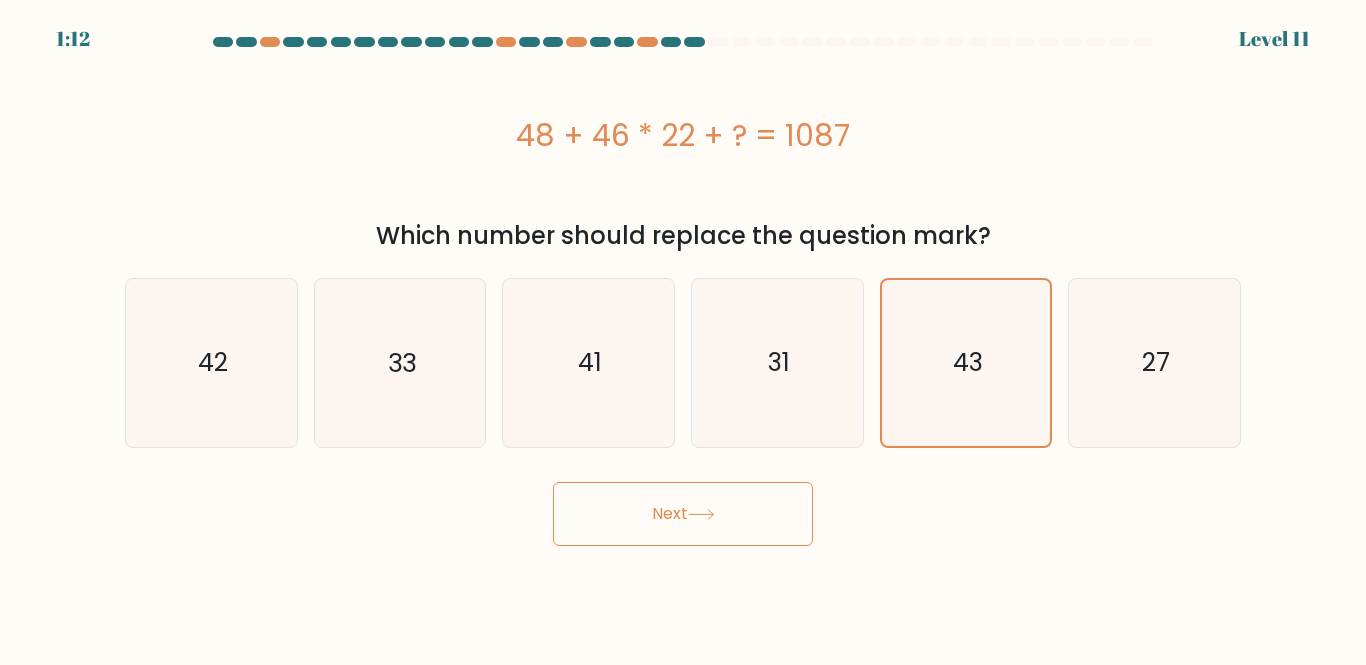 click on "Next" at bounding box center [683, 514] 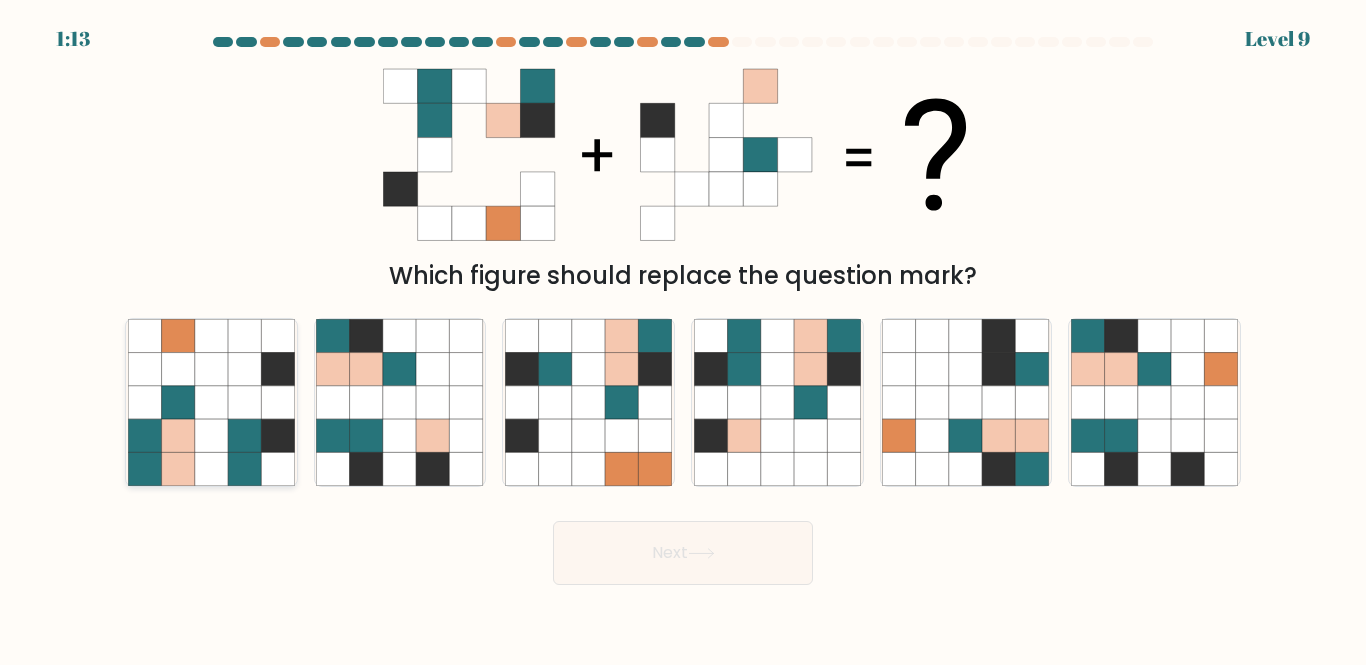 click 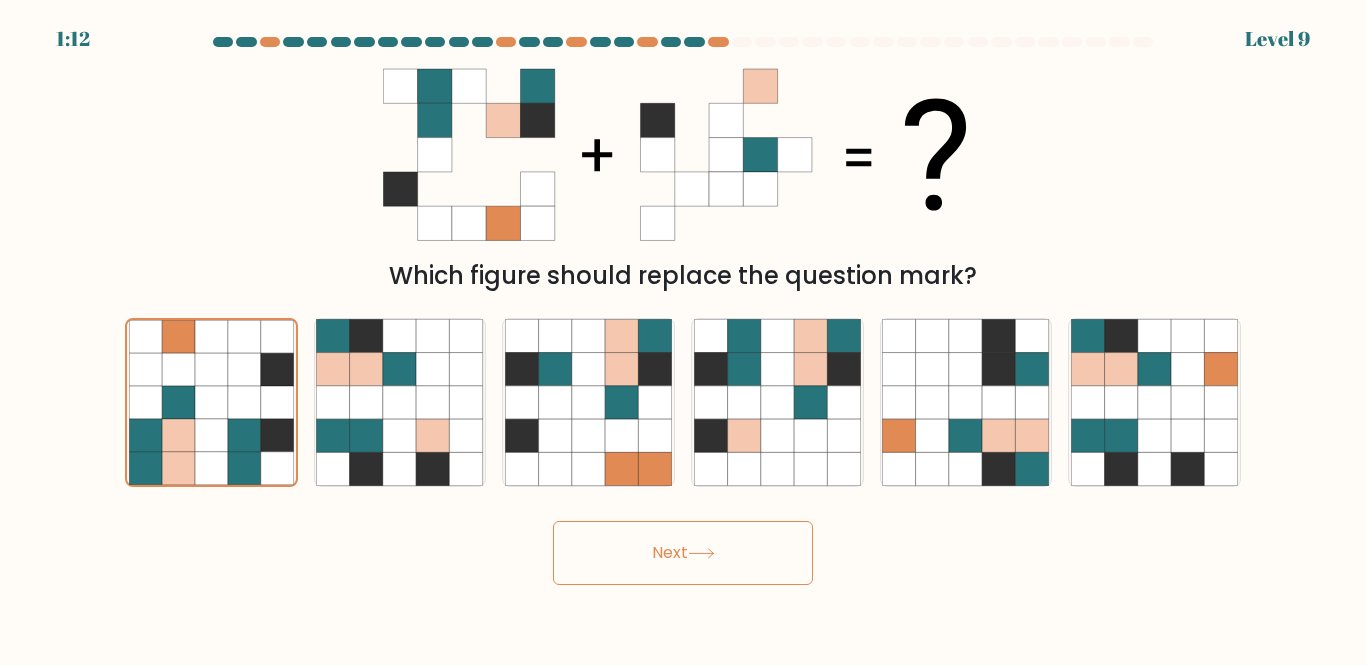 click on "Next" at bounding box center [683, 553] 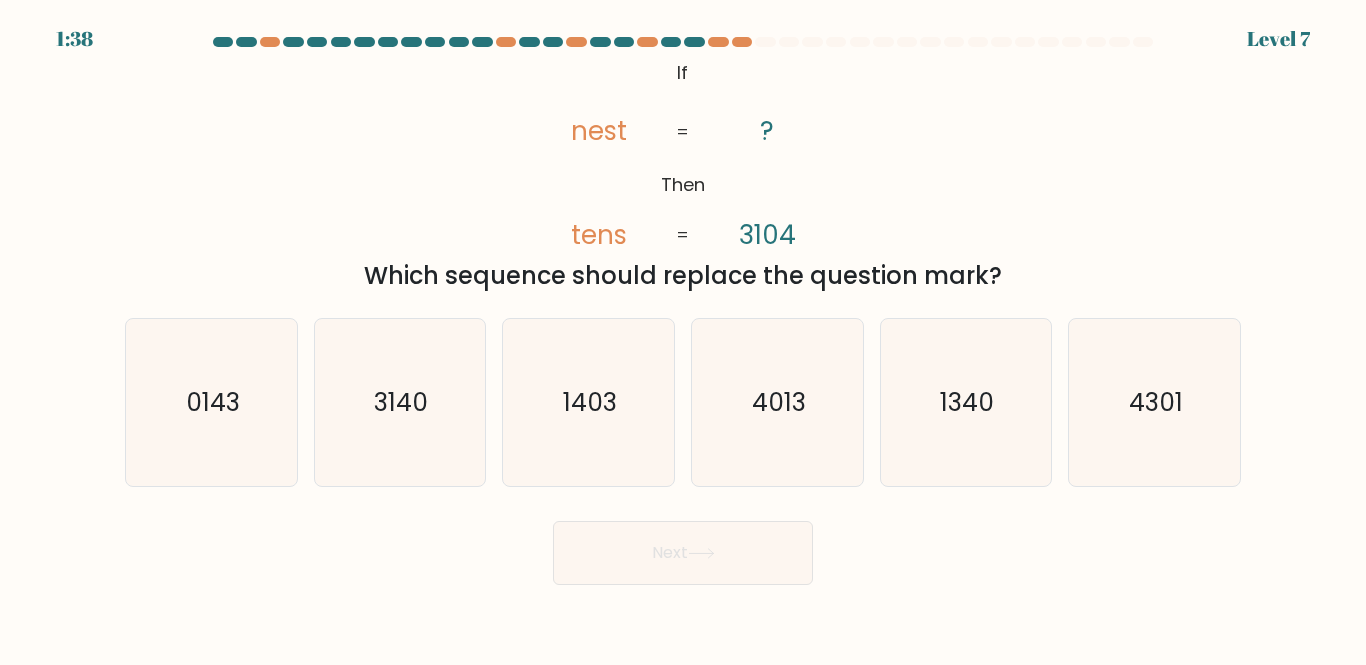 drag, startPoint x: 393, startPoint y: 438, endPoint x: 911, endPoint y: 607, distance: 544.8715 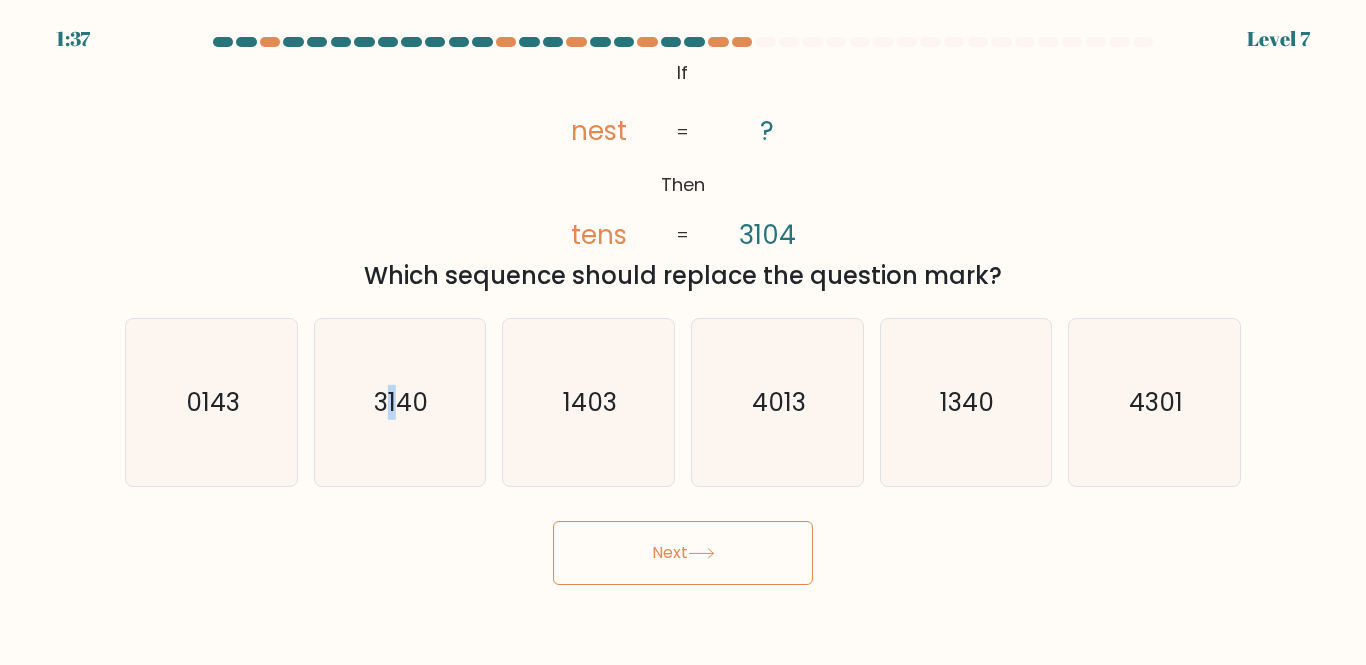 click on "Next" at bounding box center (683, 553) 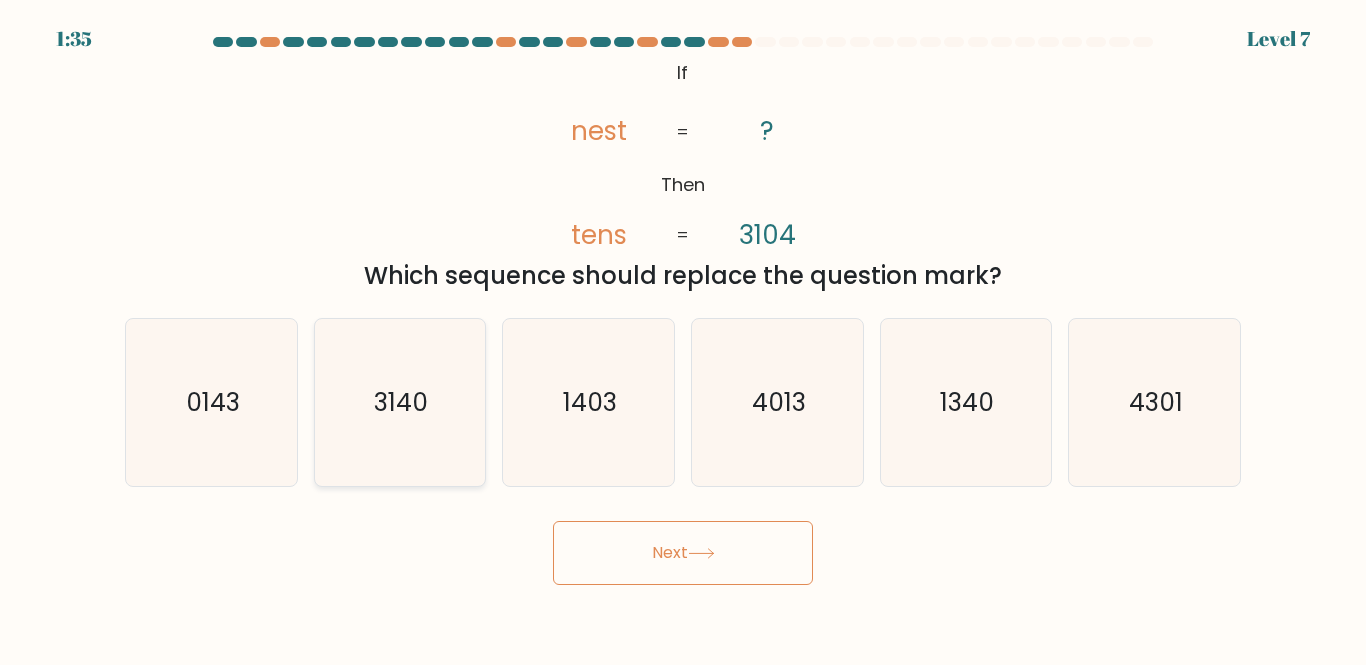 click on "3140" 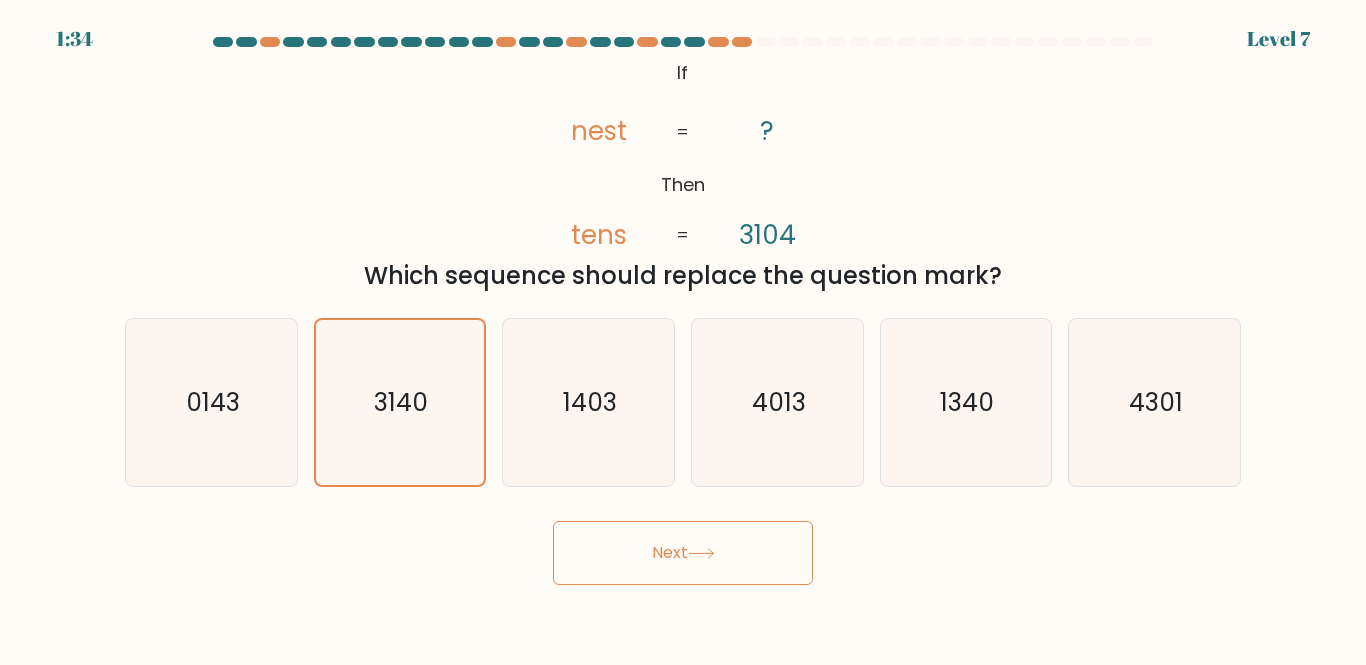 click on "Next" at bounding box center [683, 553] 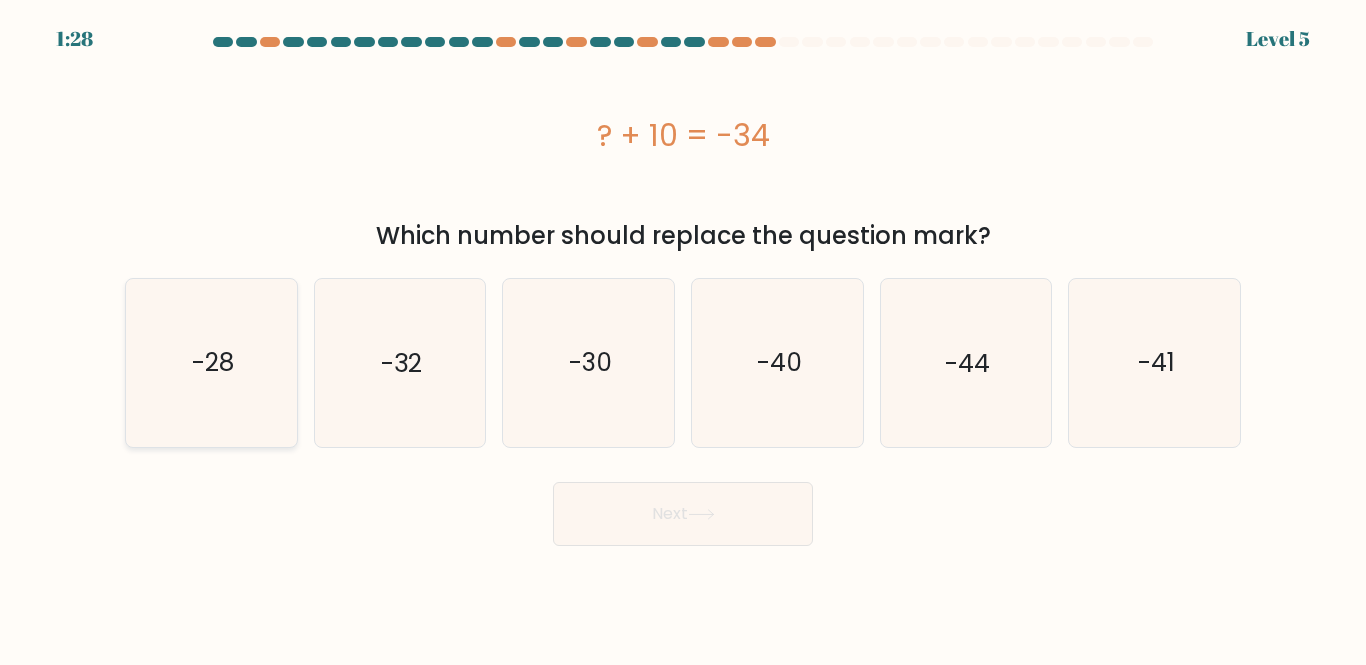 click on "-28" 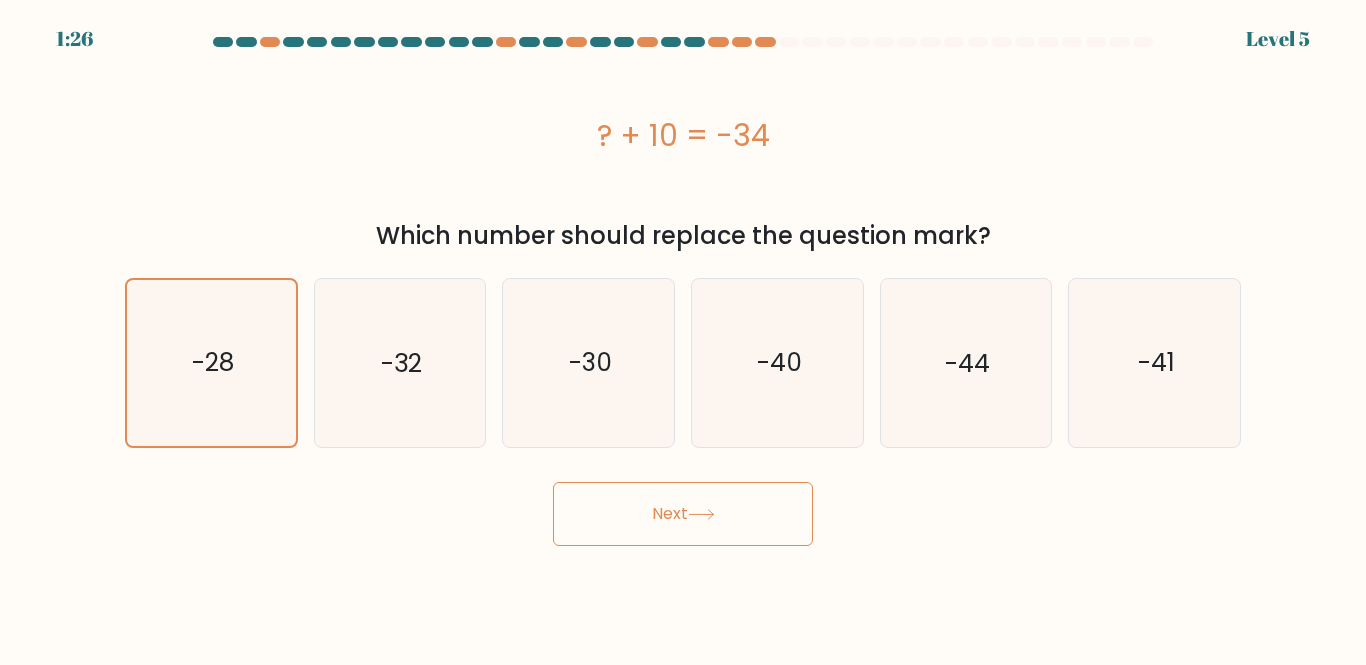 click on "Next" at bounding box center [683, 514] 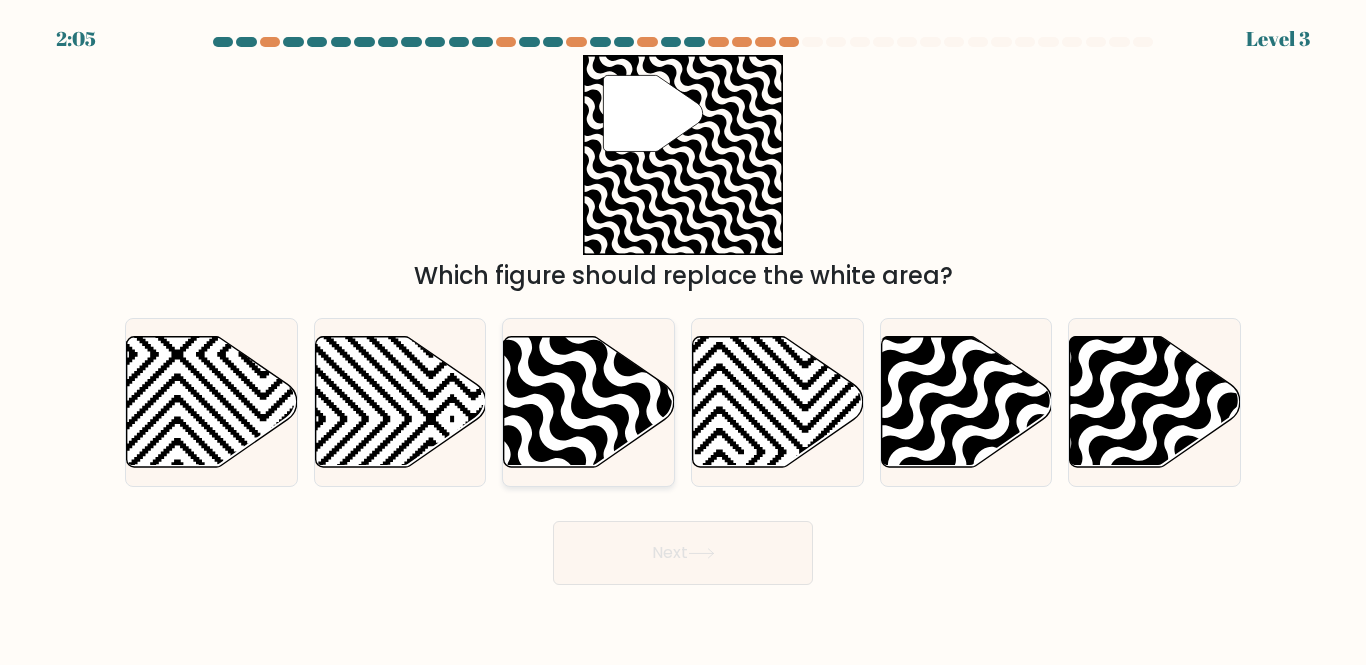 click 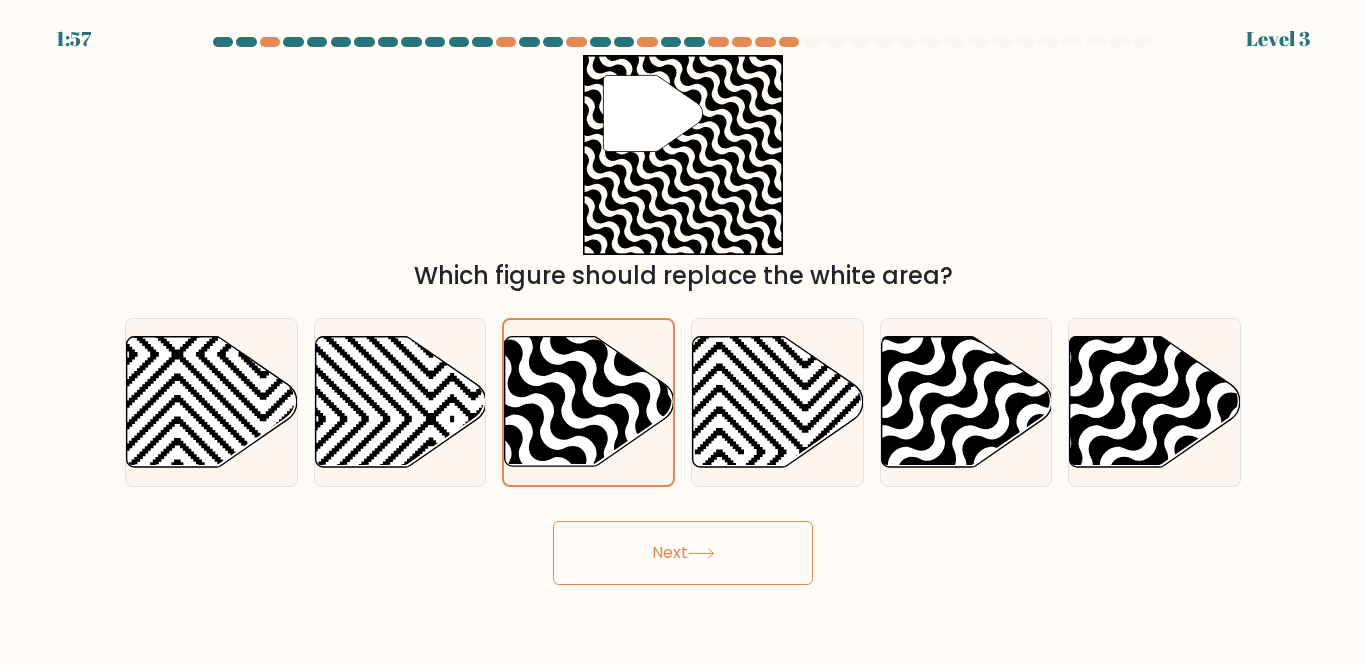 click on "Next" at bounding box center [683, 553] 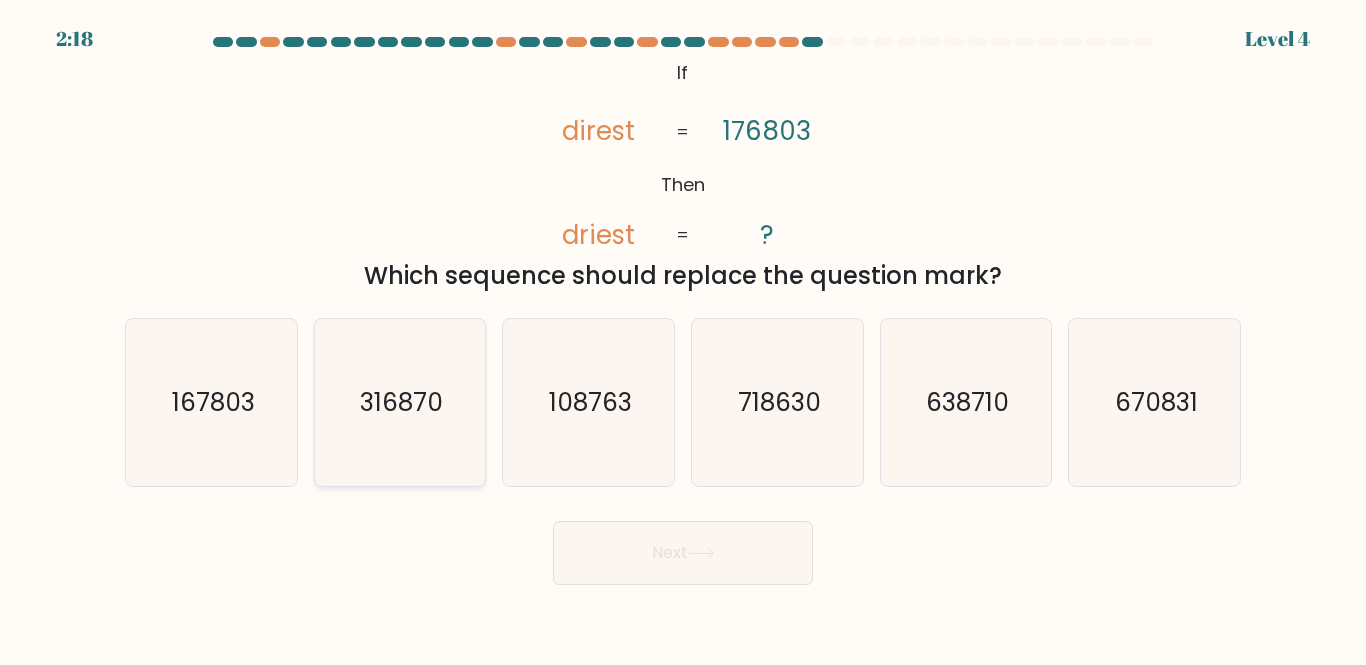 drag, startPoint x: 184, startPoint y: 432, endPoint x: 322, endPoint y: 479, distance: 145.78409 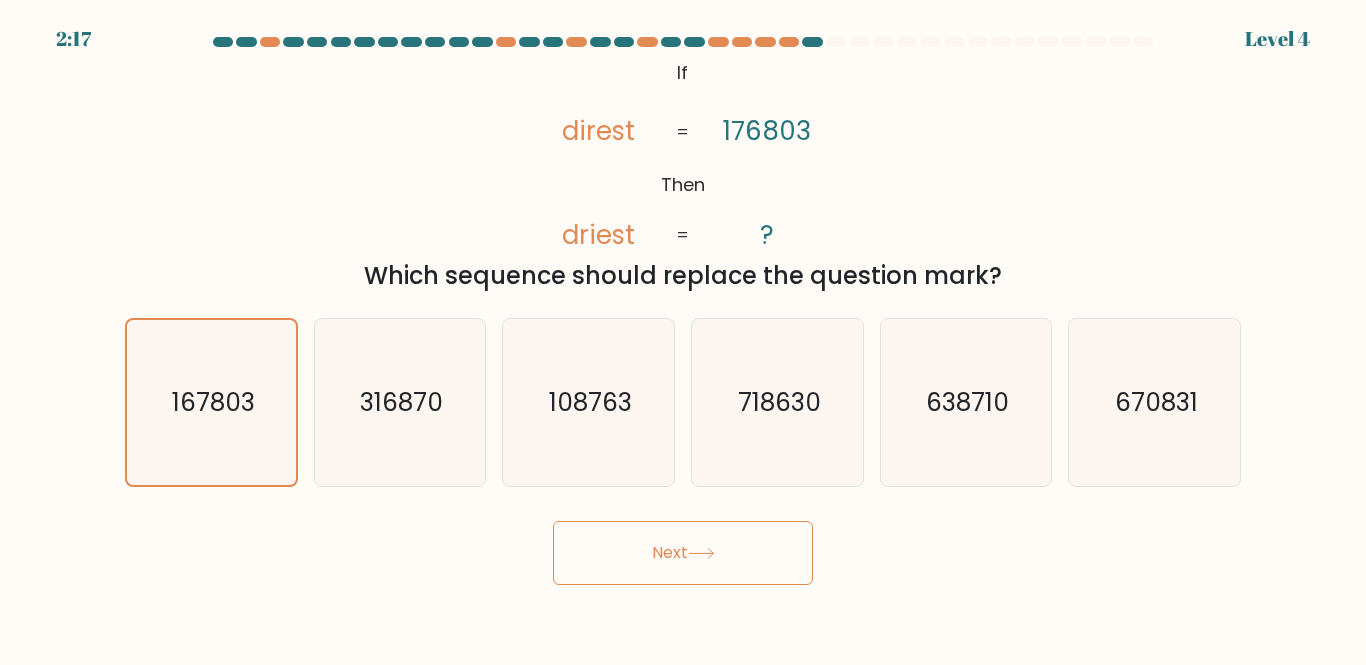 click on "Next" at bounding box center [683, 553] 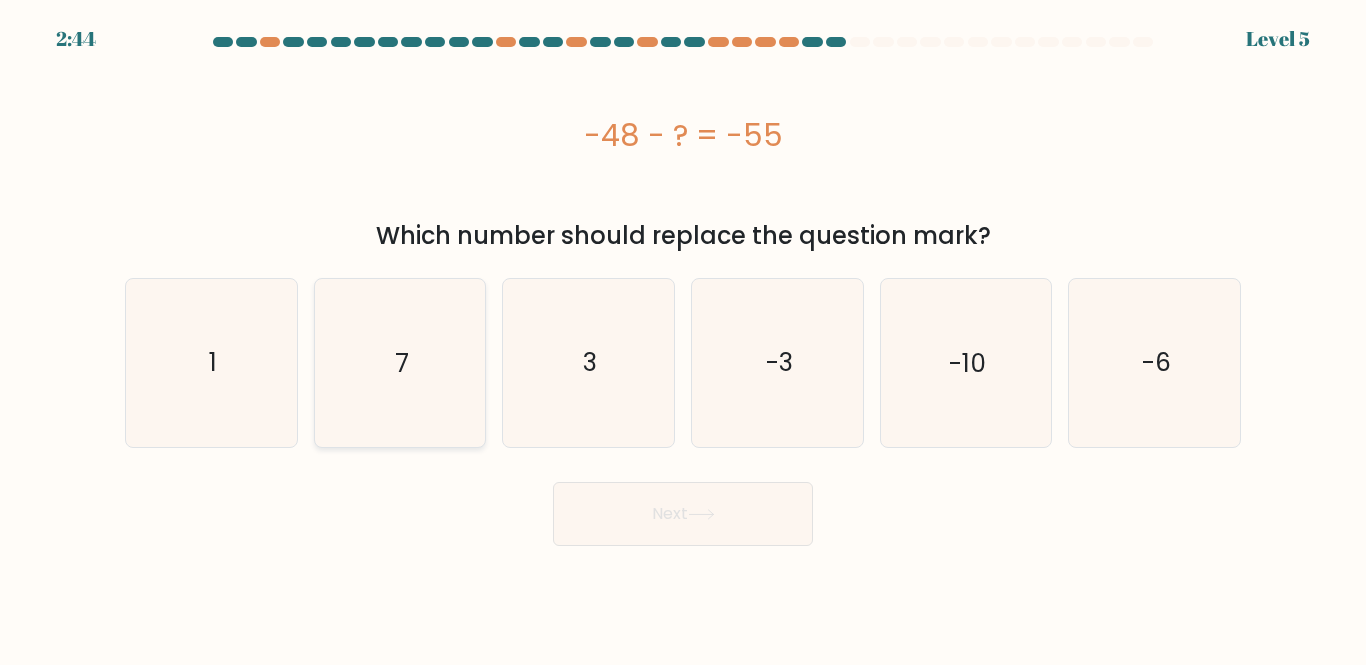drag, startPoint x: 444, startPoint y: 398, endPoint x: 484, endPoint y: 405, distance: 40.60788 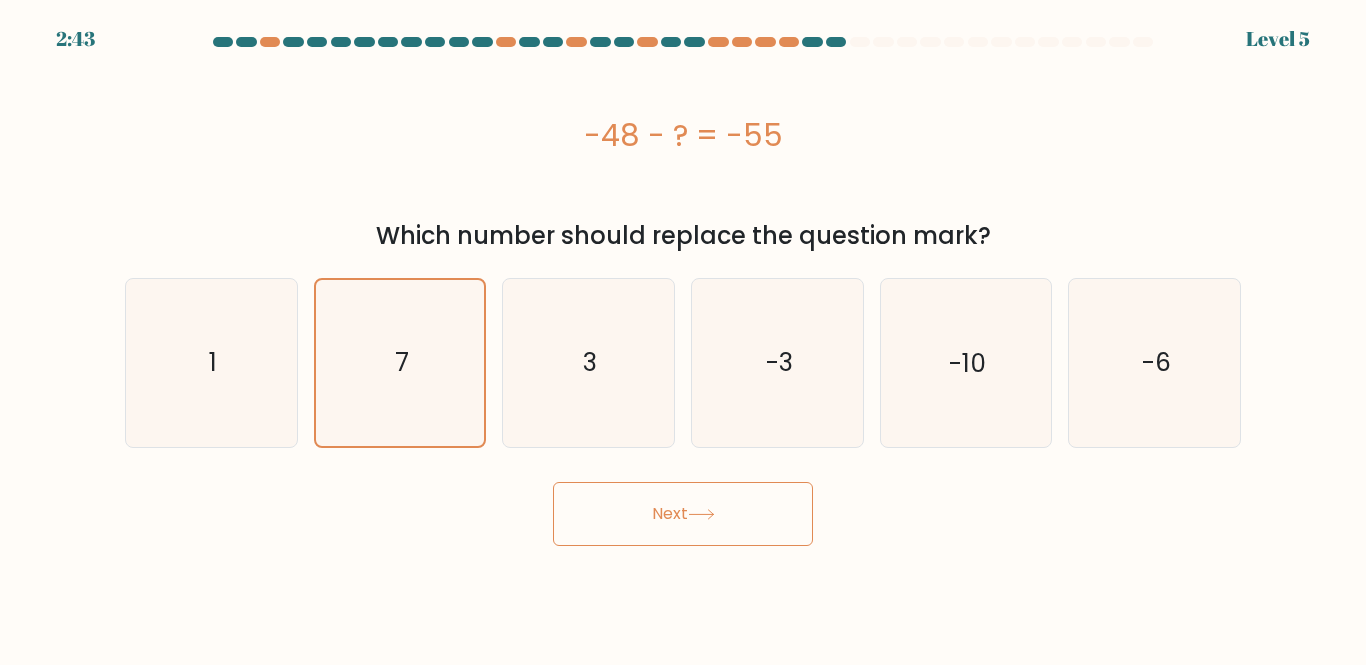 click on "Next" at bounding box center (683, 514) 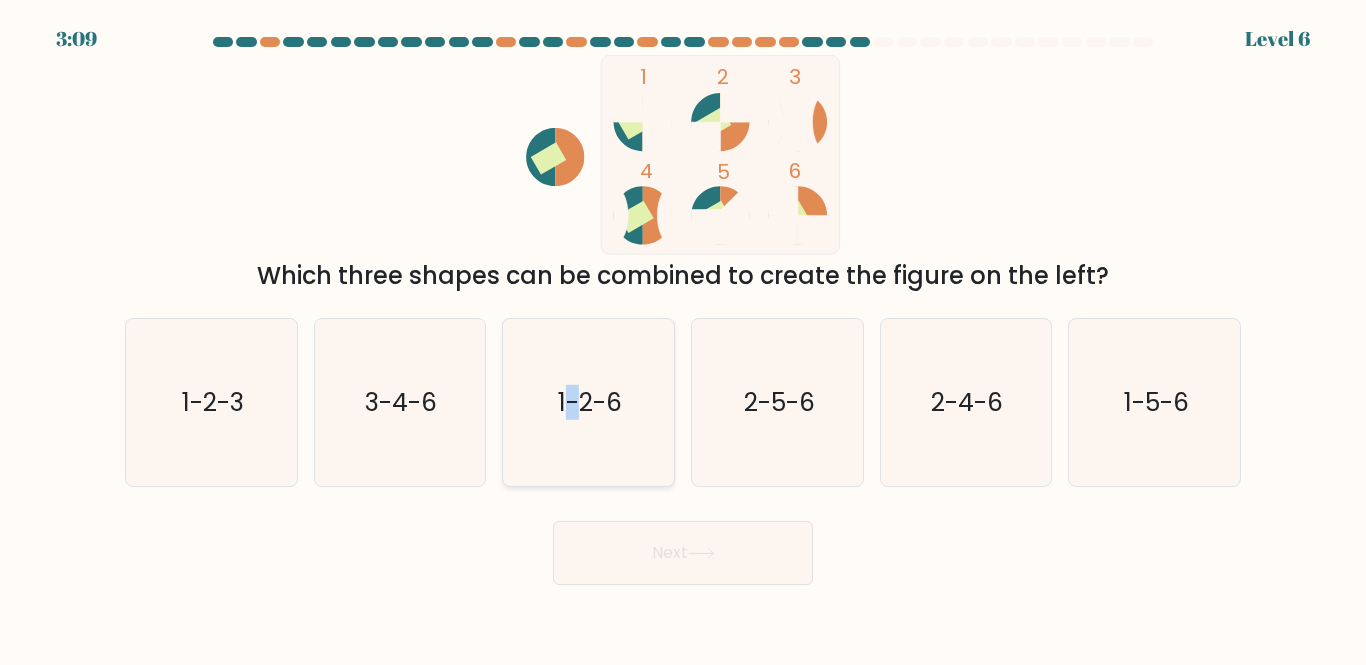 click on "1-2-6" 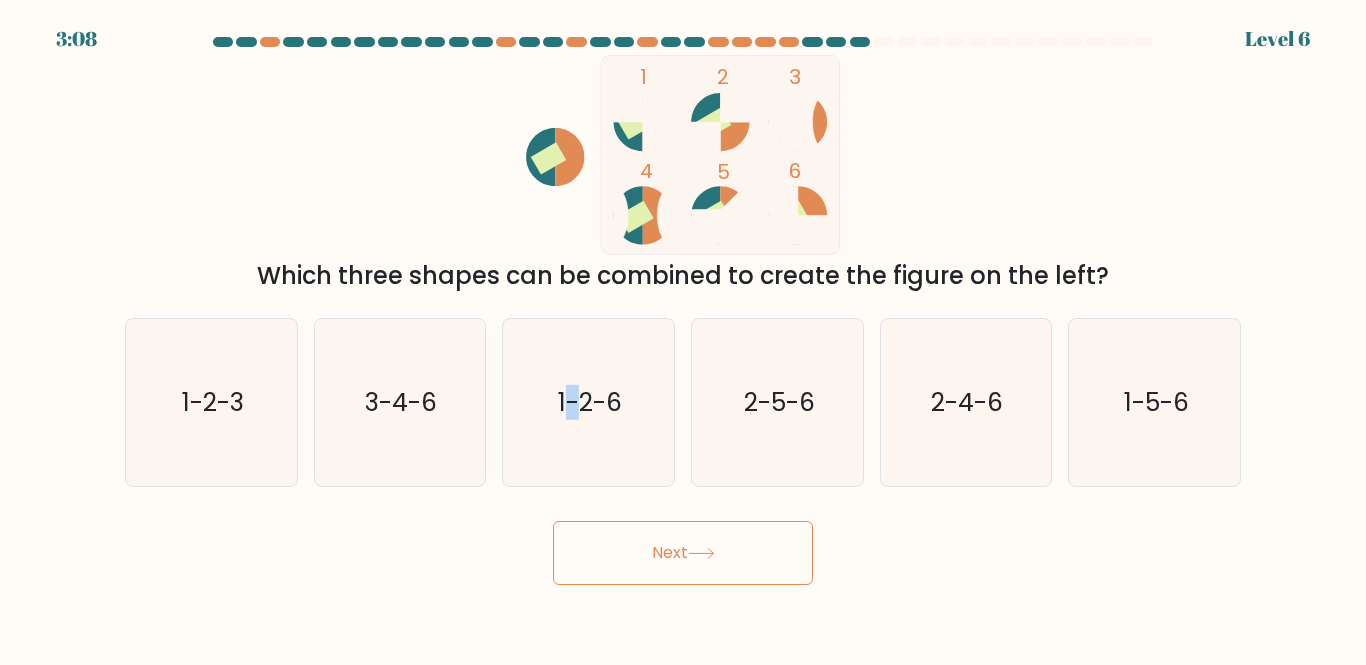 click on "Next" at bounding box center [683, 553] 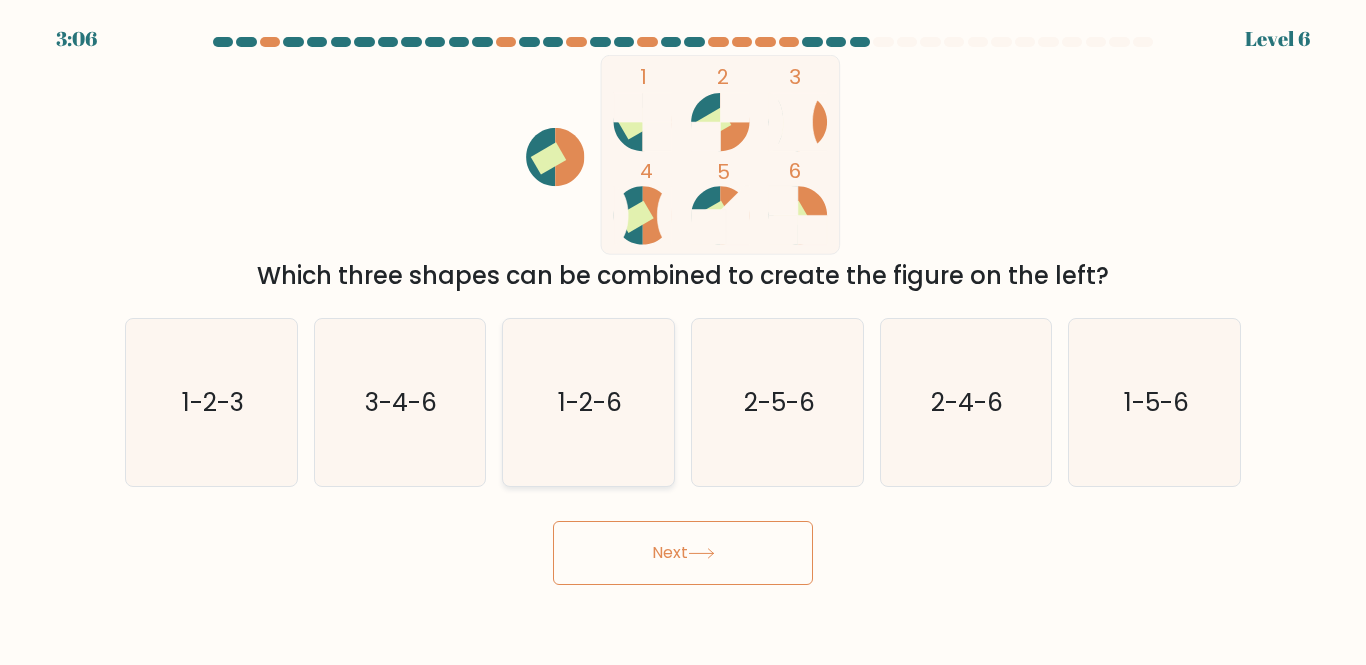 click on "1-2-6" 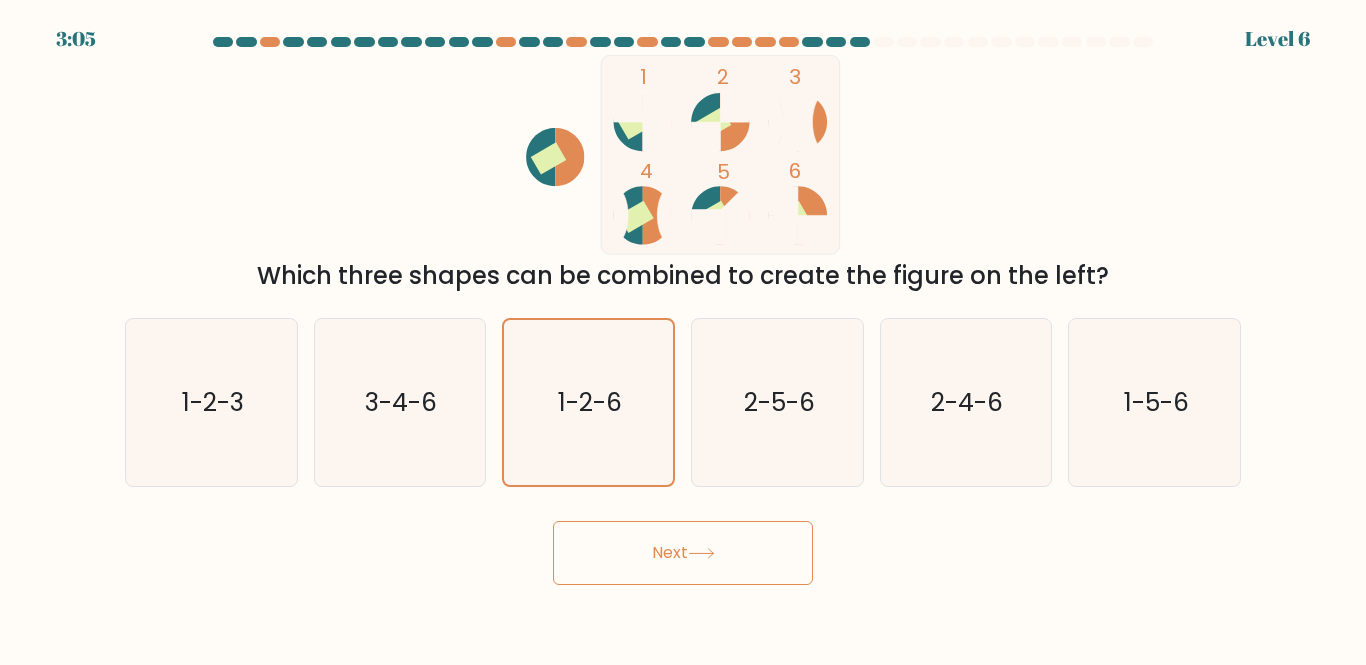 click on "Next" at bounding box center [683, 553] 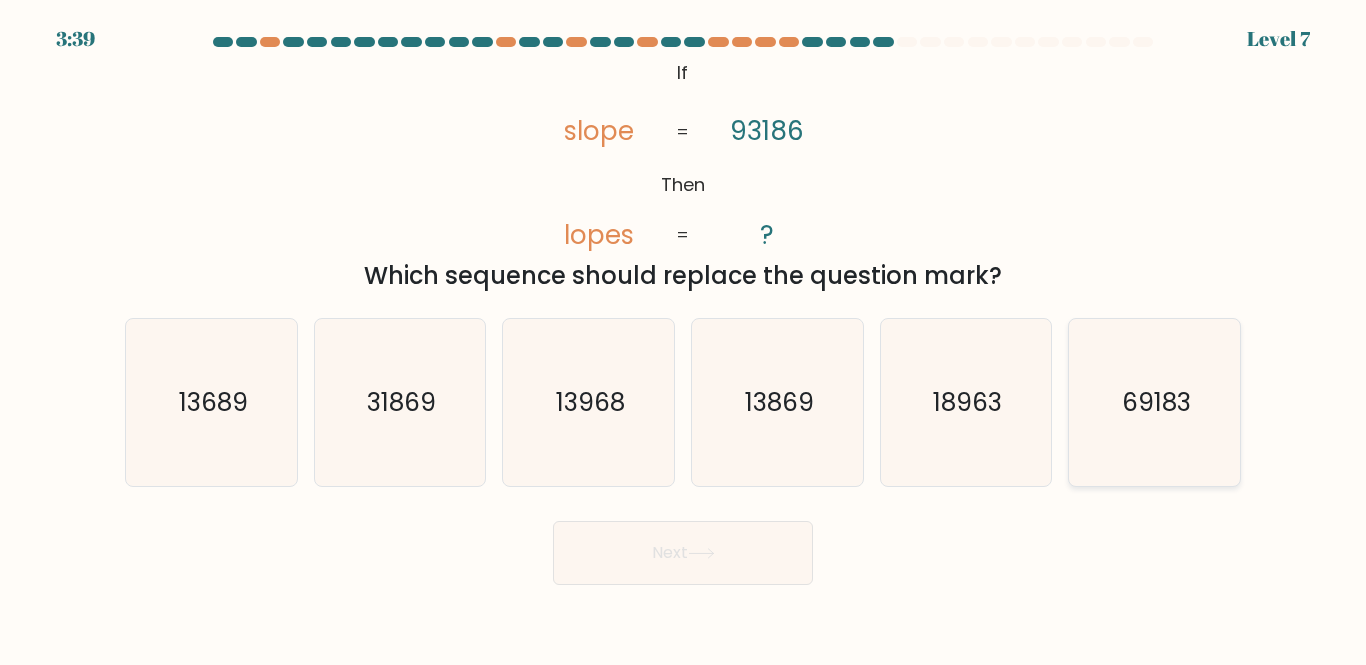 click on "69183" 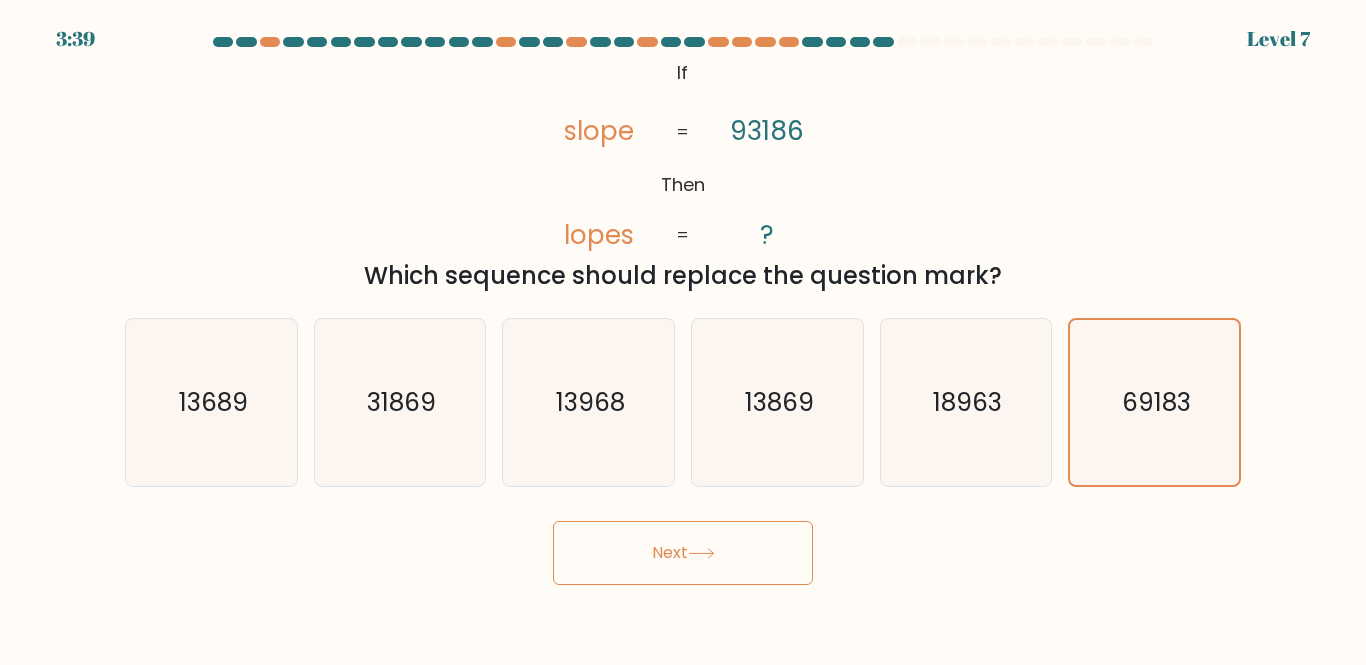 click on "Next" at bounding box center (683, 553) 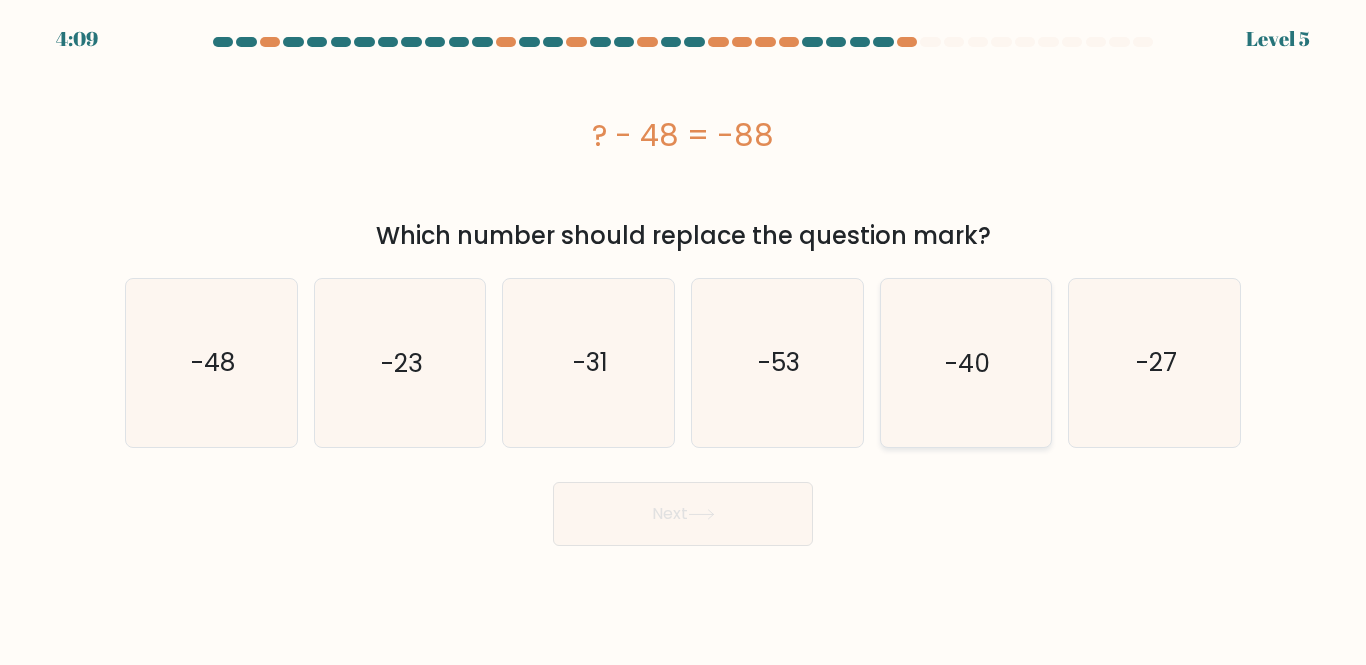 click on "-40" 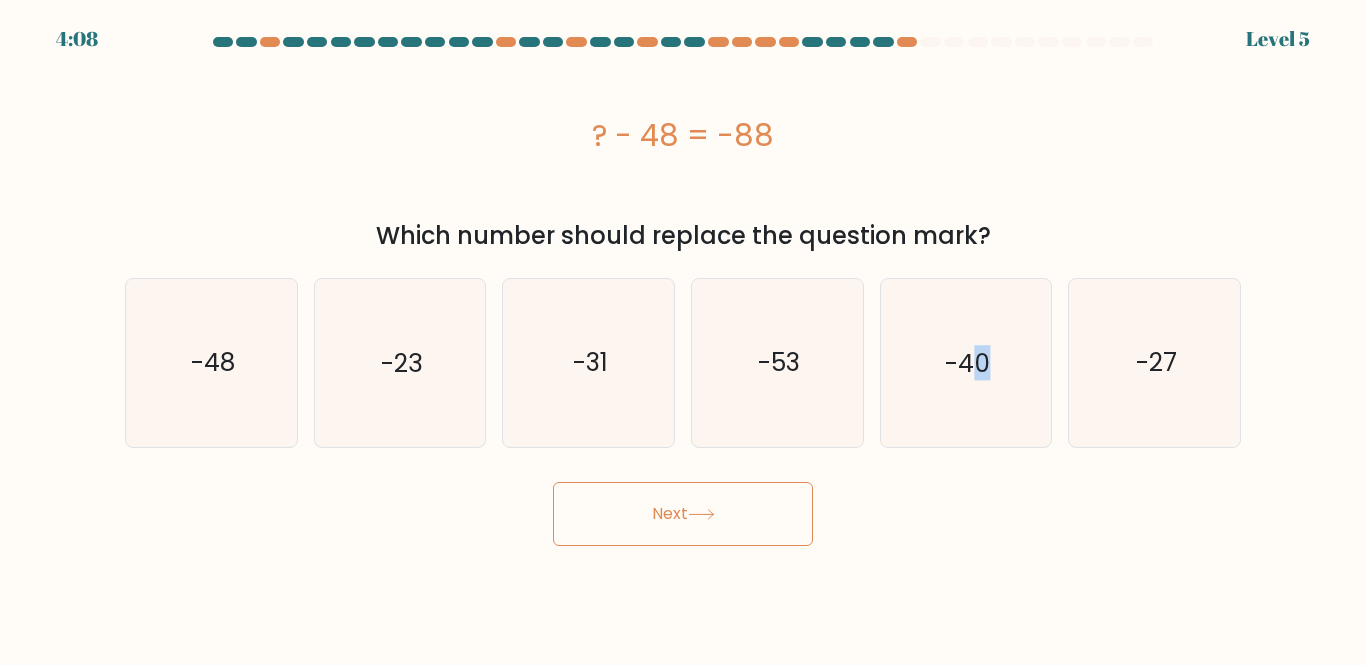click on "Next" at bounding box center [683, 514] 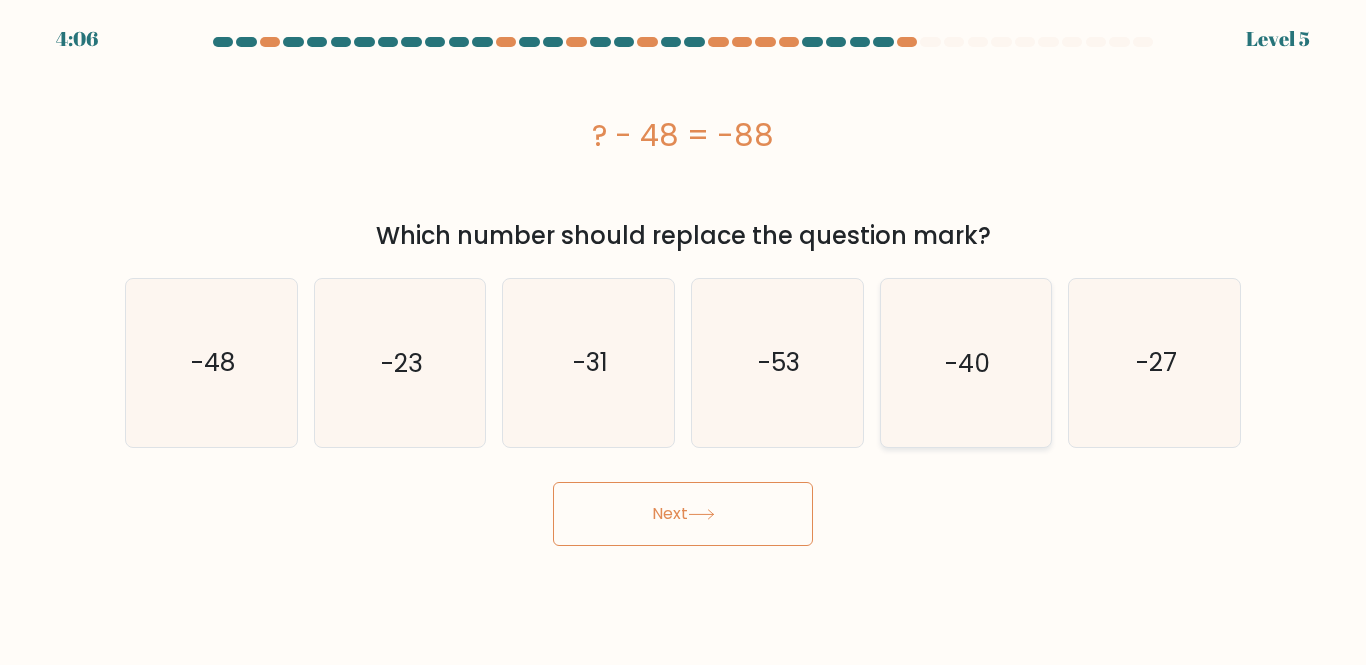 click on "-40" 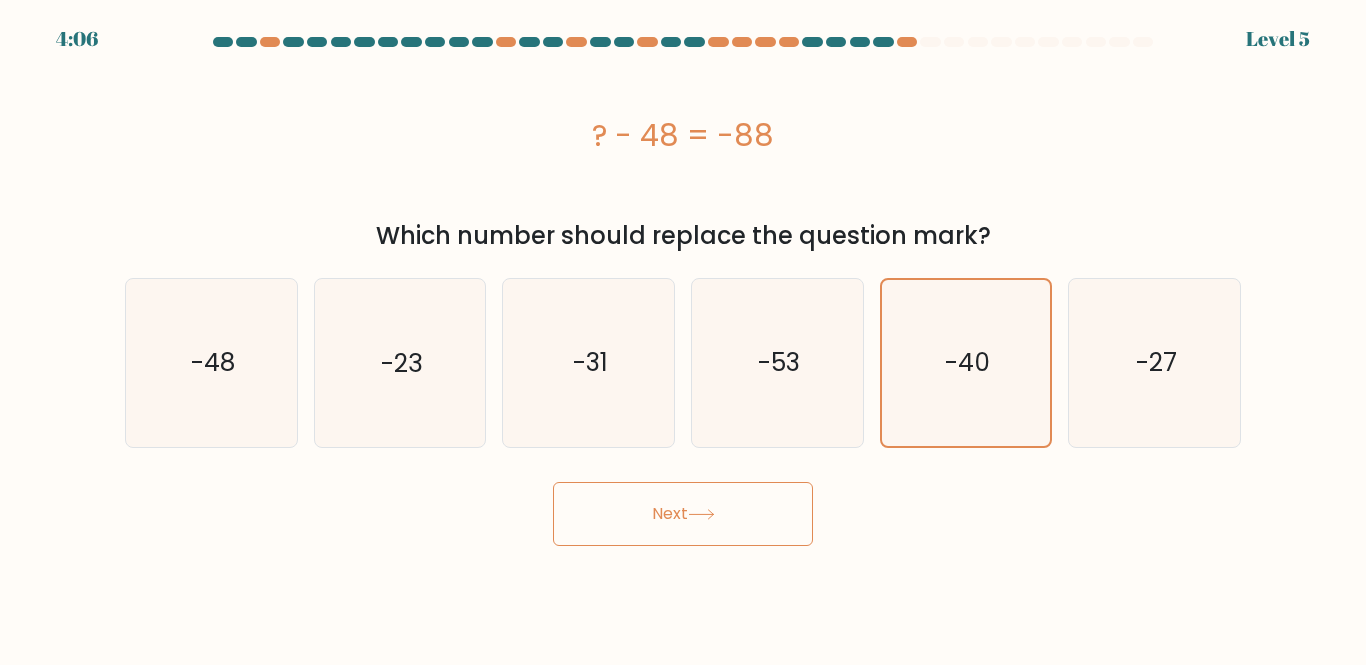 click on "Next" at bounding box center (683, 514) 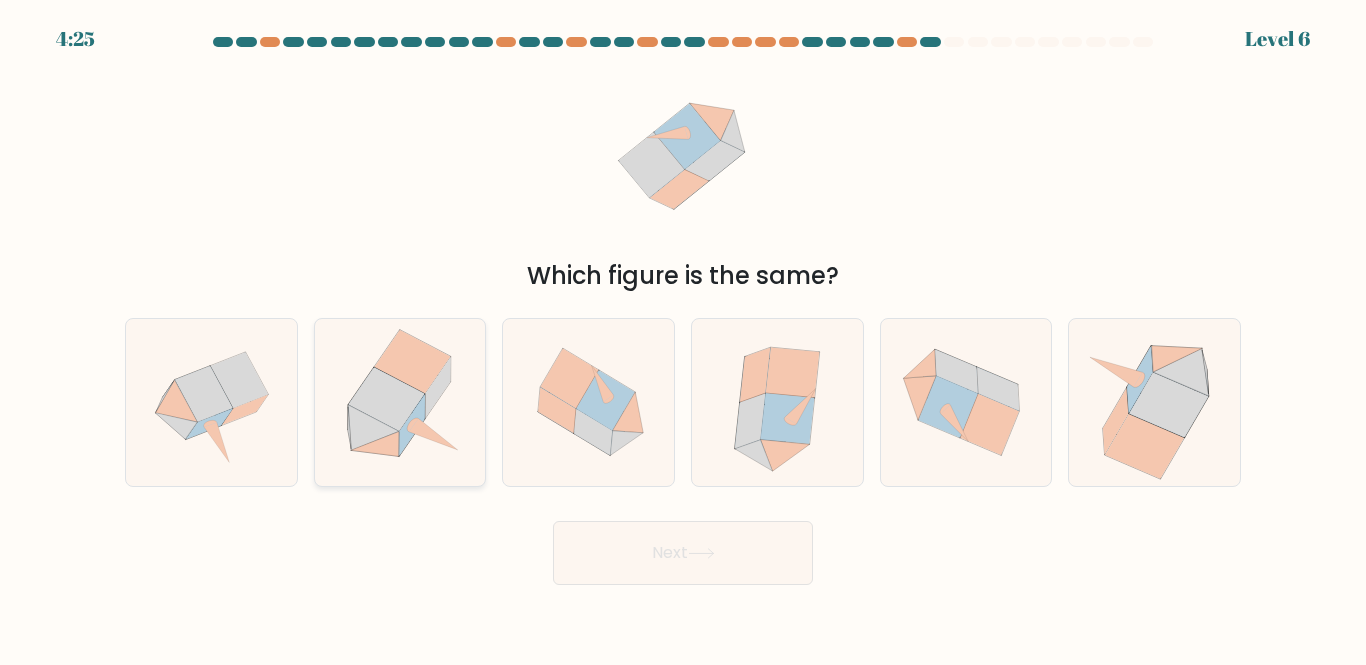 click 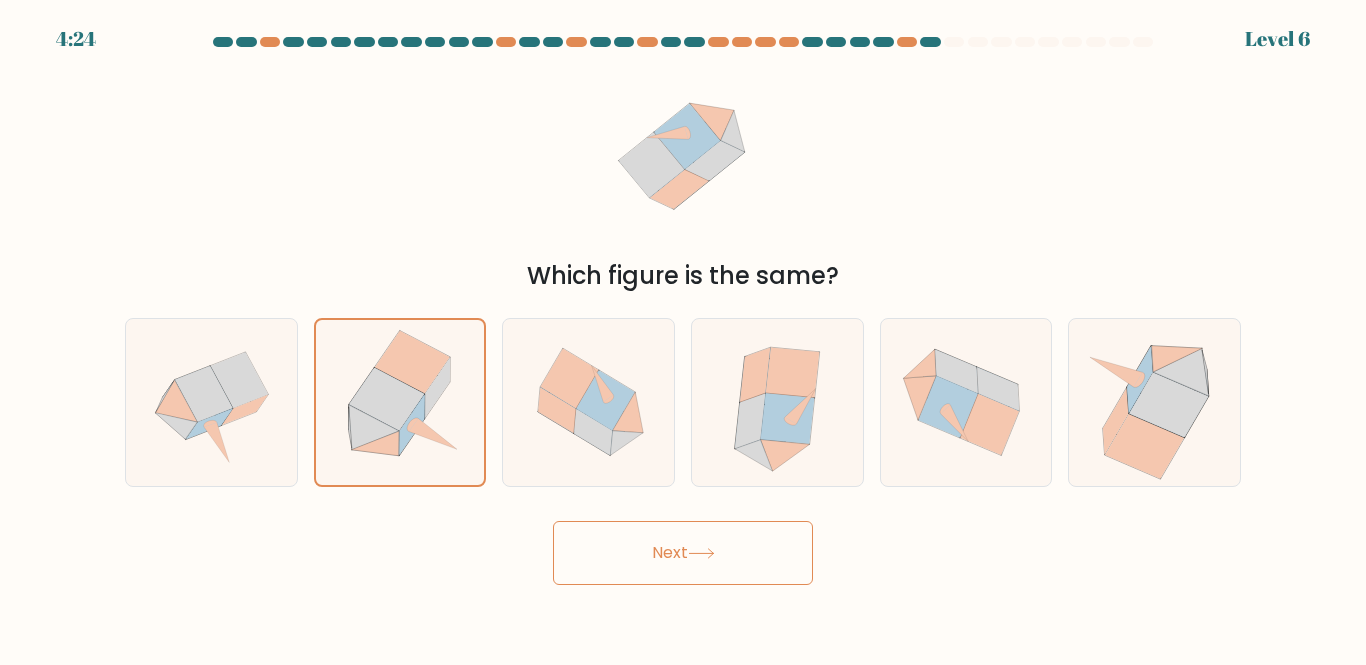 click on "Next" at bounding box center (683, 553) 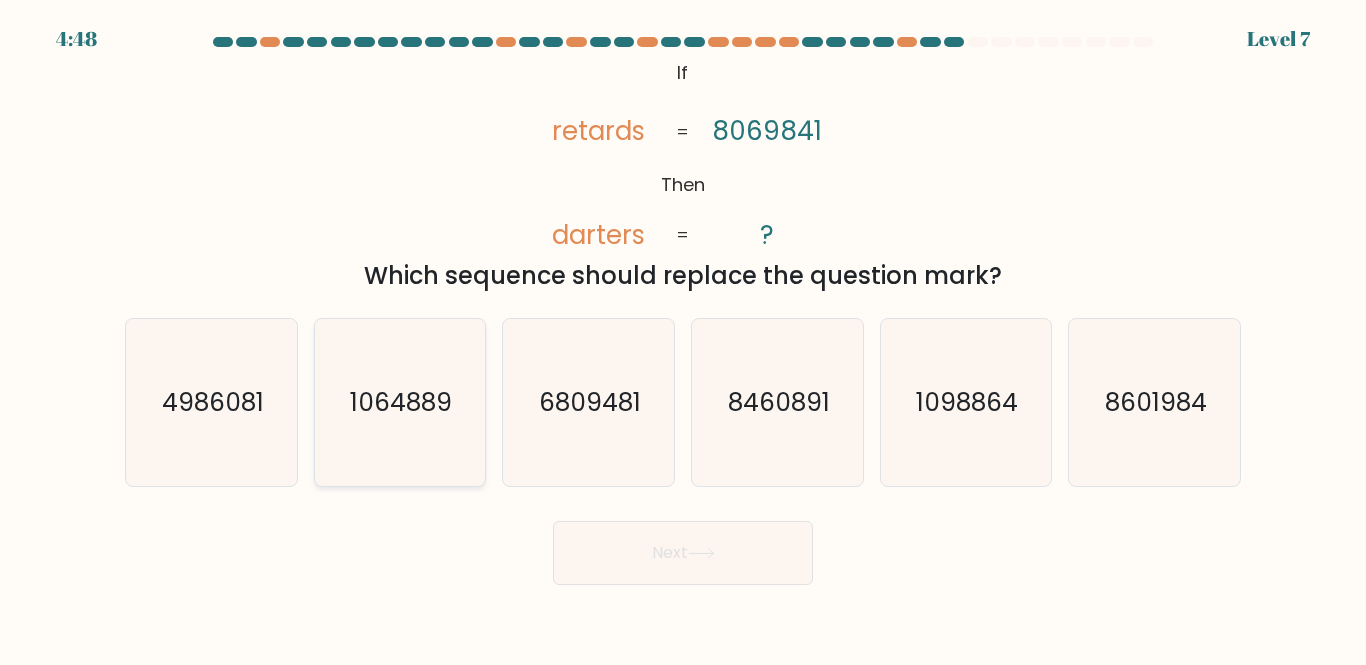 drag, startPoint x: 203, startPoint y: 412, endPoint x: 356, endPoint y: 459, distance: 160.05624 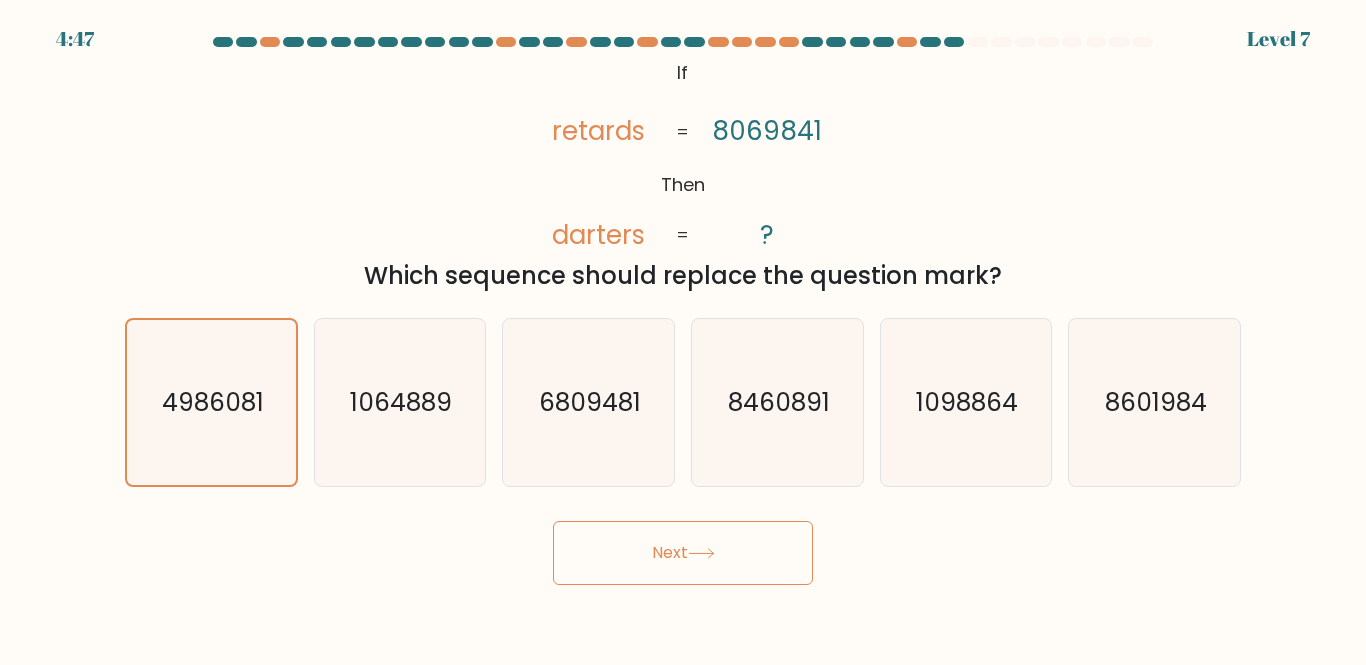 click on "Next" at bounding box center (683, 553) 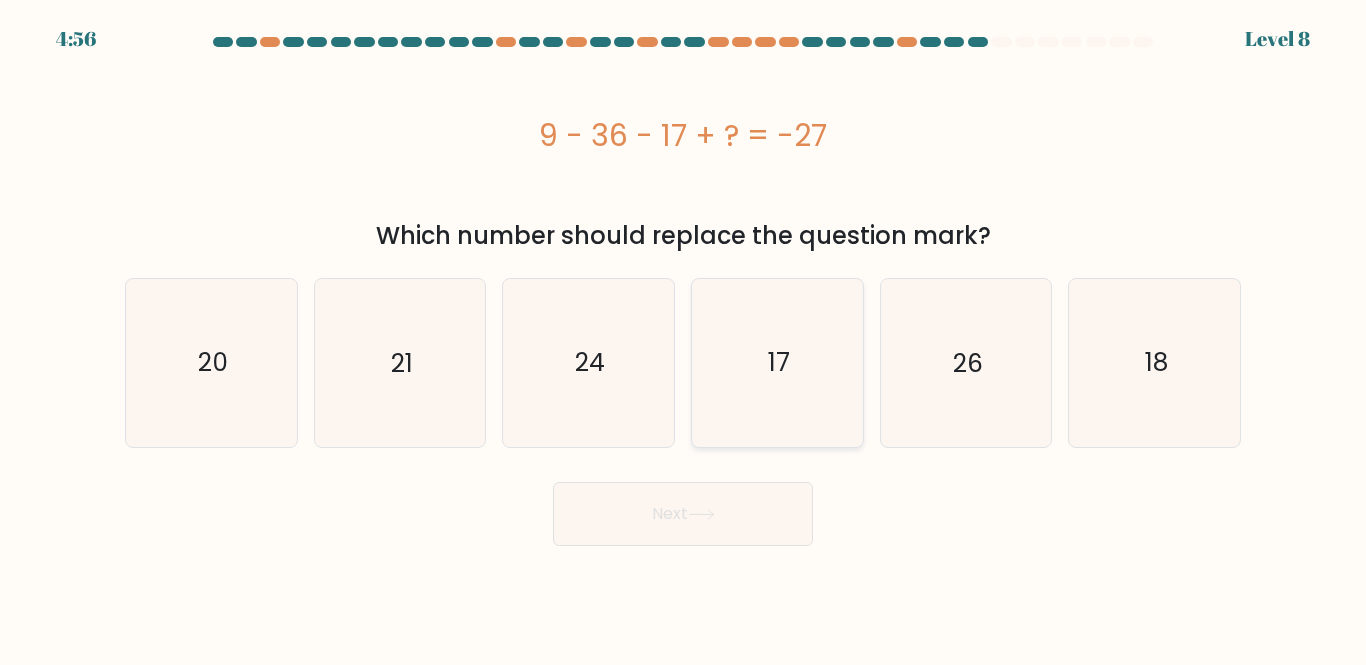 click on "17" 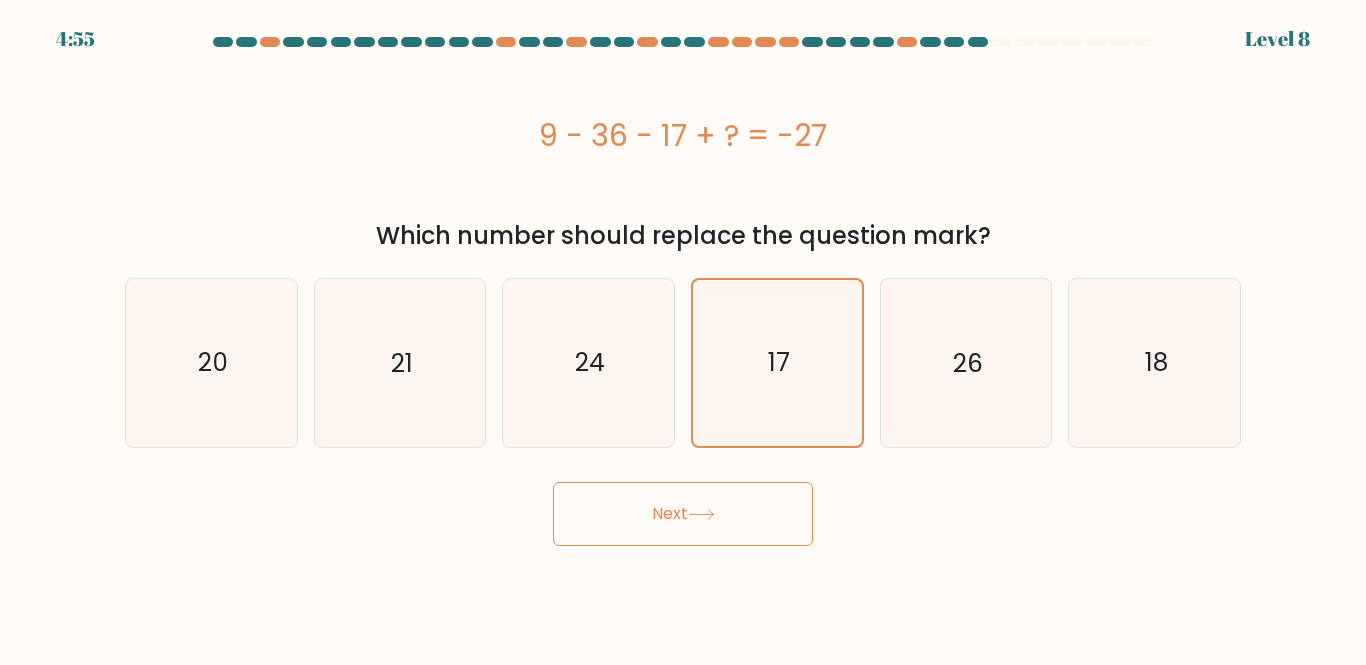 click on "Next" at bounding box center (683, 514) 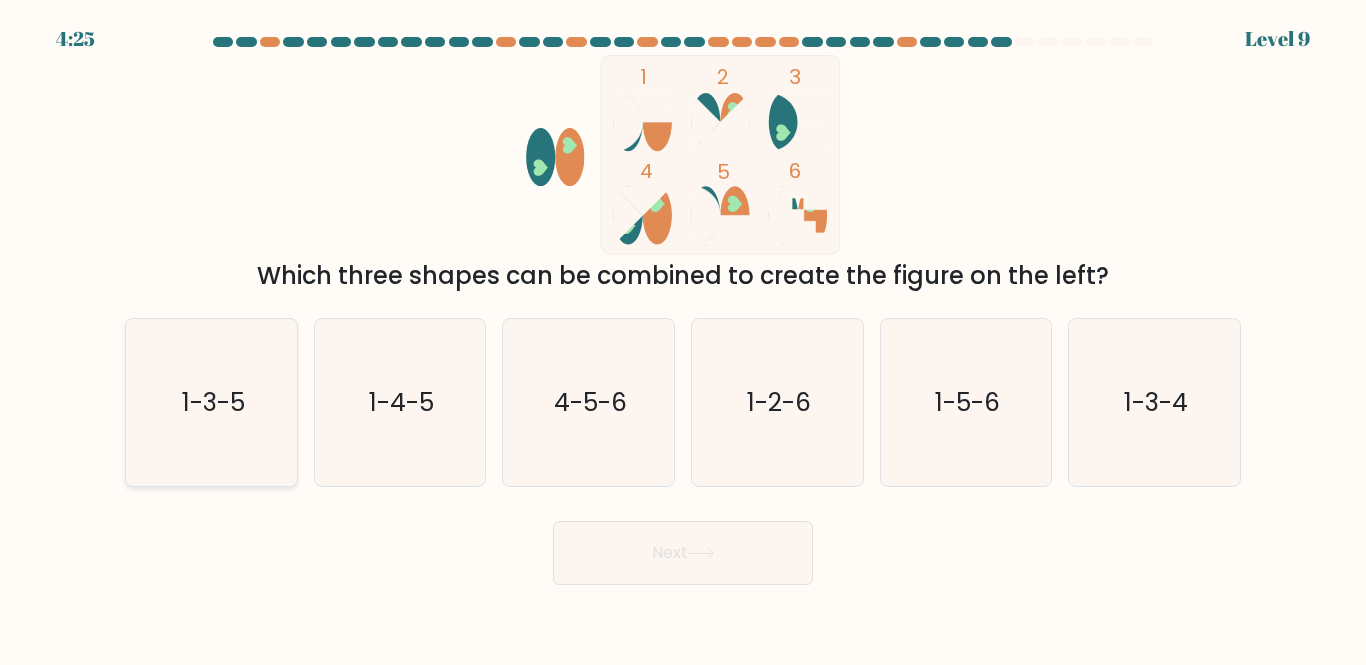 click on "1-3-5" 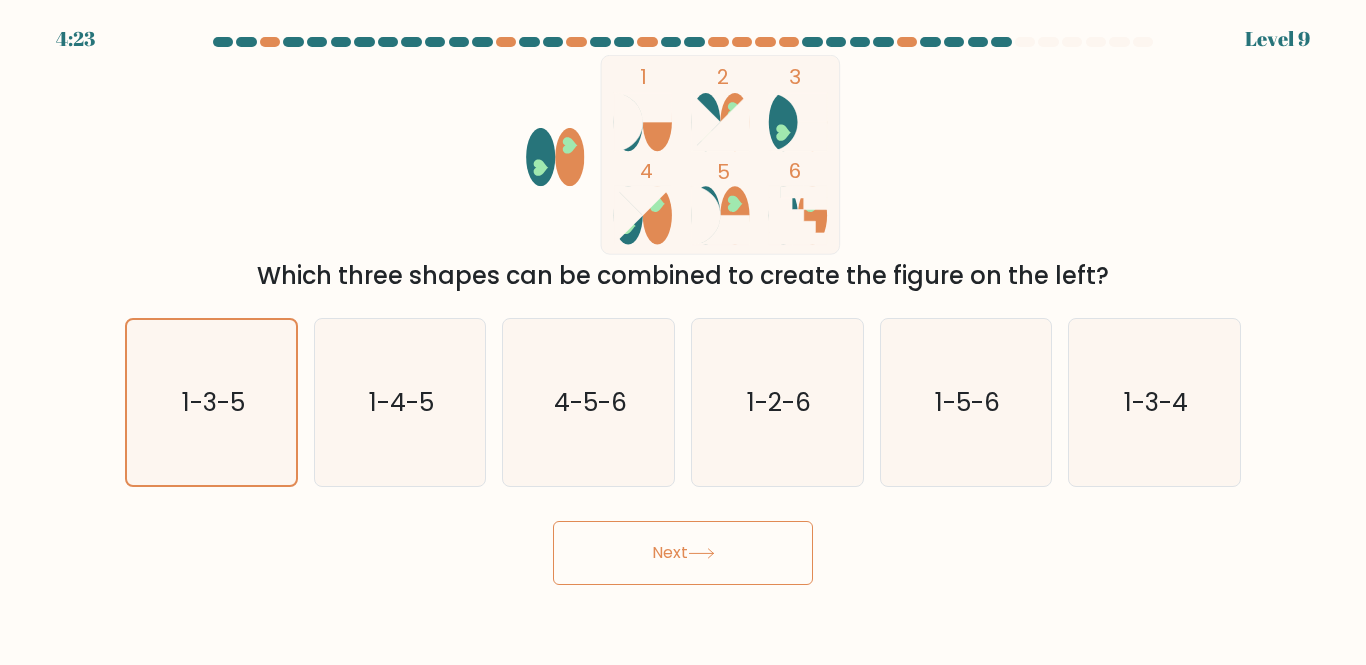 click on "Next" at bounding box center [683, 553] 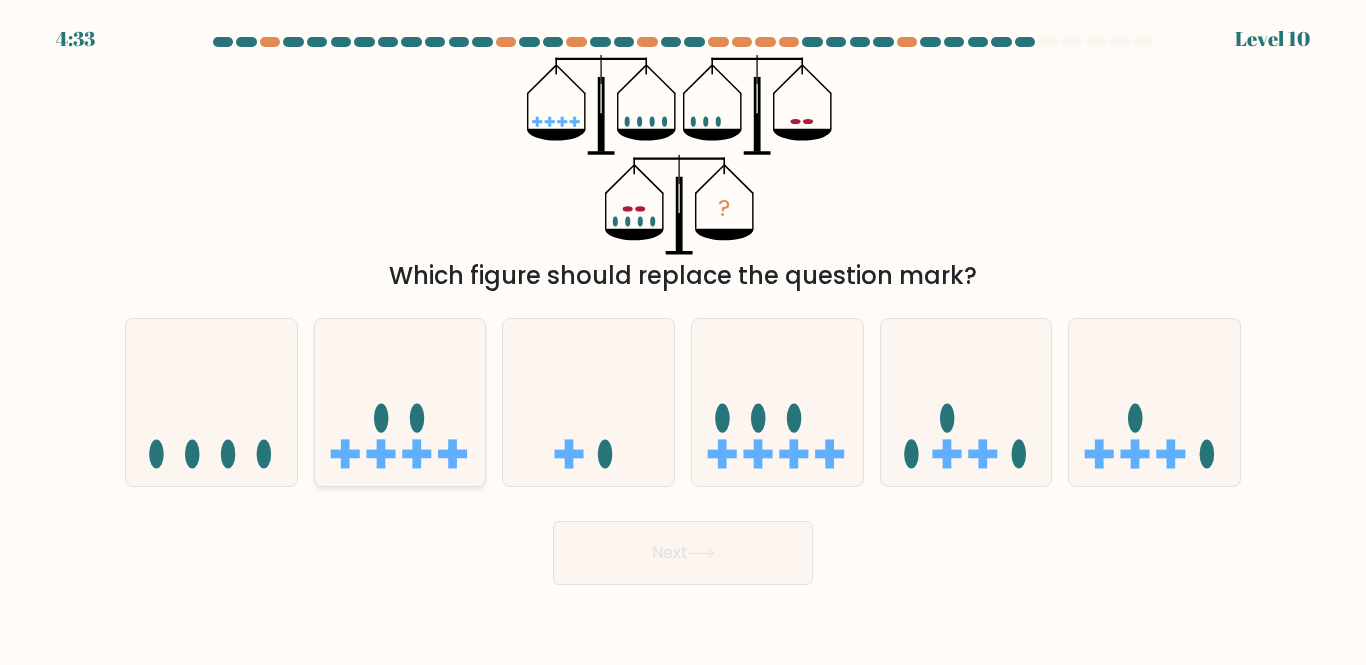click 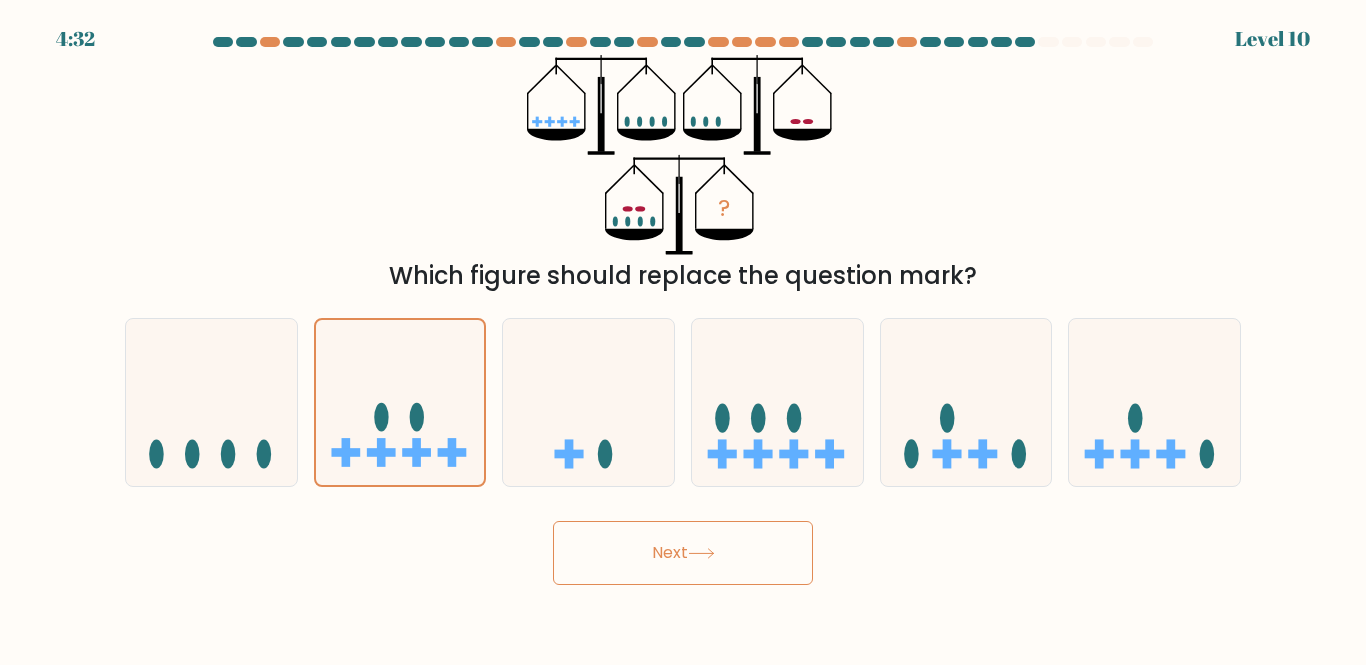 click on "Next" at bounding box center (683, 553) 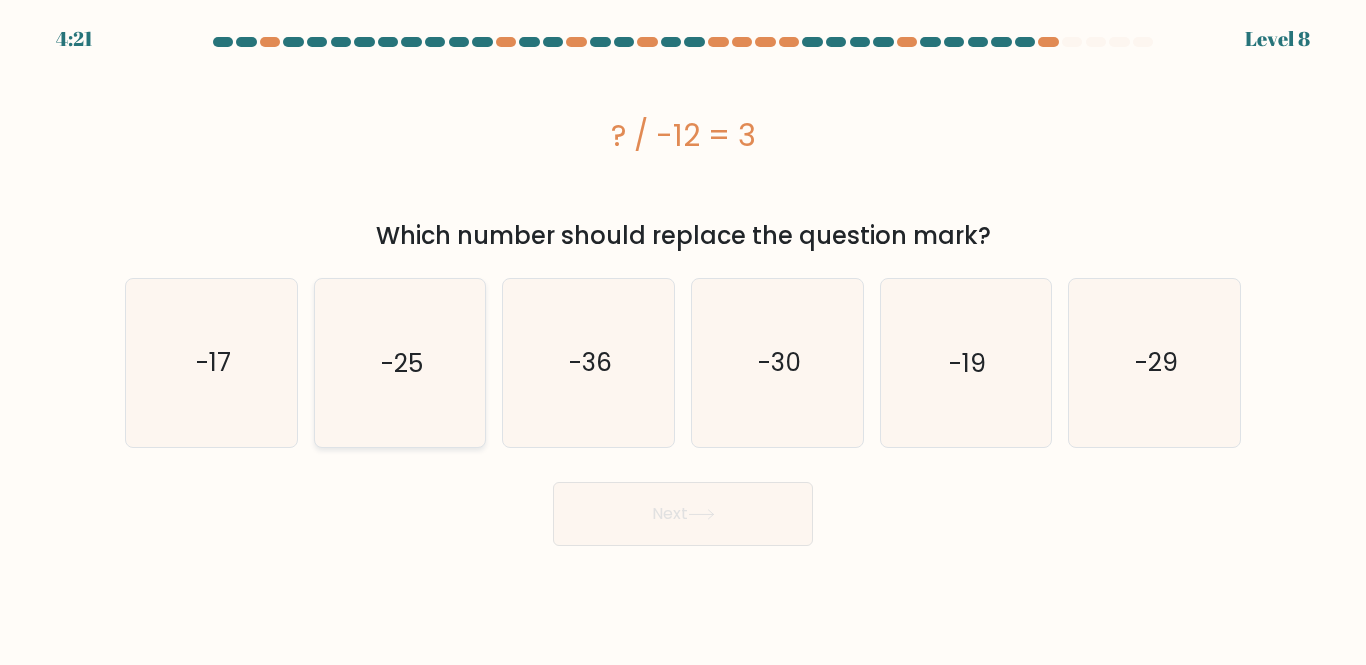 drag, startPoint x: 224, startPoint y: 318, endPoint x: 441, endPoint y: 433, distance: 245.58908 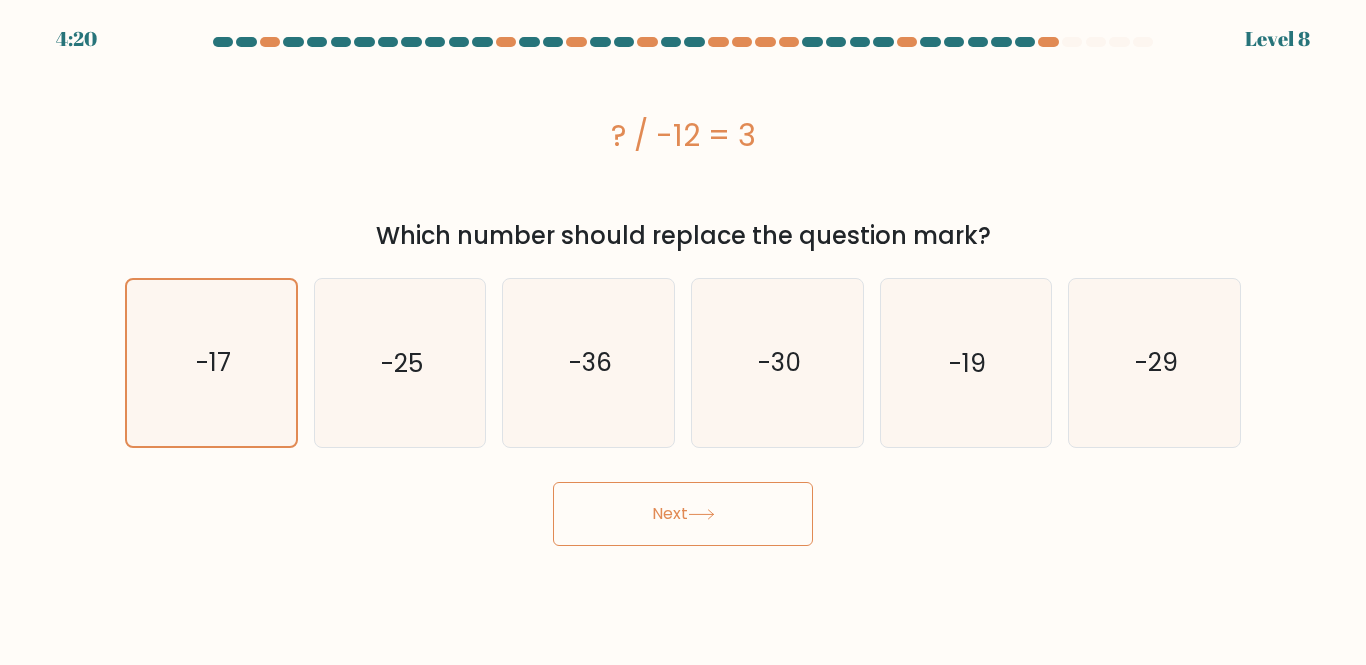 click on "Next" at bounding box center (683, 514) 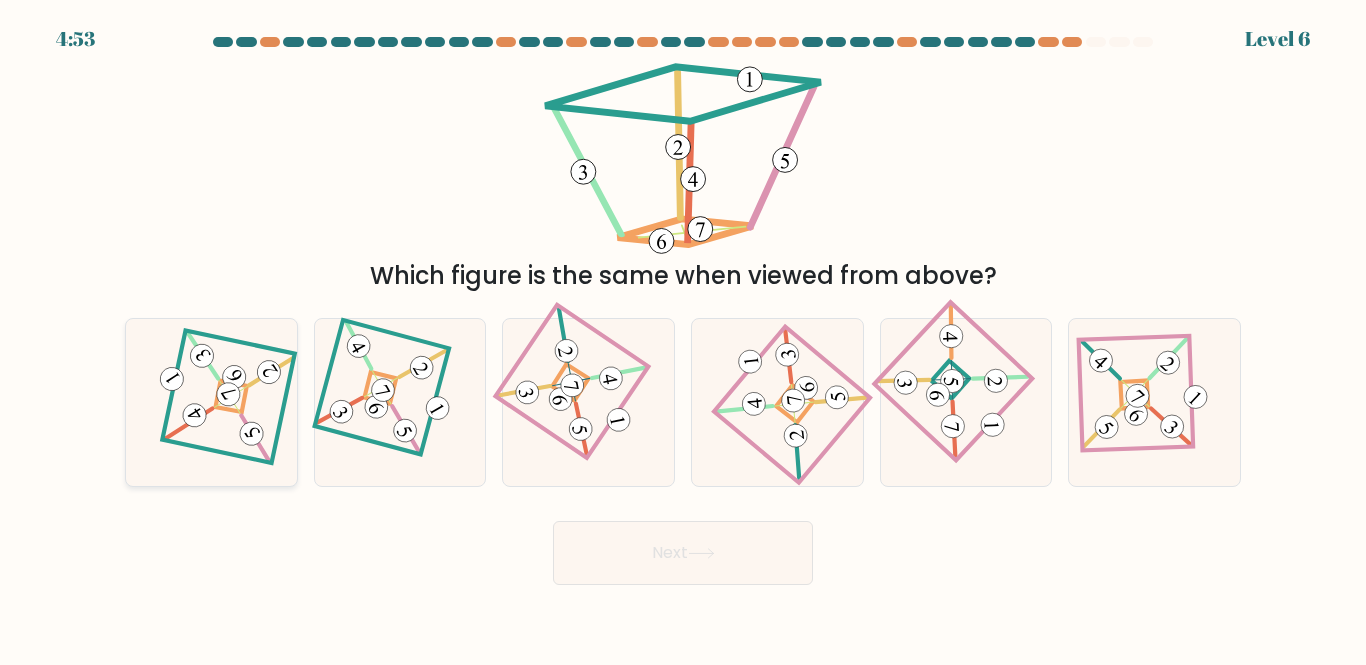 click 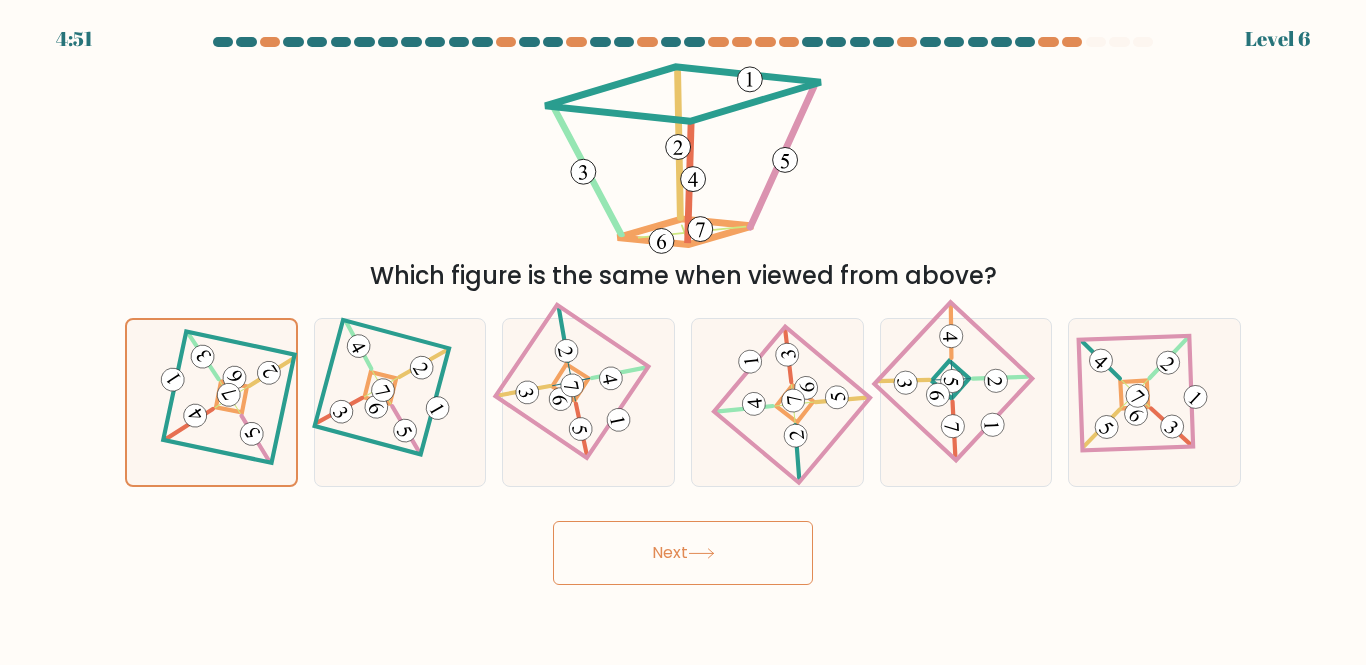 click on "Next" at bounding box center [683, 553] 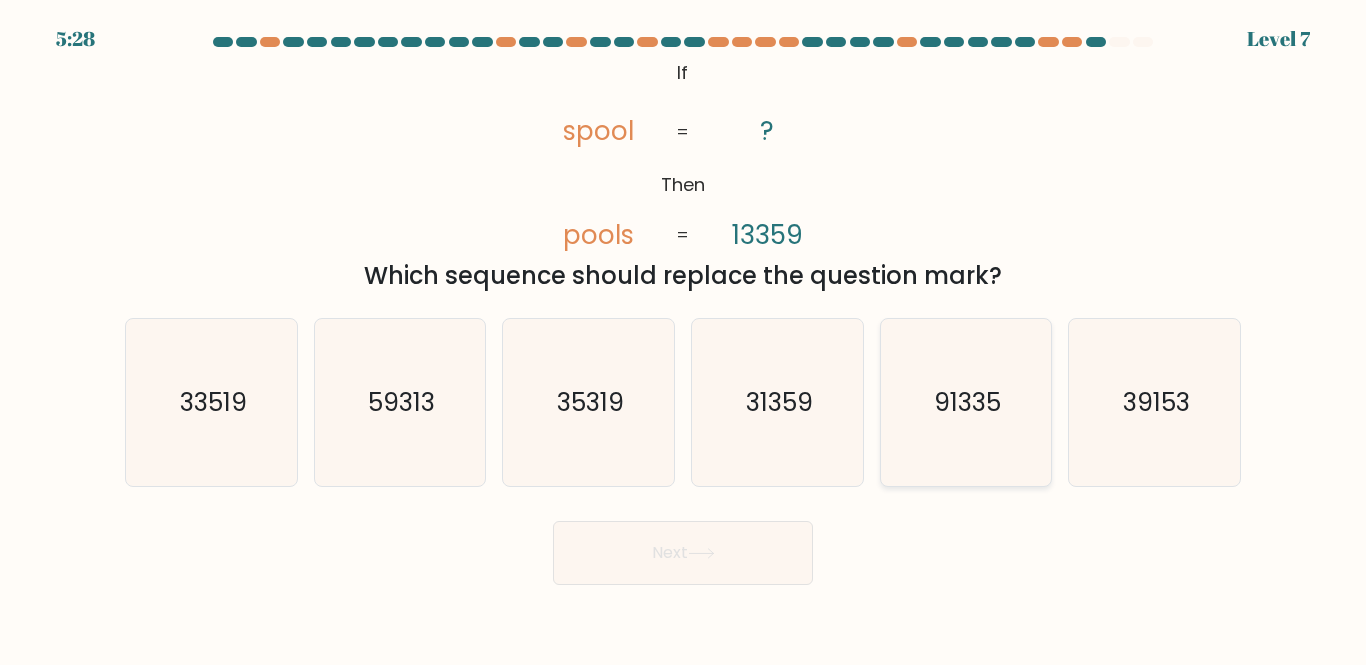 click on "91335" 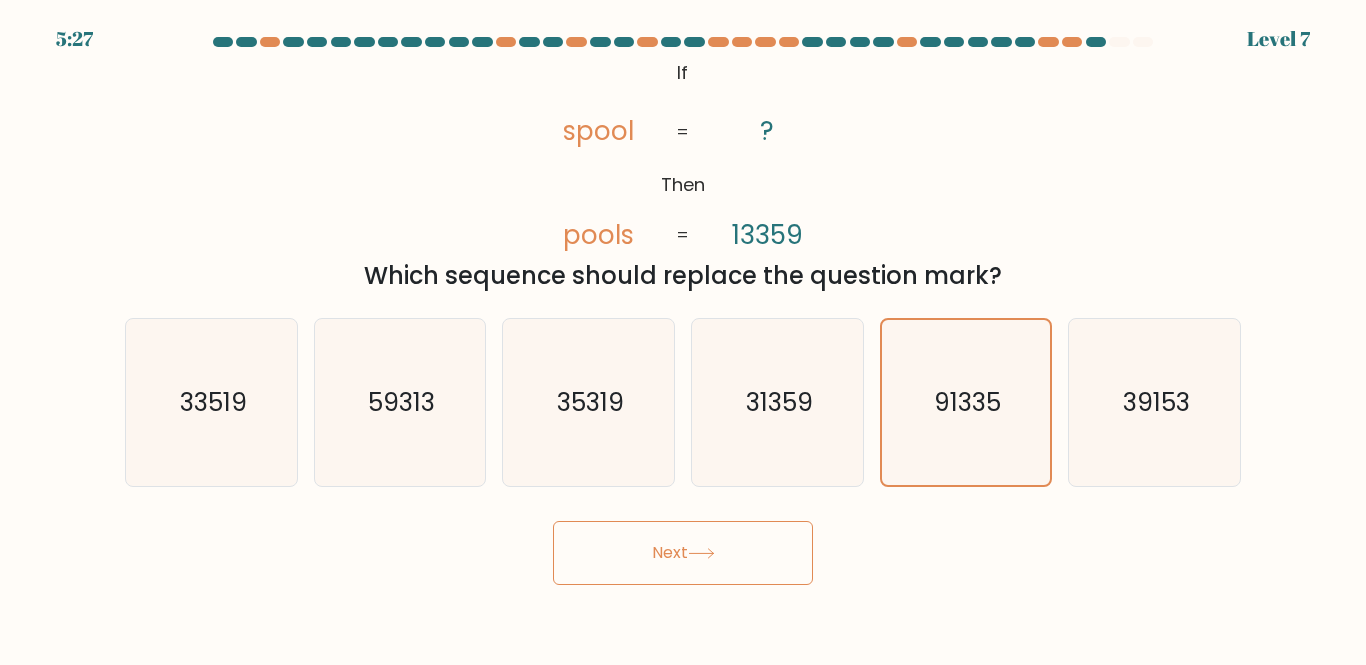 click on "Next" at bounding box center (683, 553) 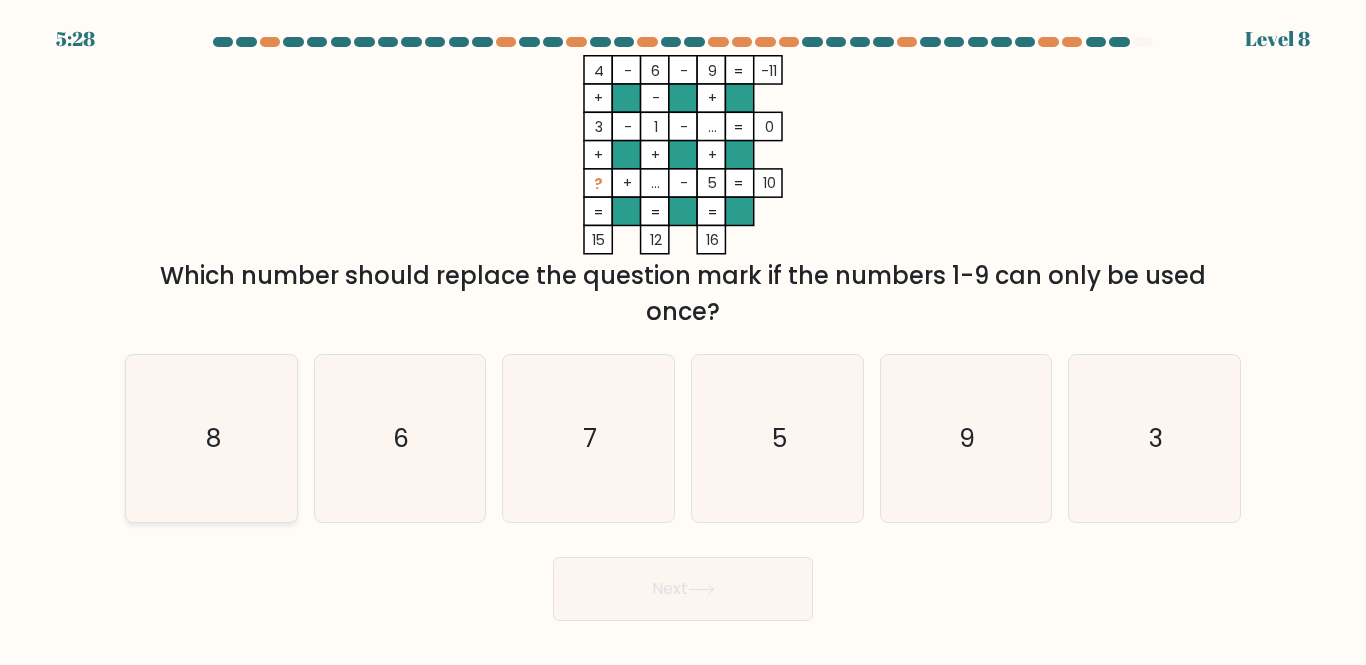 click on "8" 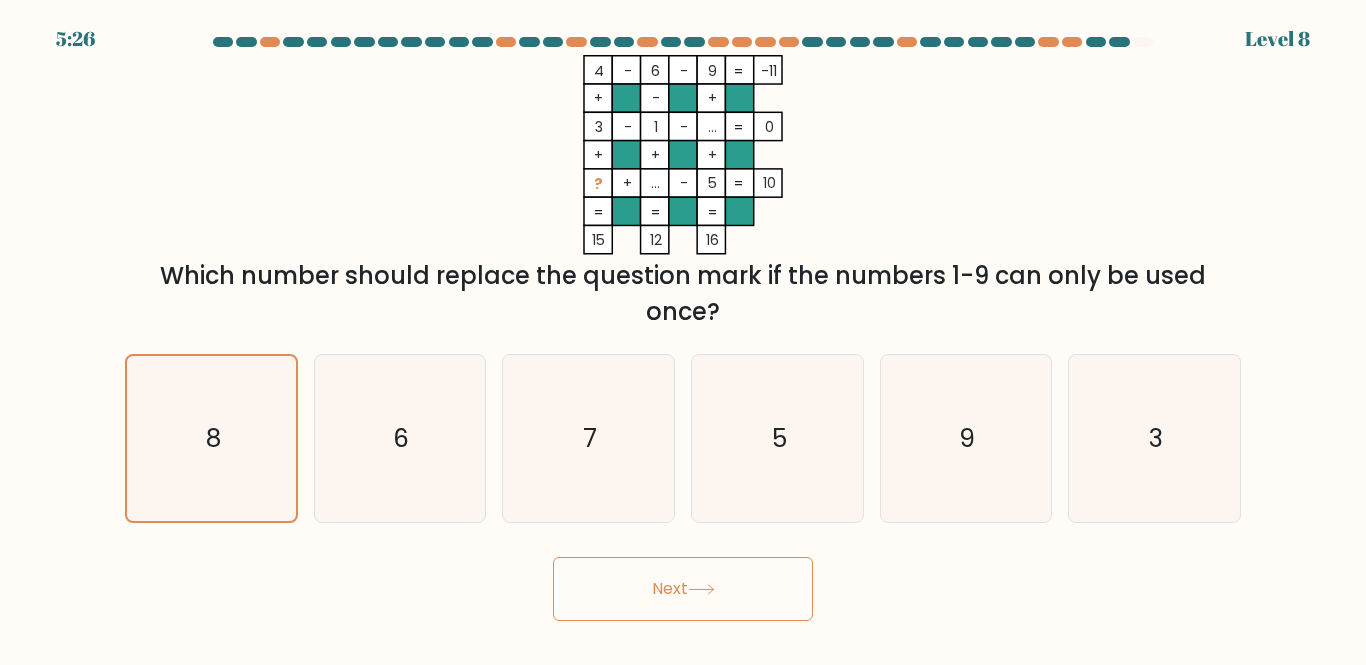 click on "Next" at bounding box center [683, 589] 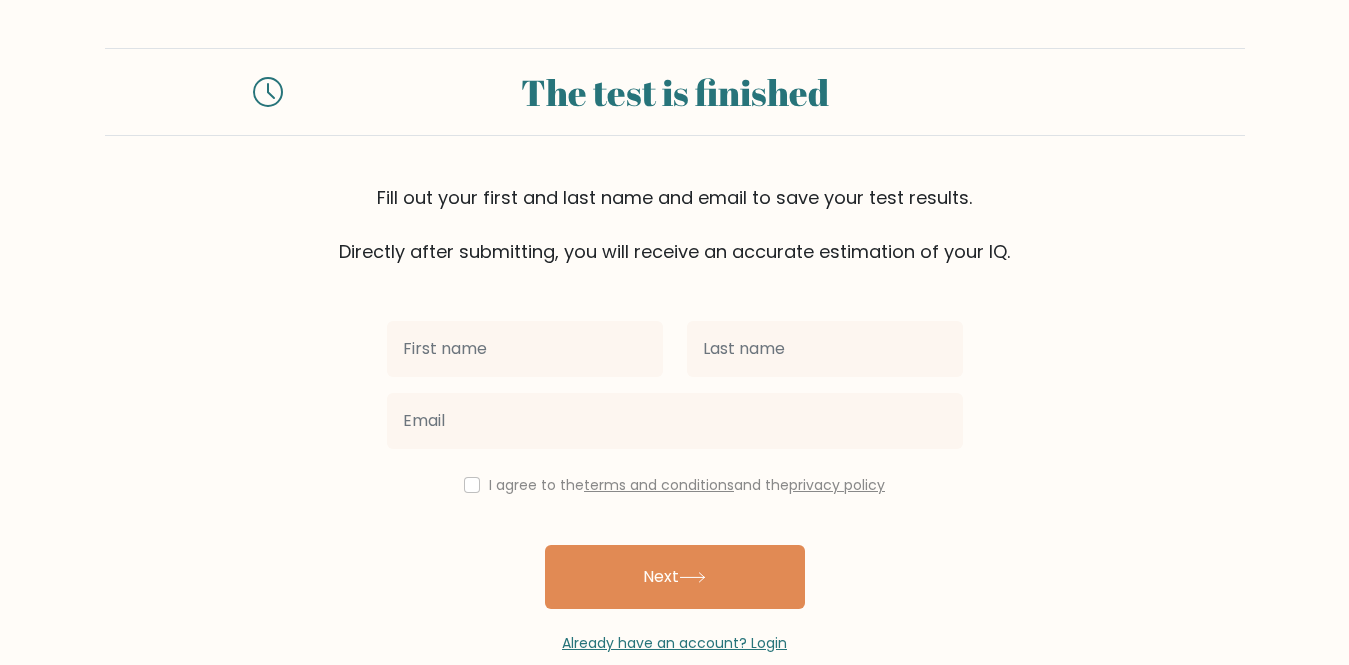 scroll, scrollTop: 0, scrollLeft: 0, axis: both 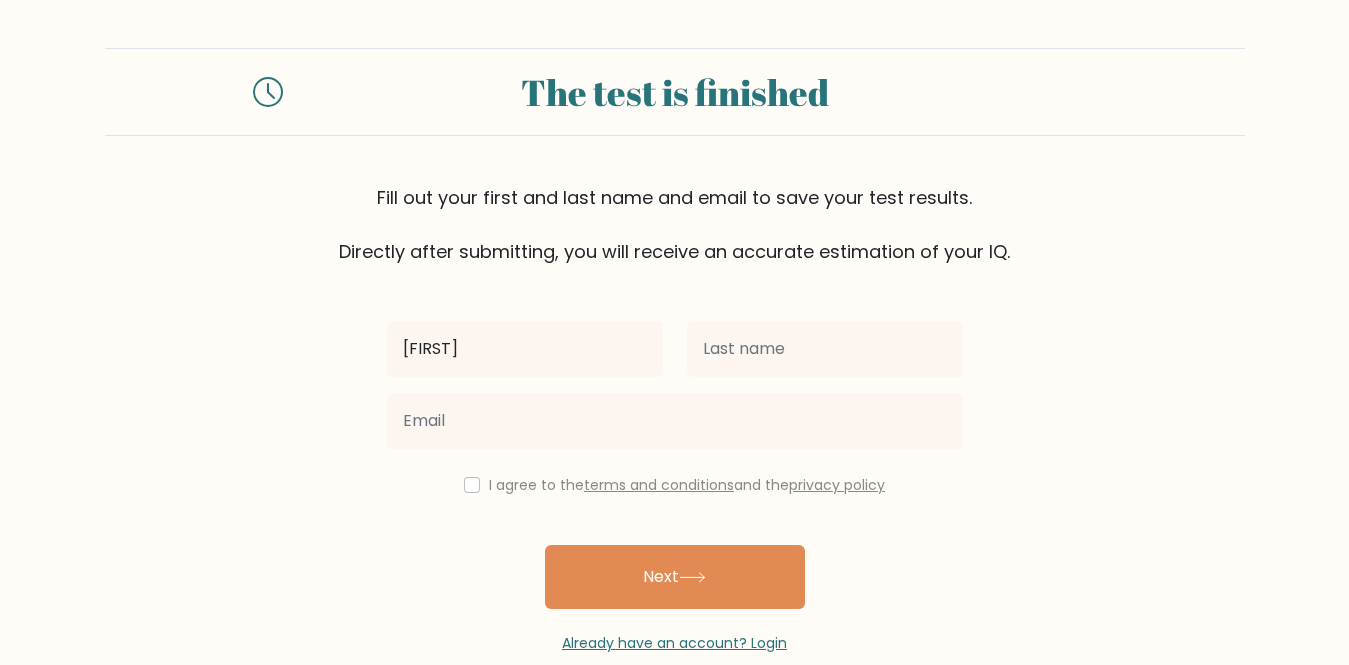 type on "[FIRST]" 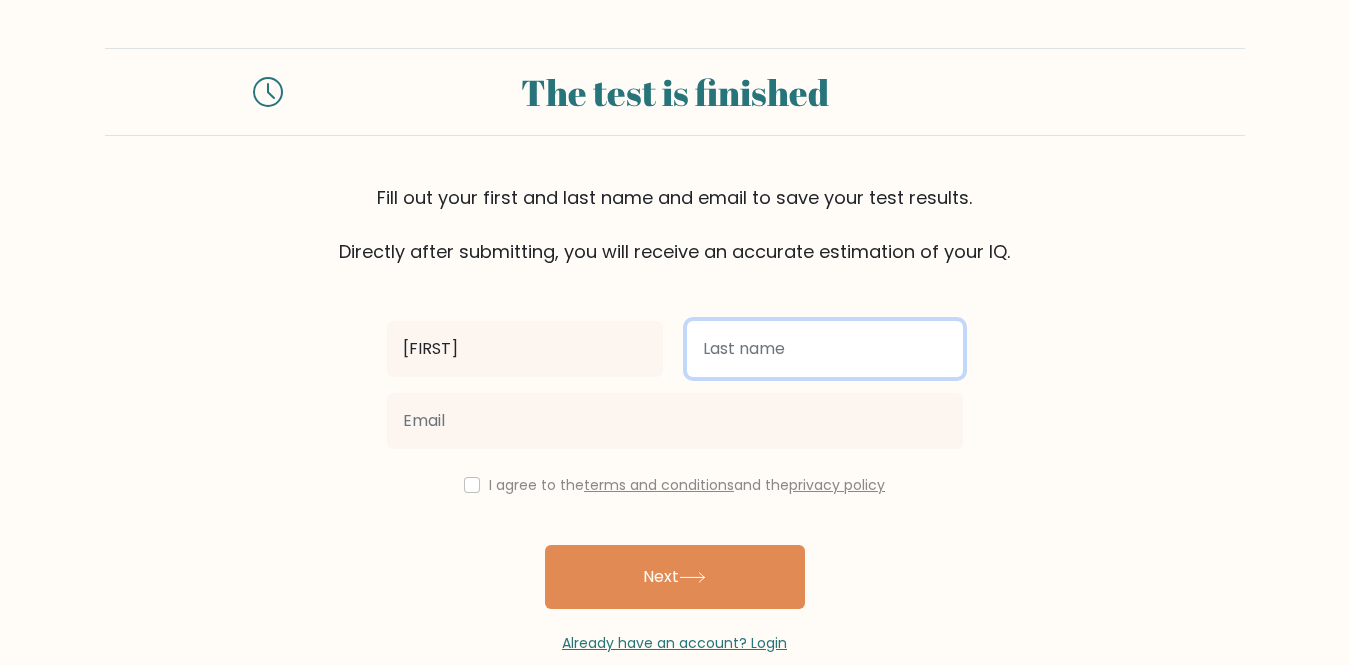 click at bounding box center (825, 349) 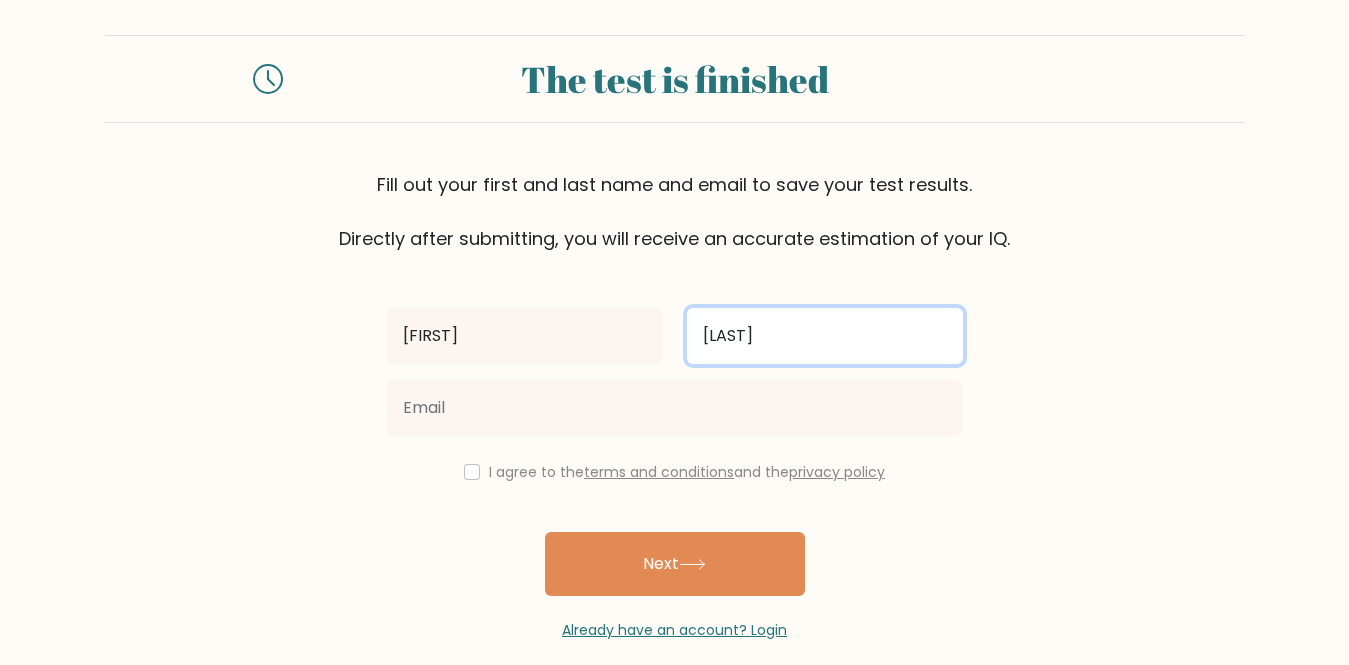 scroll, scrollTop: 0, scrollLeft: 0, axis: both 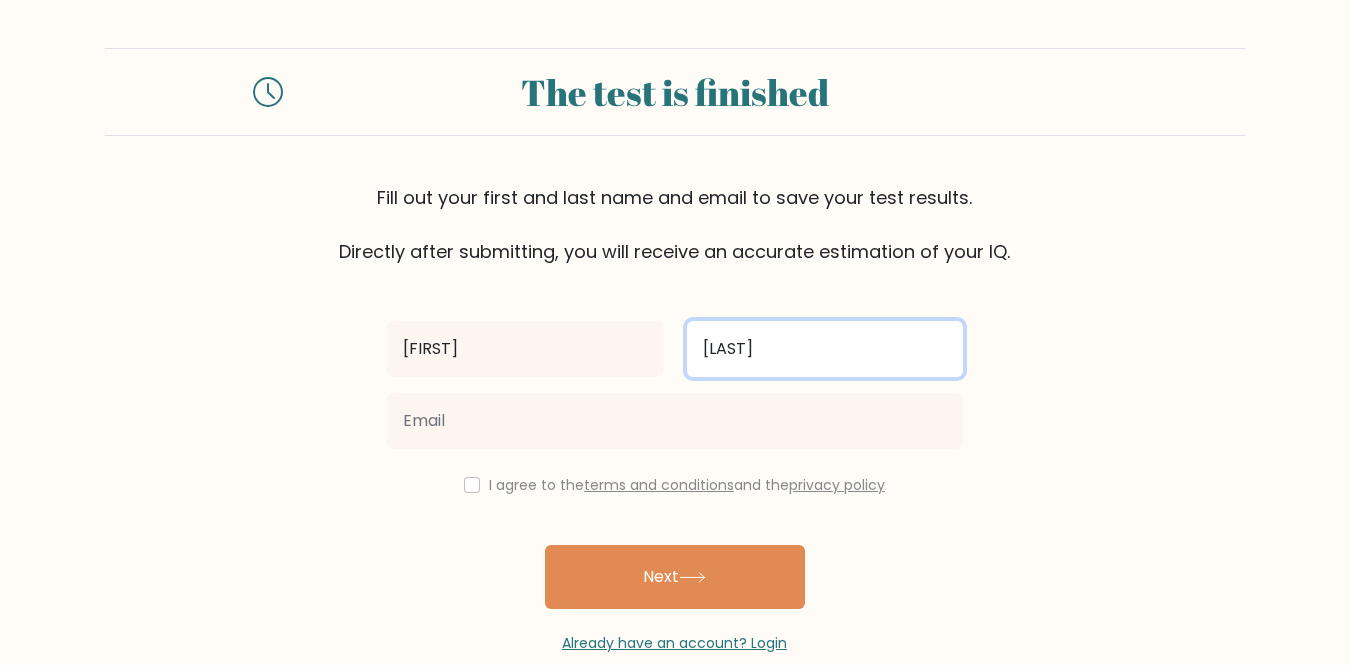 type on "[LAST]" 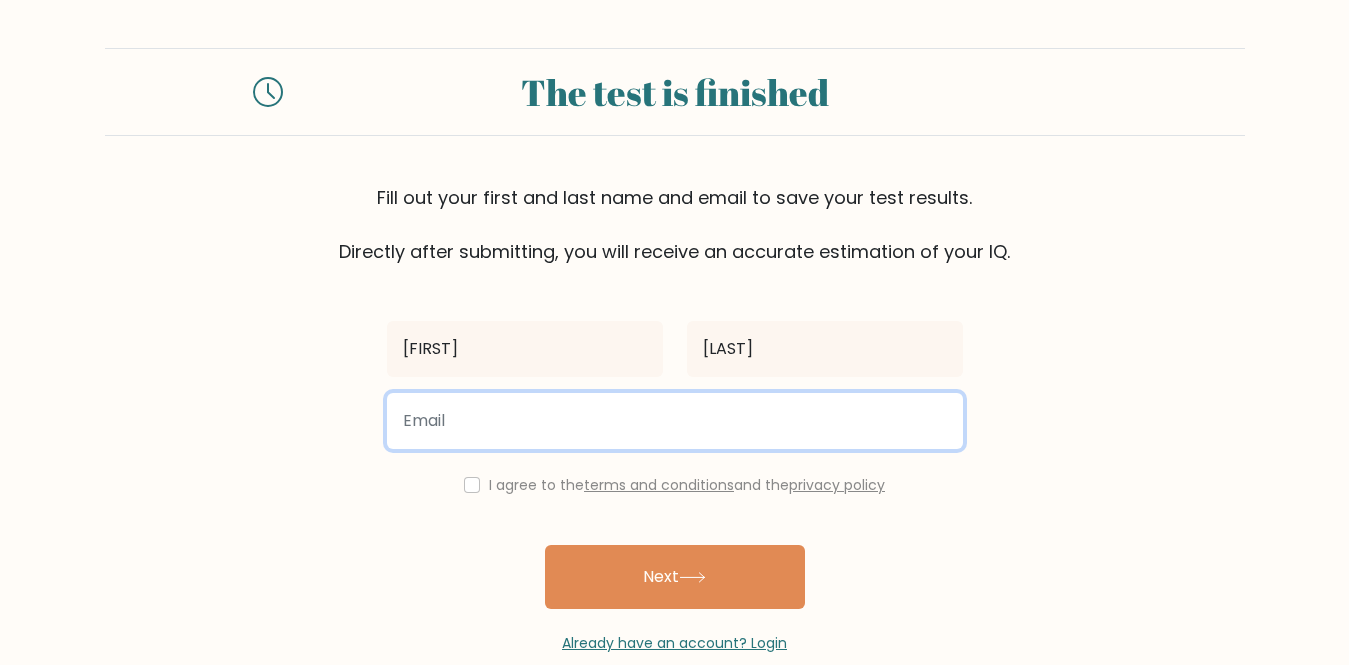 click at bounding box center (675, 421) 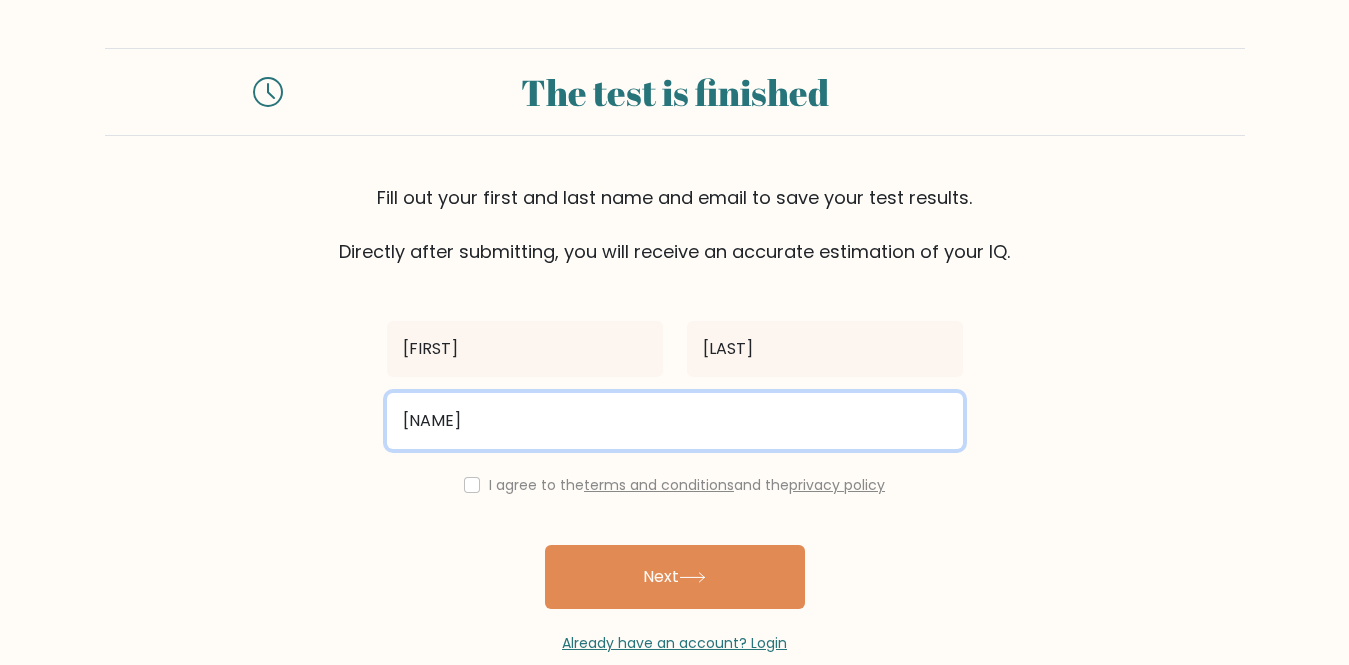 type on "[FIRST][LAST]@[EXAMPLE_DOMAIN]" 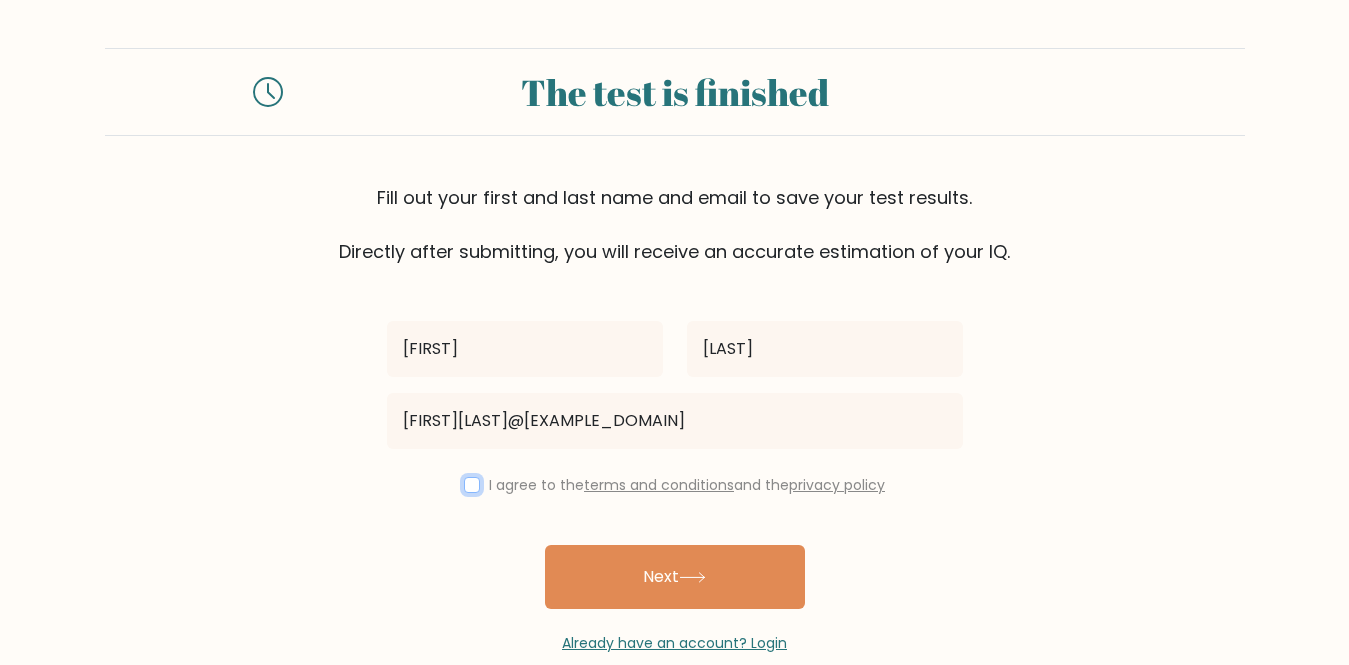 click at bounding box center [472, 485] 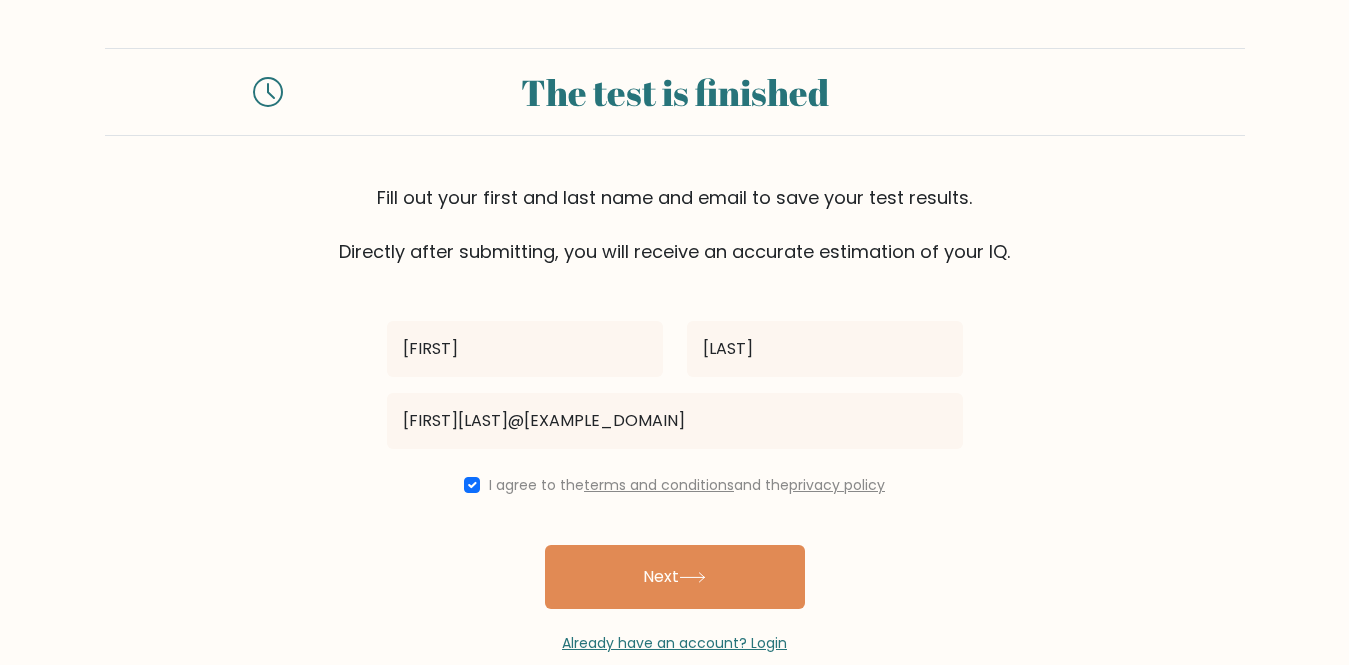 click on "Next" at bounding box center [675, 577] 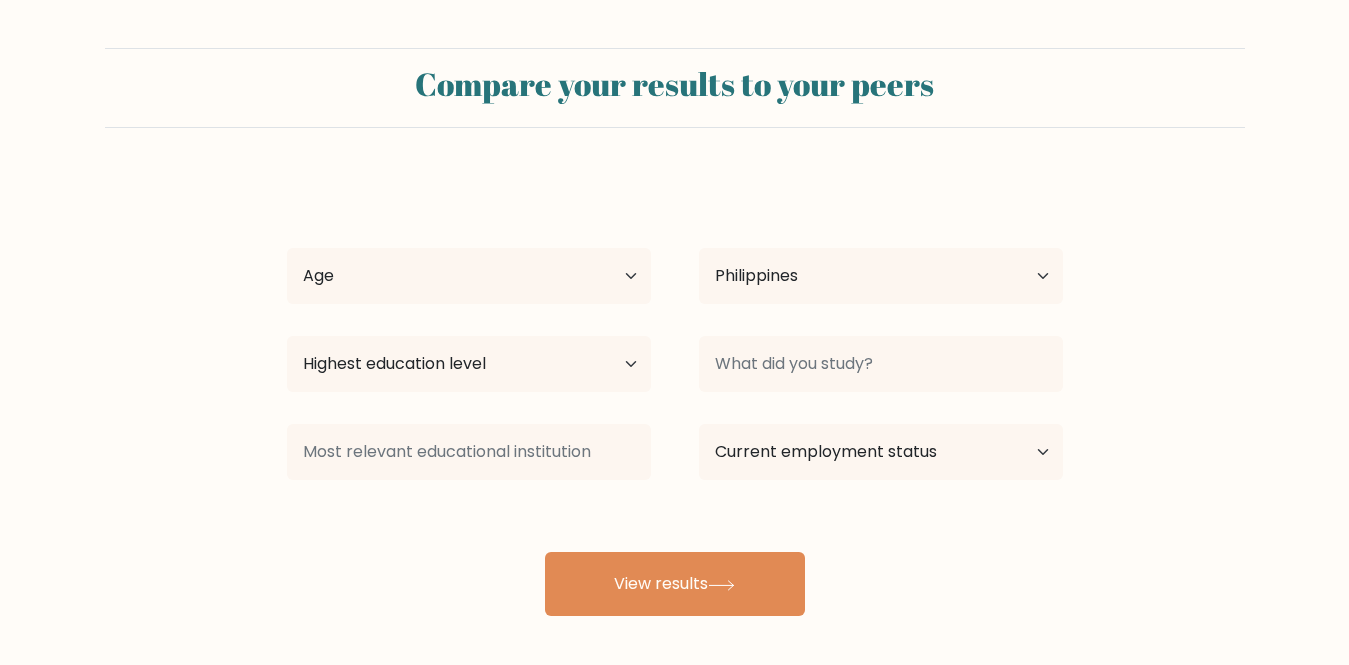 select on "PH" 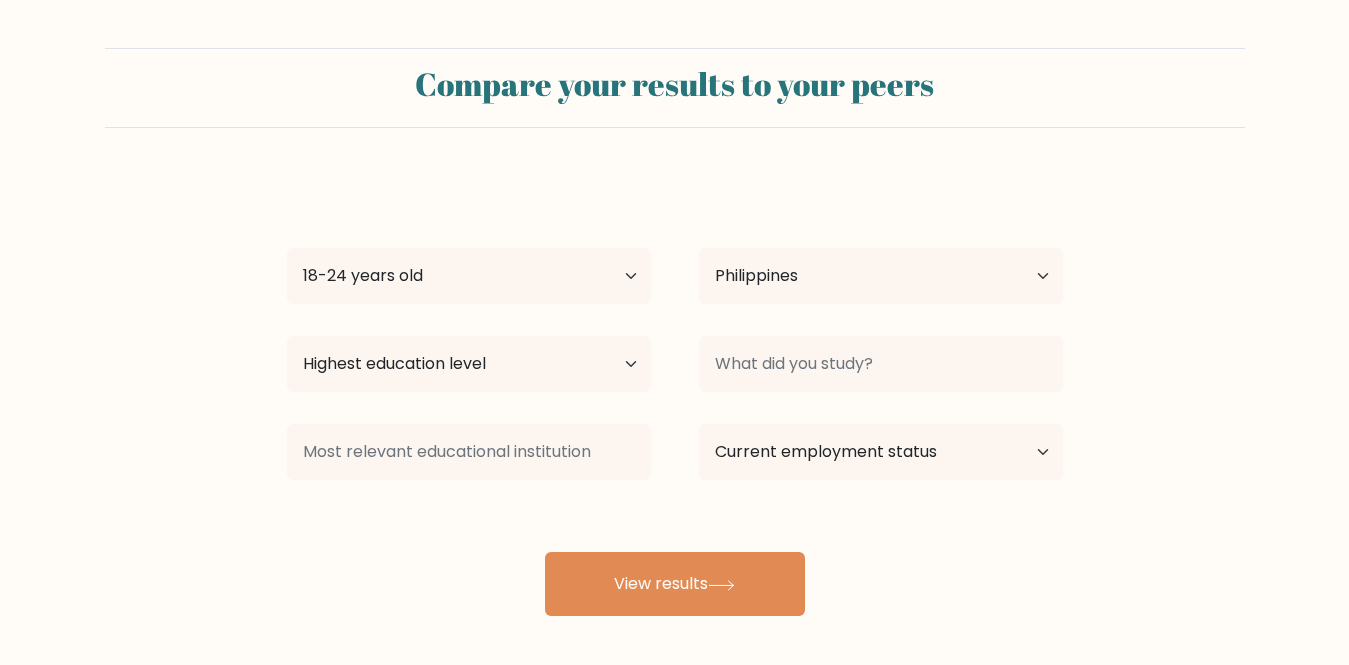click on "Age
Under 18 years old
18-24 years old
25-34 years old
35-44 years old
45-54 years old
55-64 years old
65 years old and above" at bounding box center [469, 276] 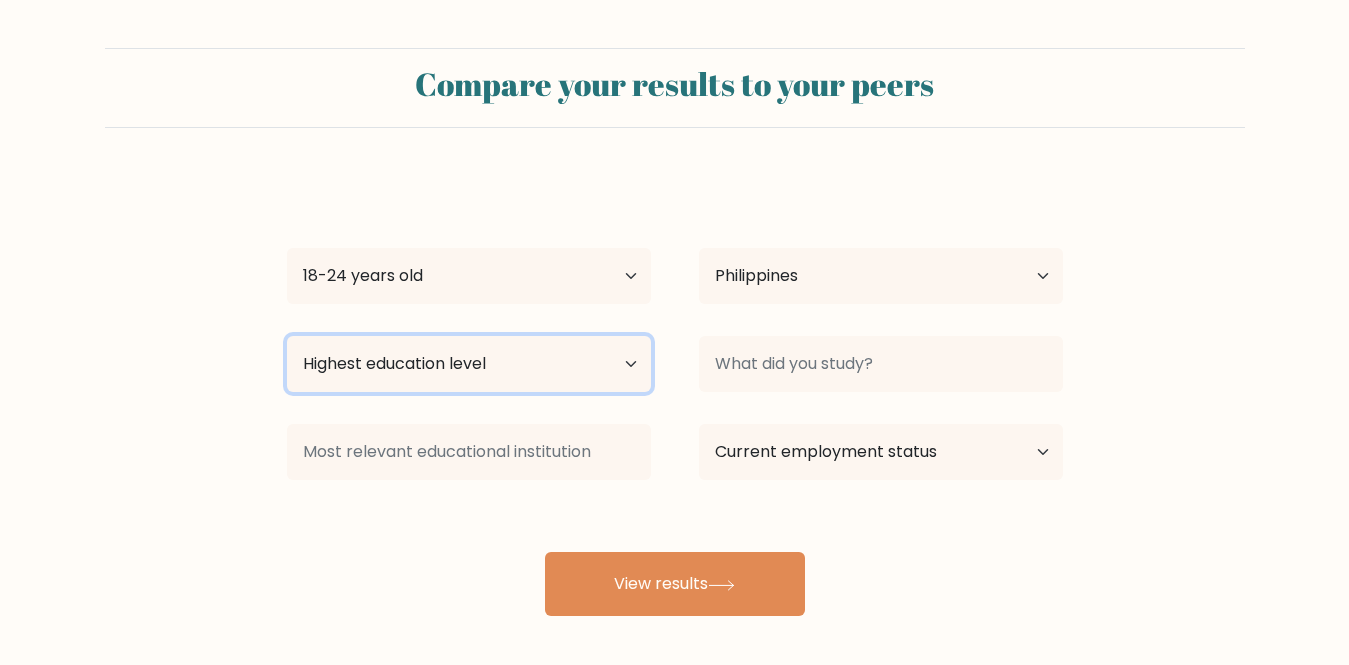 click on "Highest education level
No schooling
Primary
Lower Secondary
Upper Secondary
Occupation Specific
Bachelor's degree
Master's degree
Doctoral degree" at bounding box center (469, 364) 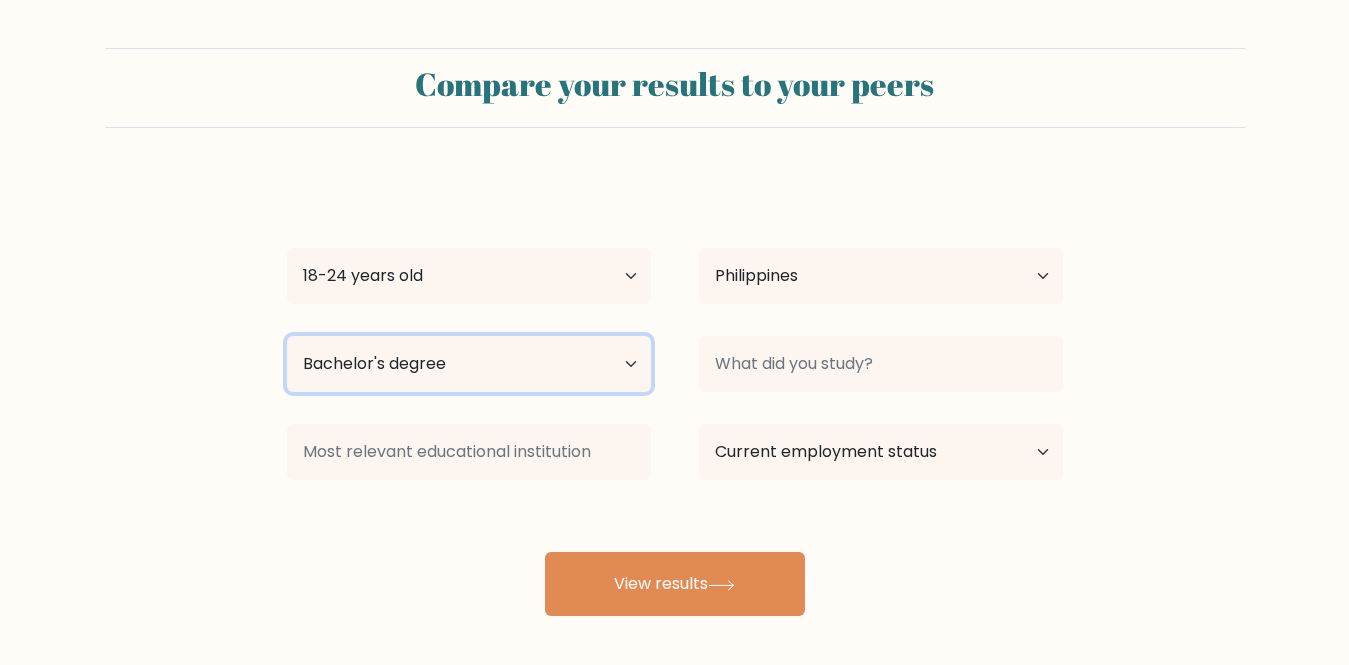 click on "Highest education level
No schooling
Primary
Lower Secondary
Upper Secondary
Occupation Specific
Bachelor's degree
Master's degree
Doctoral degree" at bounding box center [469, 364] 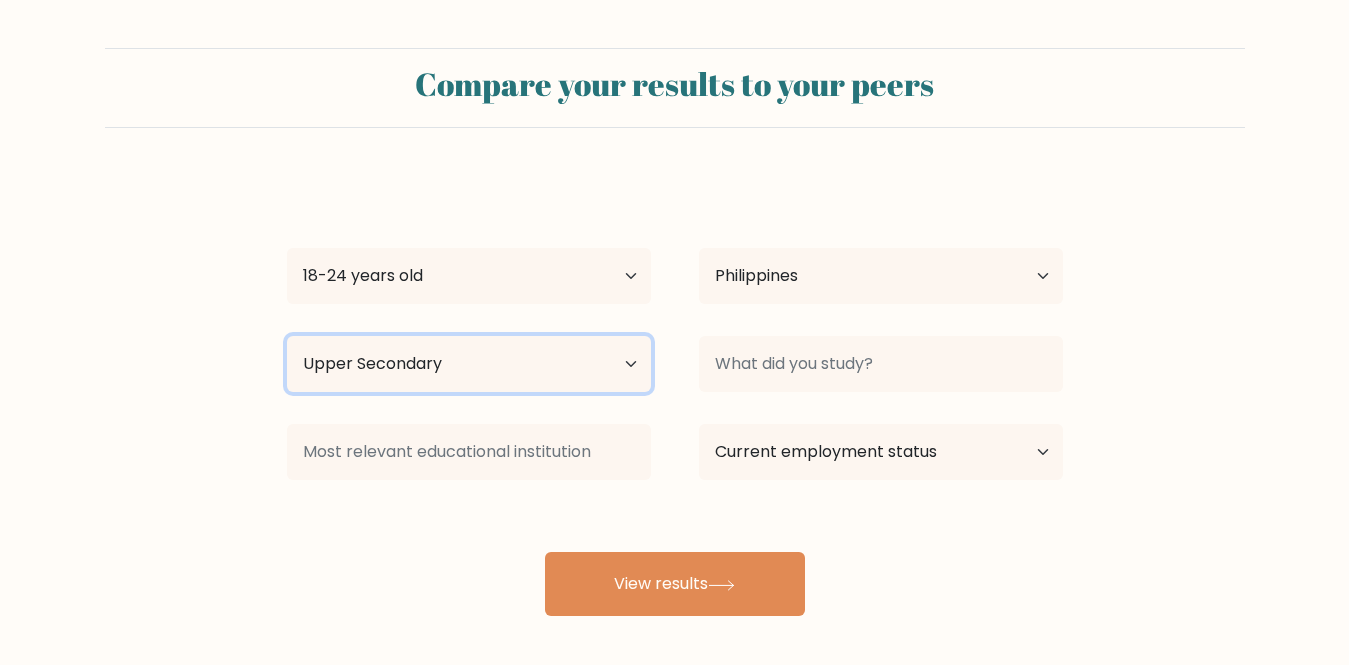 click on "Highest education level
No schooling
Primary
Lower Secondary
Upper Secondary
Occupation Specific
Bachelor's degree
Master's degree
Doctoral degree" at bounding box center [469, 364] 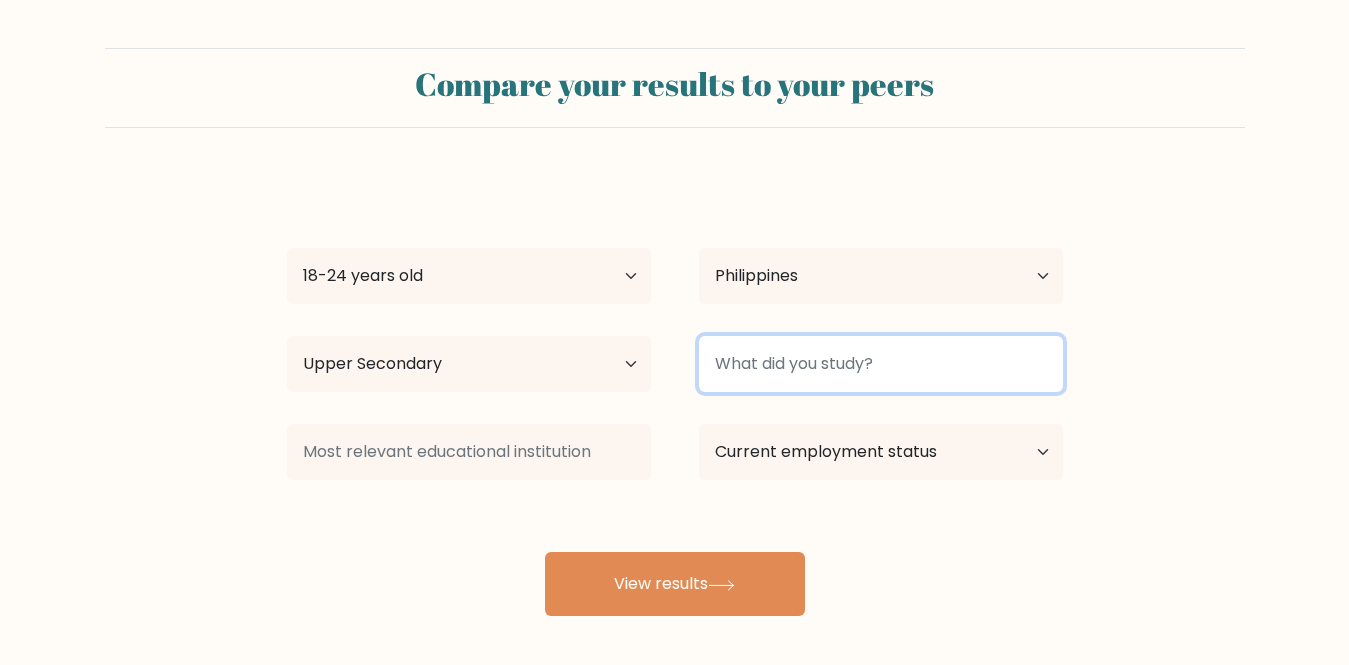 click at bounding box center [881, 364] 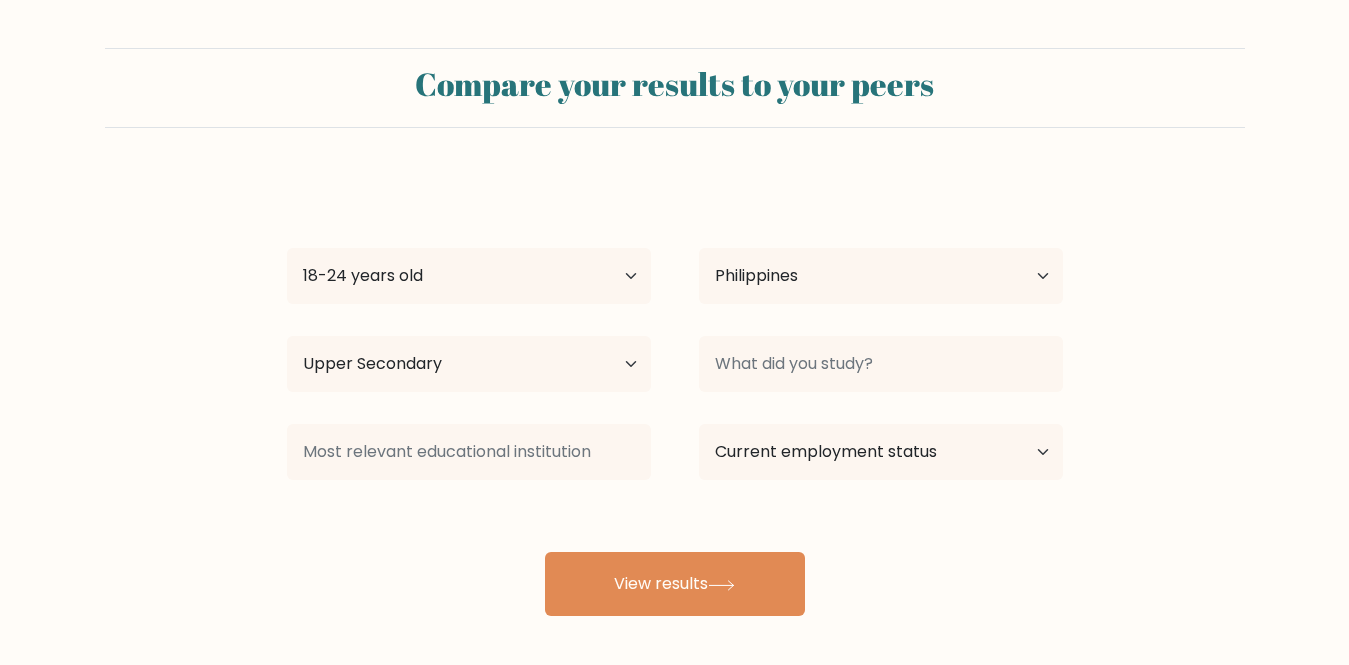 click at bounding box center (881, 364) 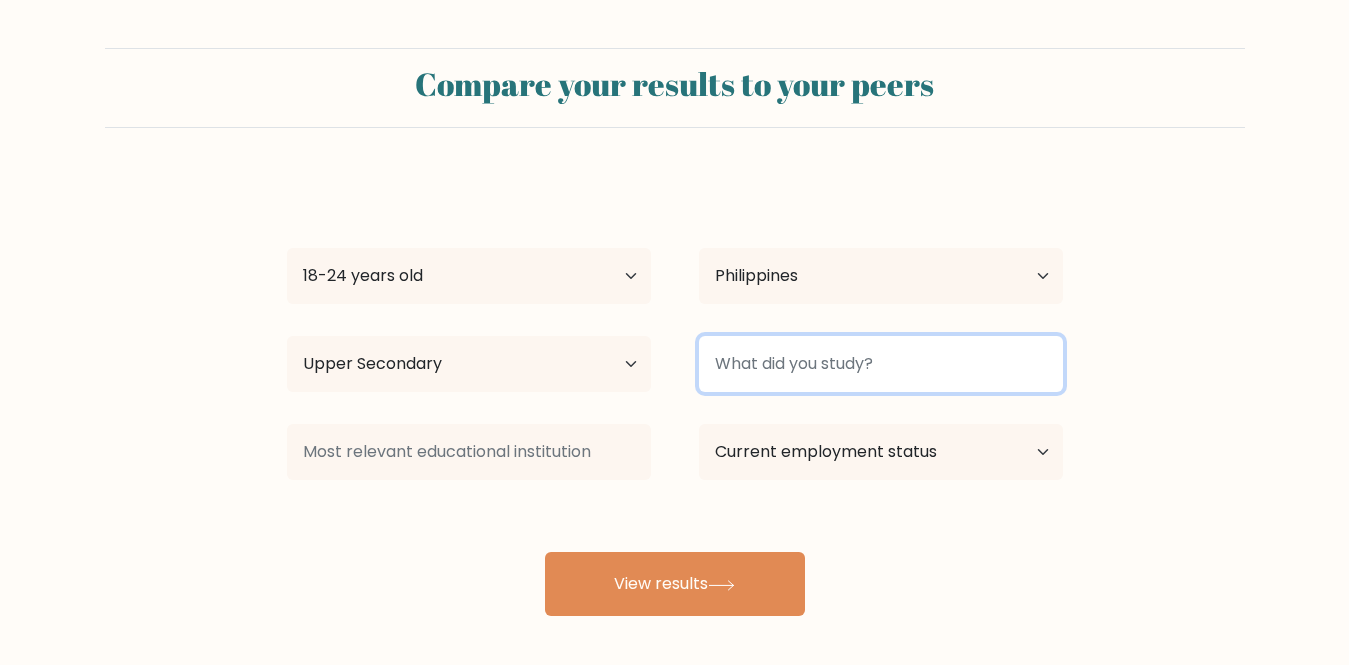 click at bounding box center [881, 364] 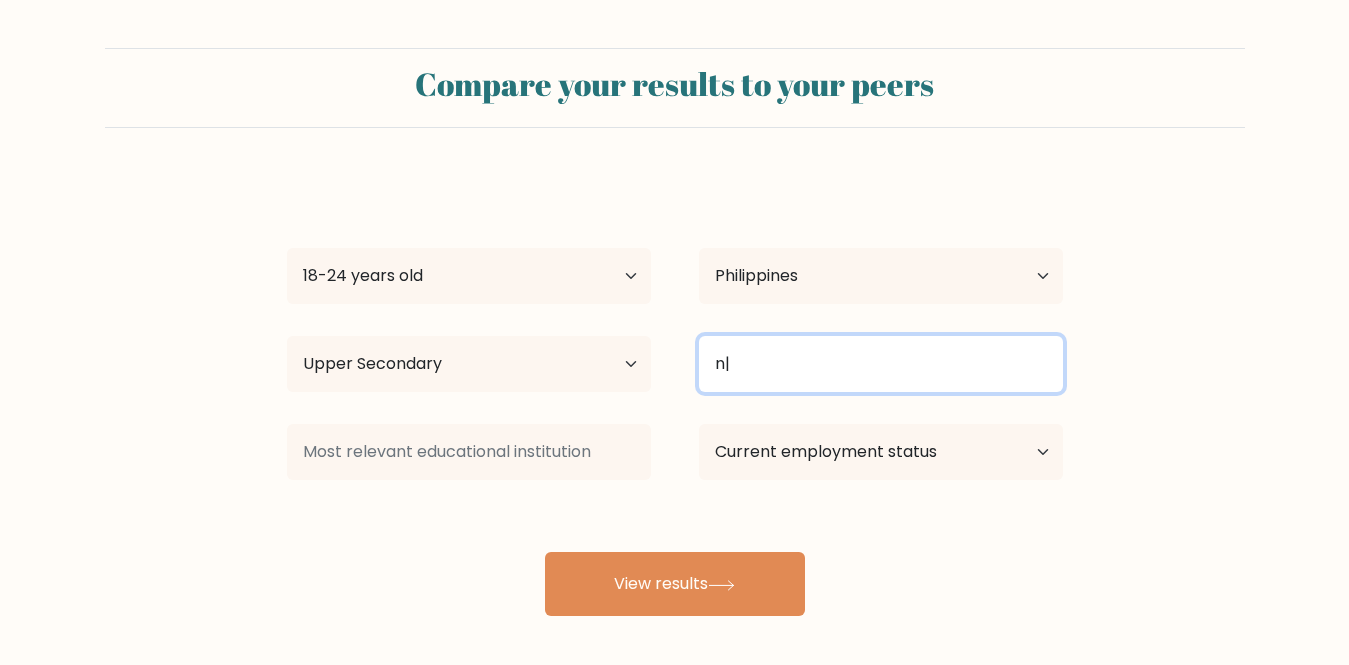 type on "n" 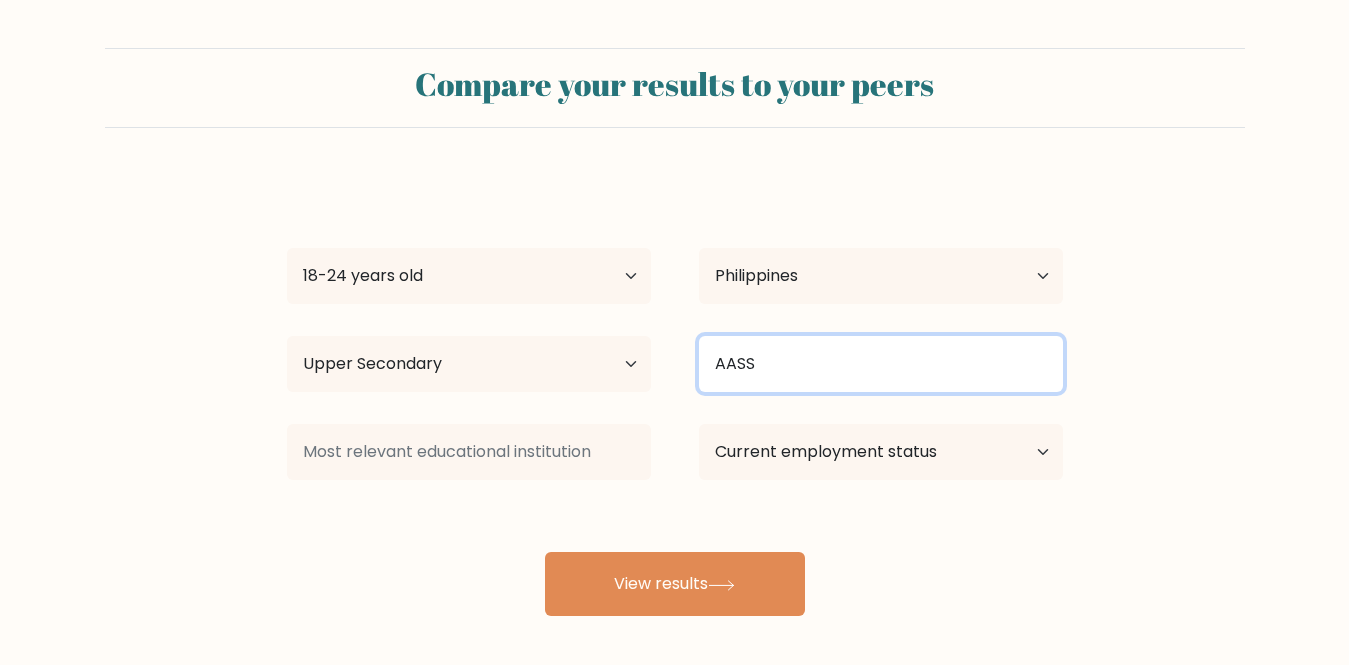 type on "AASS" 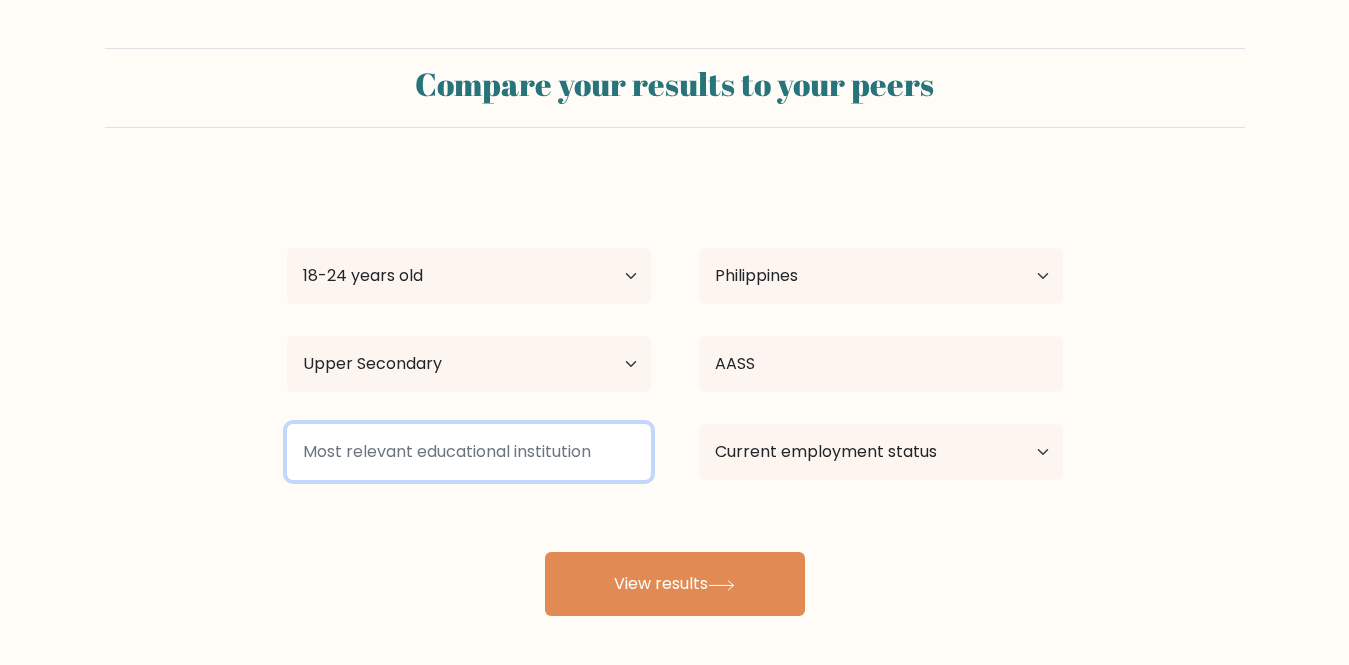 click at bounding box center (469, 452) 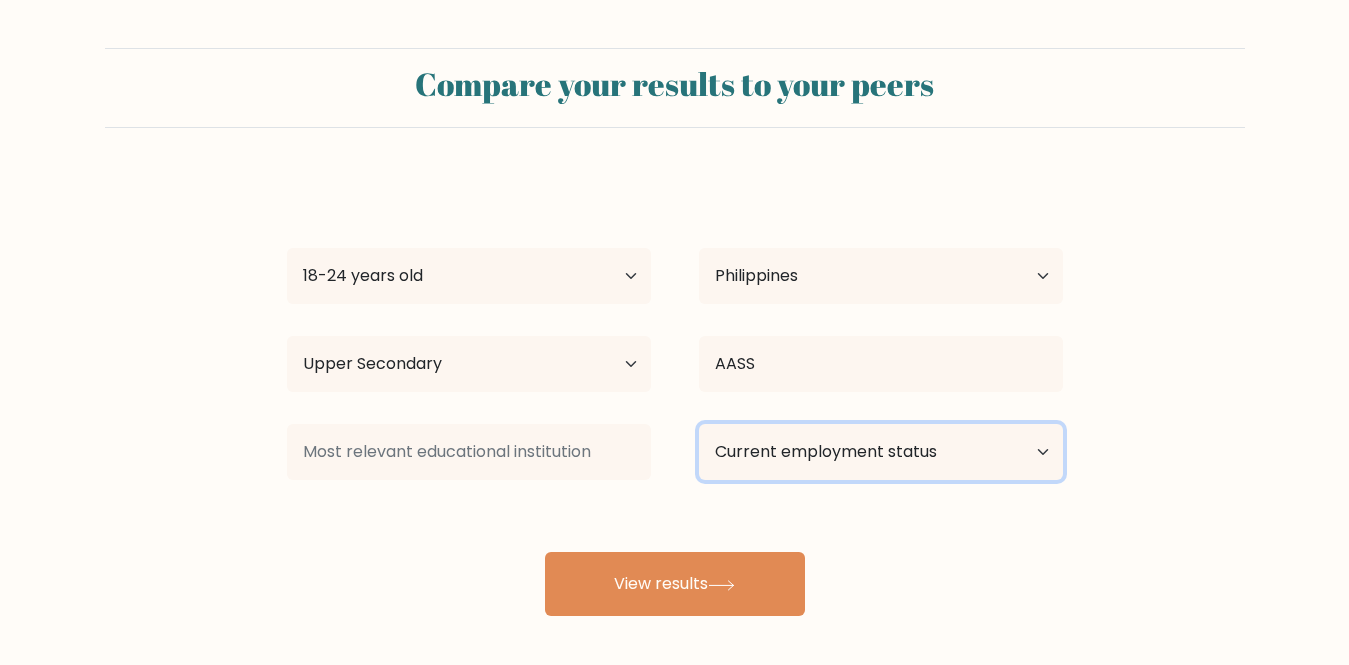 click on "Current employment status
Employed
Student
Retired
Other / prefer not to answer" at bounding box center (881, 452) 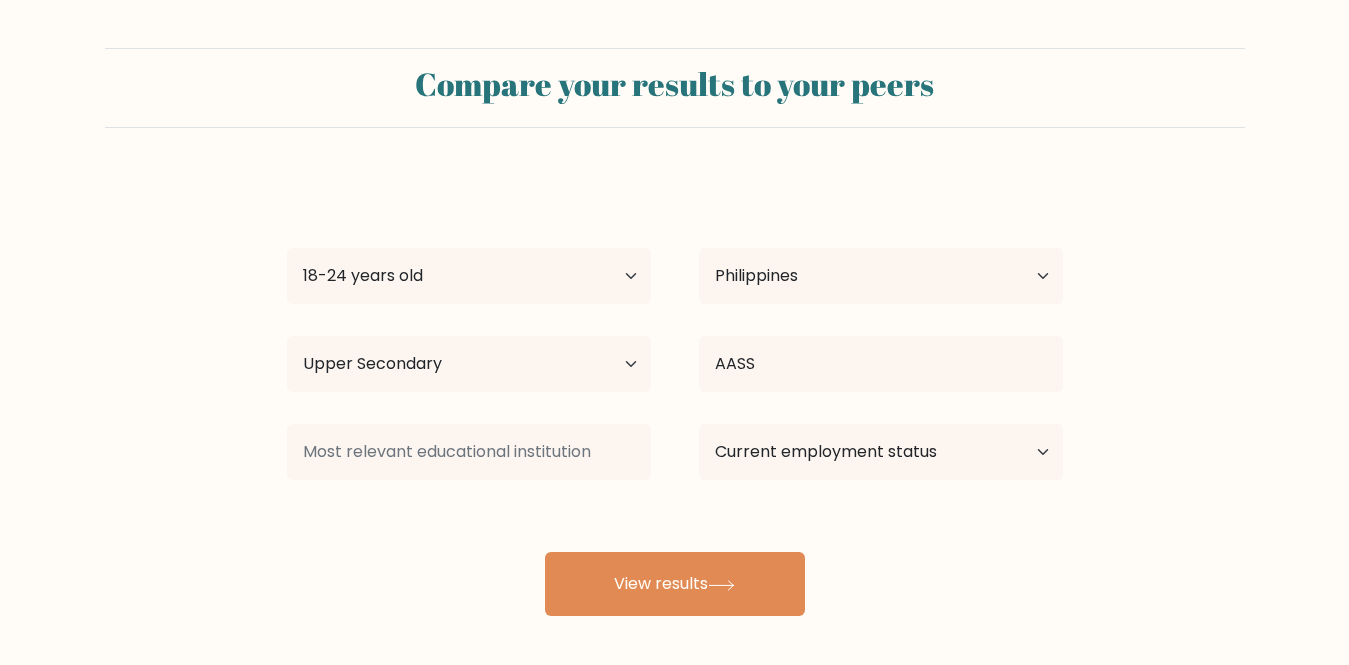 click on "[FIRST]
[LAST]
Age
Under 18 years old
18-24 years old
25-34 years old
35-44 years old
45-54 years old
55-64 years old
65 years old and above
Country
Afghanistan
Albania
Algeria
American Samoa
Andorra
Angola
Anguilla
Antarctica
Antigua and Barbuda
Argentina
Armenia
Aruba
Australia
Austria
Azerbaijan
Bahamas
Bahrain
Bangladesh
Barbados
Belarus
Belgium
Belize
Benin
Bermuda
Bhutan
Bolivia
Bonaire, Sint Eustatius and Saba
Bosnia and Herzegovina
Botswana
Bouvet Island
Brazil" at bounding box center [675, 396] 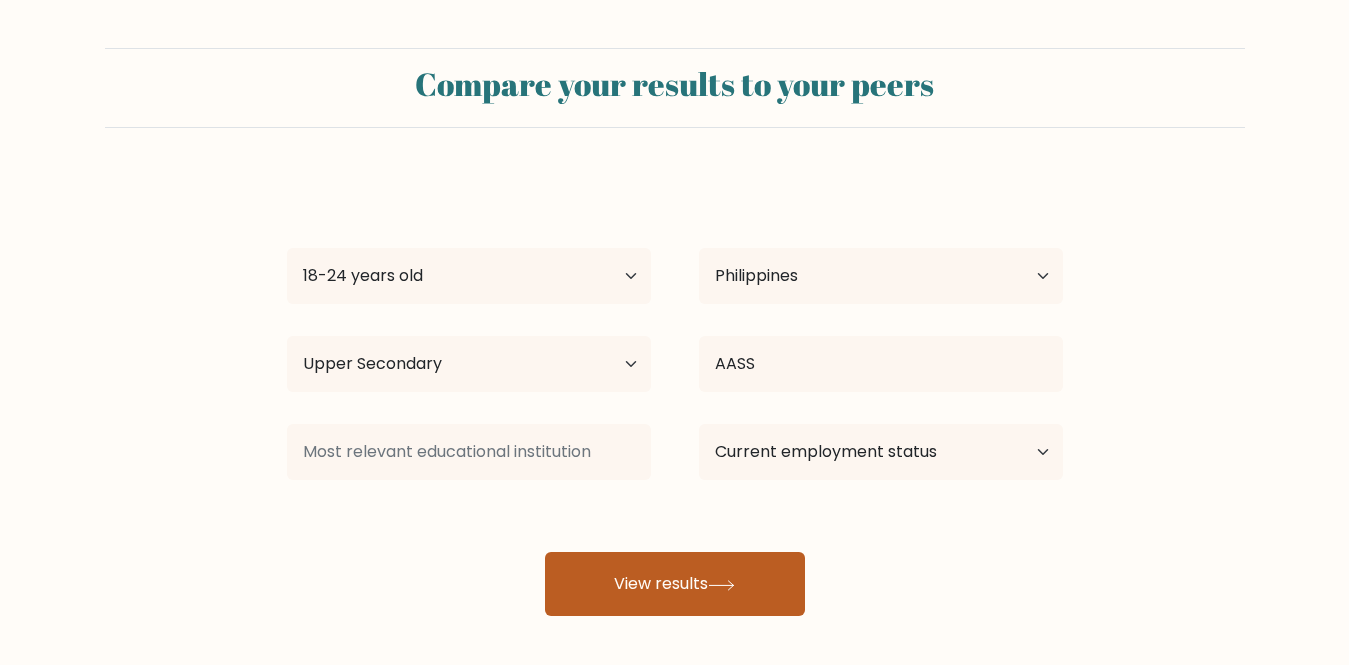 click on "View results" at bounding box center (675, 584) 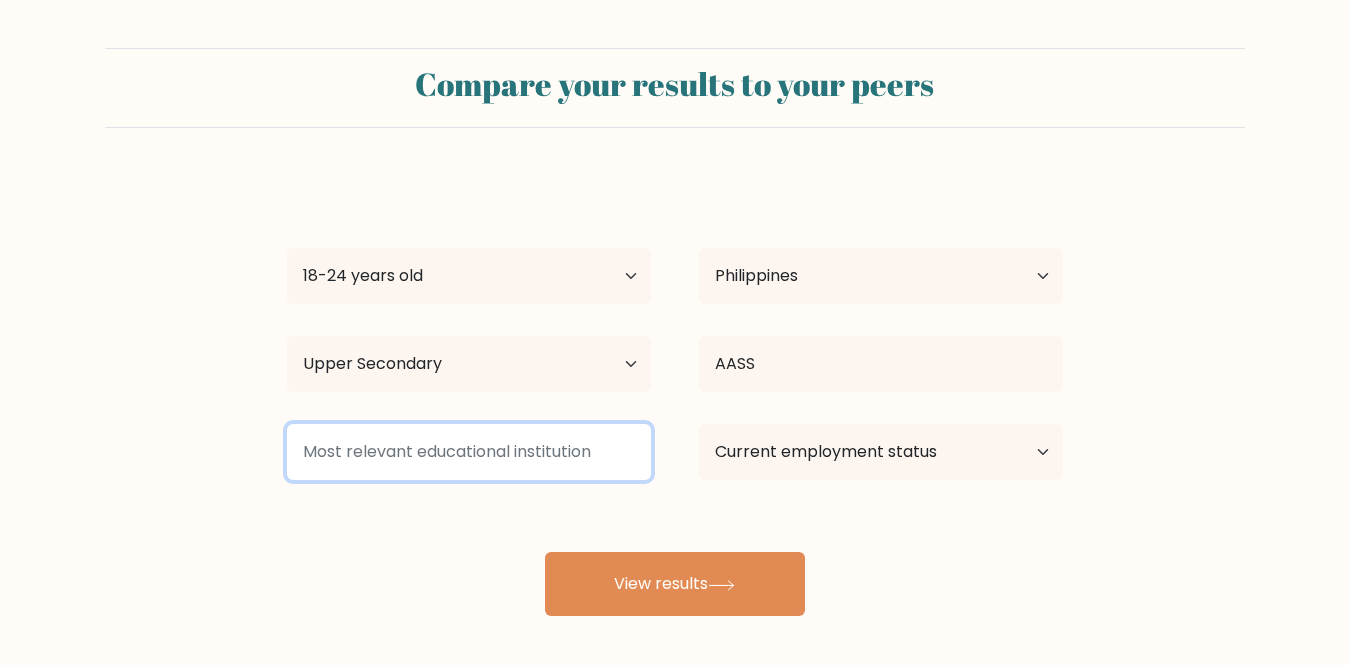 click at bounding box center [469, 452] 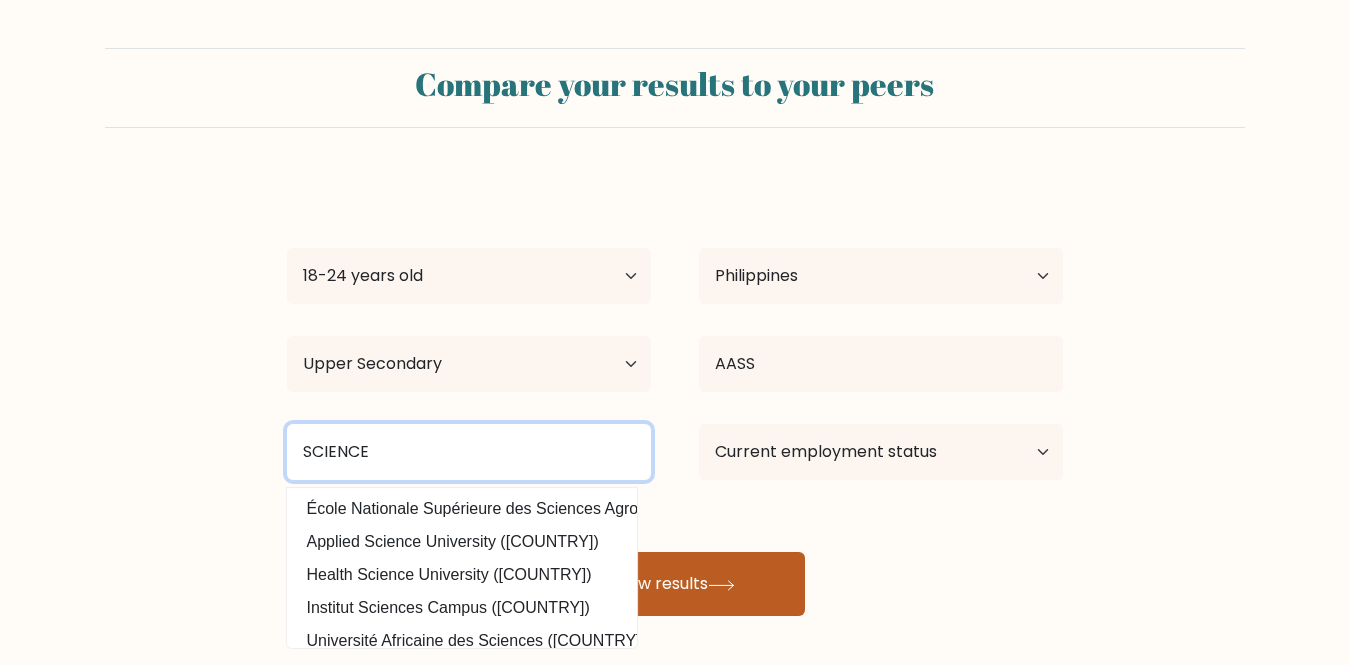 type on "SCIENCE" 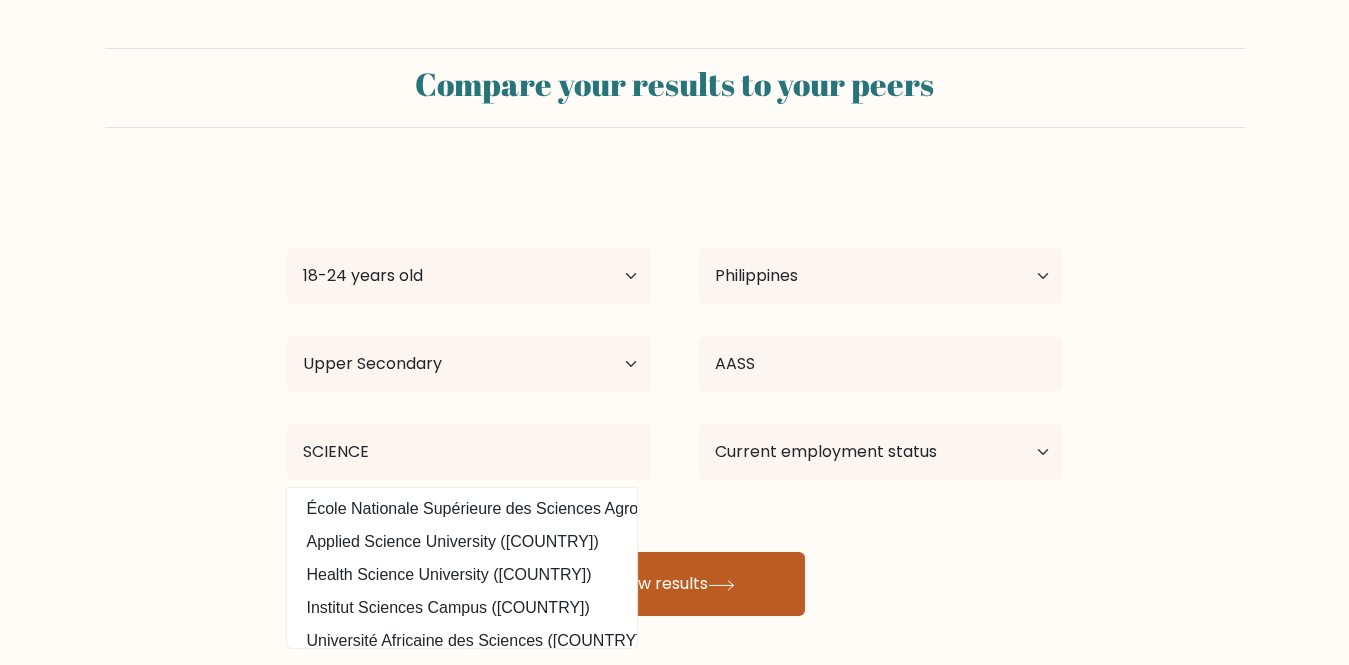 click on "View results" at bounding box center (675, 584) 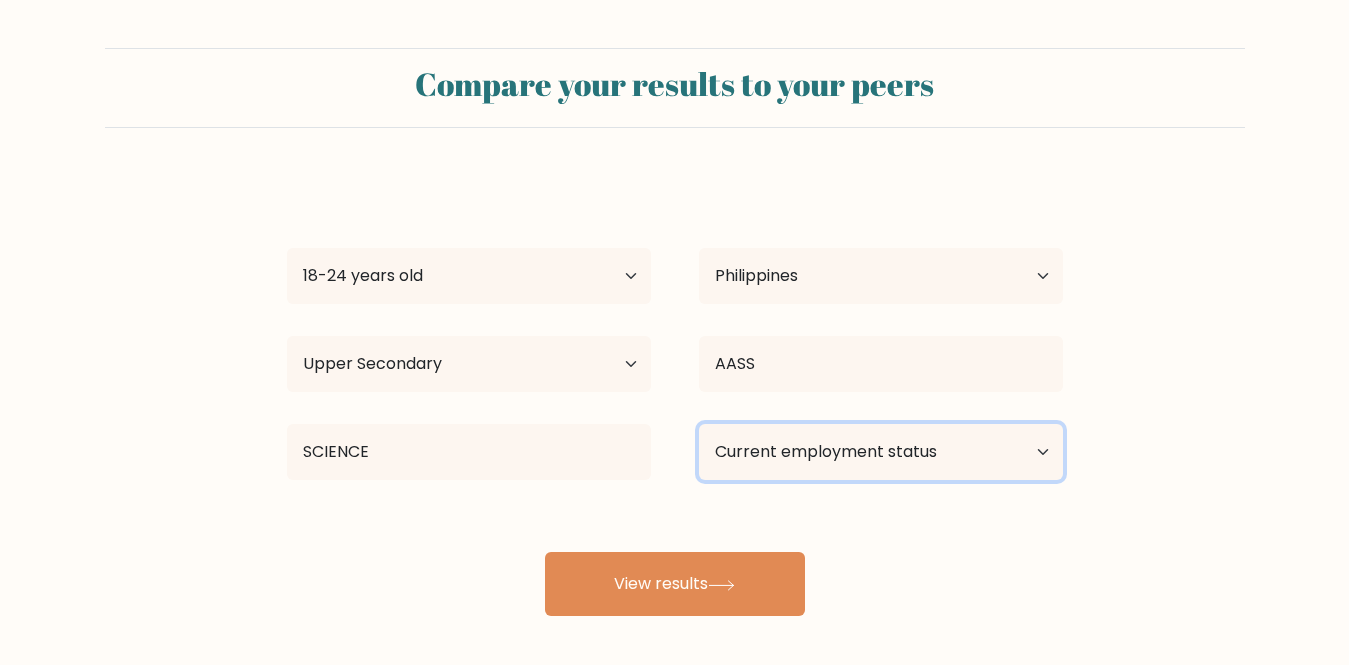 click on "Current employment status
Employed
Student
Retired
Other / prefer not to answer" at bounding box center (881, 452) 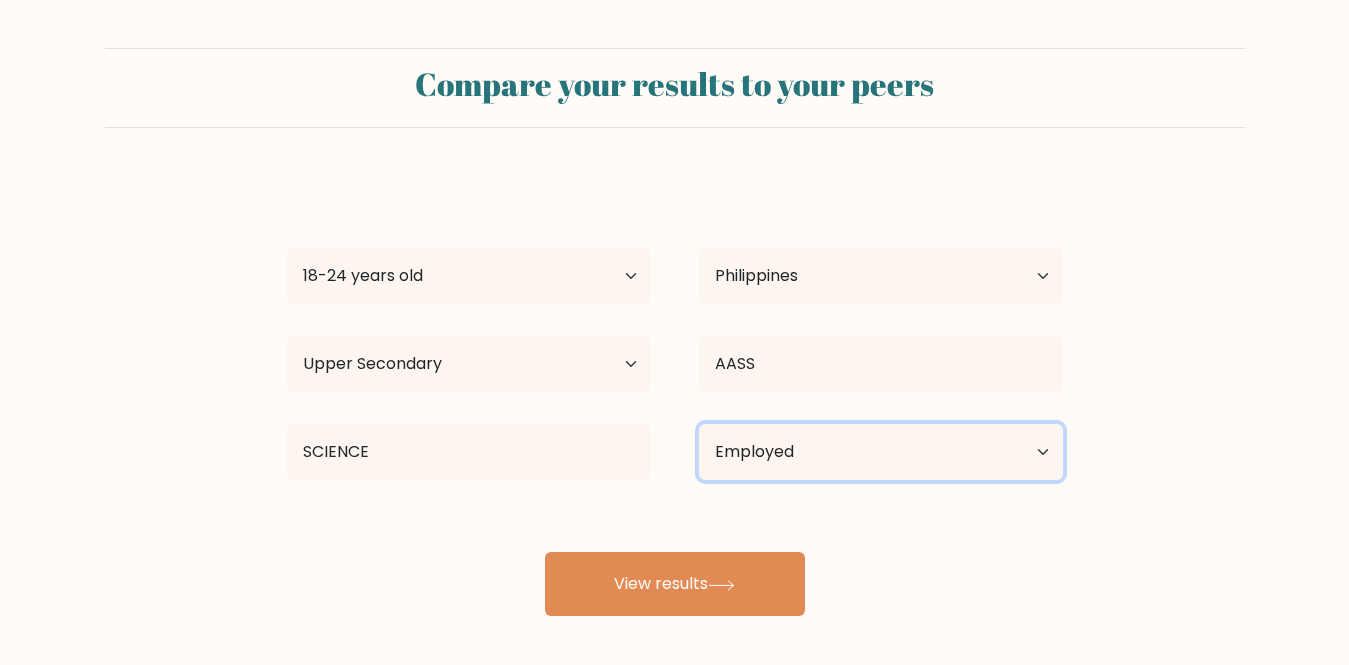 click on "Current employment status
Employed
Student
Retired
Other / prefer not to answer" at bounding box center [881, 452] 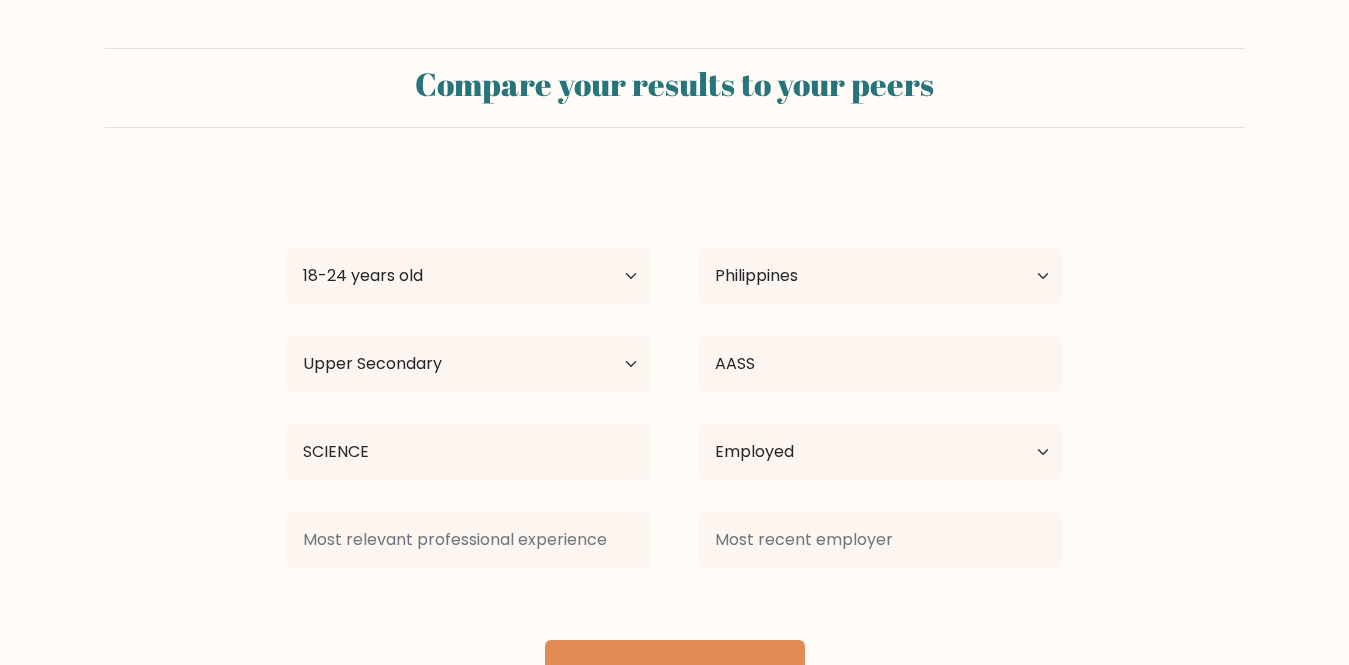 click on "[FIRST]
[LAST]
Age
Under 18 years old
18-24 years old
25-34 years old
35-44 years old
45-54 years old
55-64 years old
65 years old and above
Country
Afghanistan
Albania
Algeria
American Samoa
Andorra
Angola
Anguilla
Antarctica
Antigua and Barbuda
Argentina
Armenia
Aruba
Australia
Austria
Azerbaijan
Bahamas
Bahrain
Bangladesh
Barbados
Belarus
Belgium
Belize
Benin
Bermuda
Bhutan
Bolivia
Bonaire, Sint Eustatius and Saba
Bosnia and Herzegovina
Botswana
Bouvet Island
Brazil" at bounding box center (675, 440) 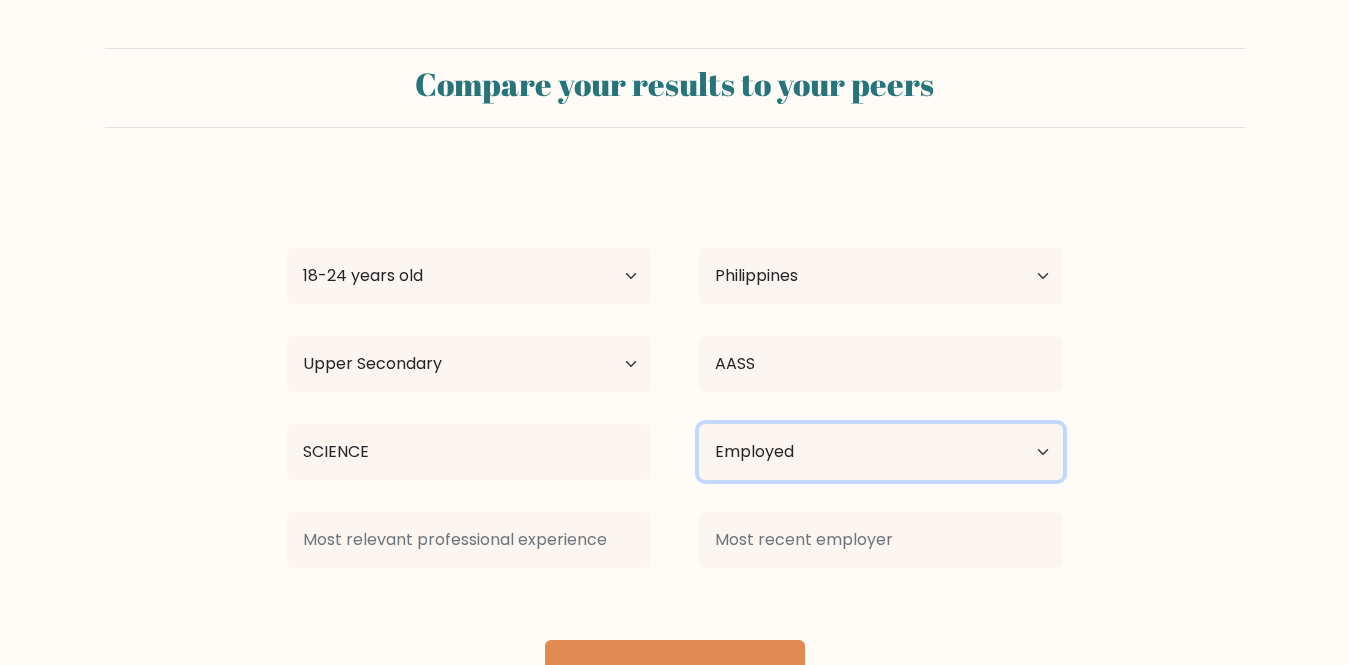 click on "Current employment status
Employed
Student
Retired
Other / prefer not to answer" at bounding box center [881, 452] 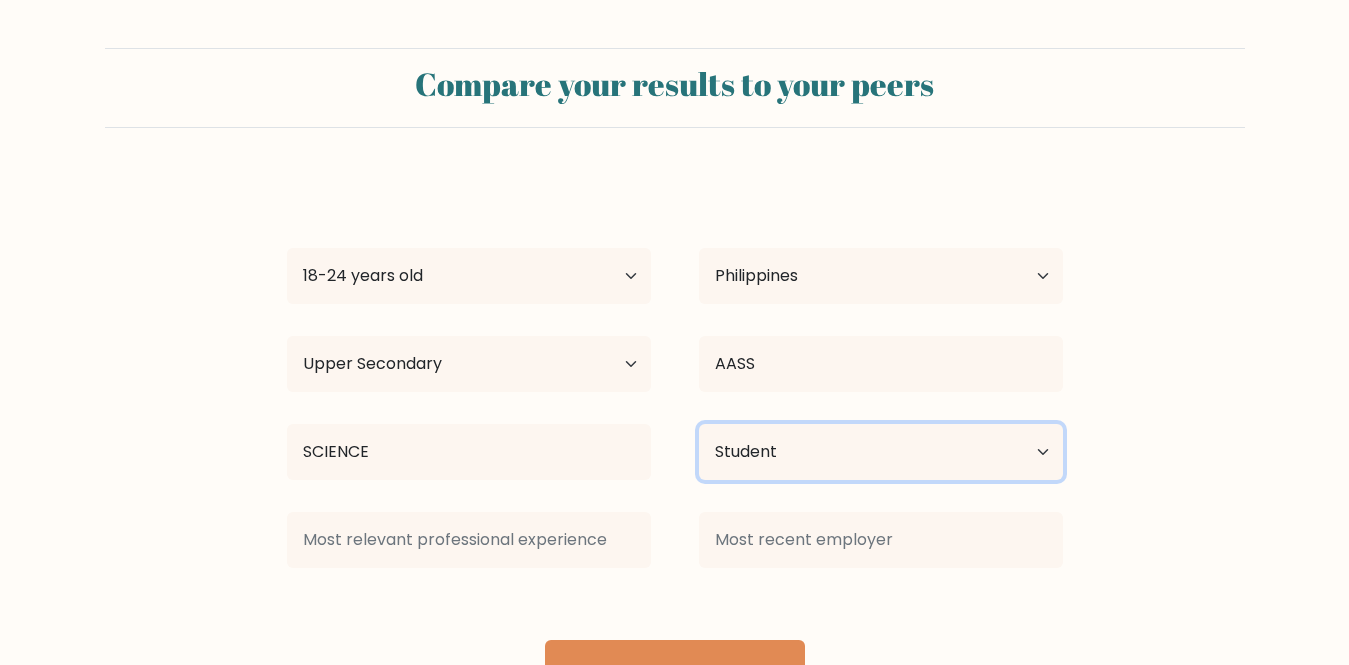 click on "Current employment status
Employed
Student
Retired
Other / prefer not to answer" at bounding box center [881, 452] 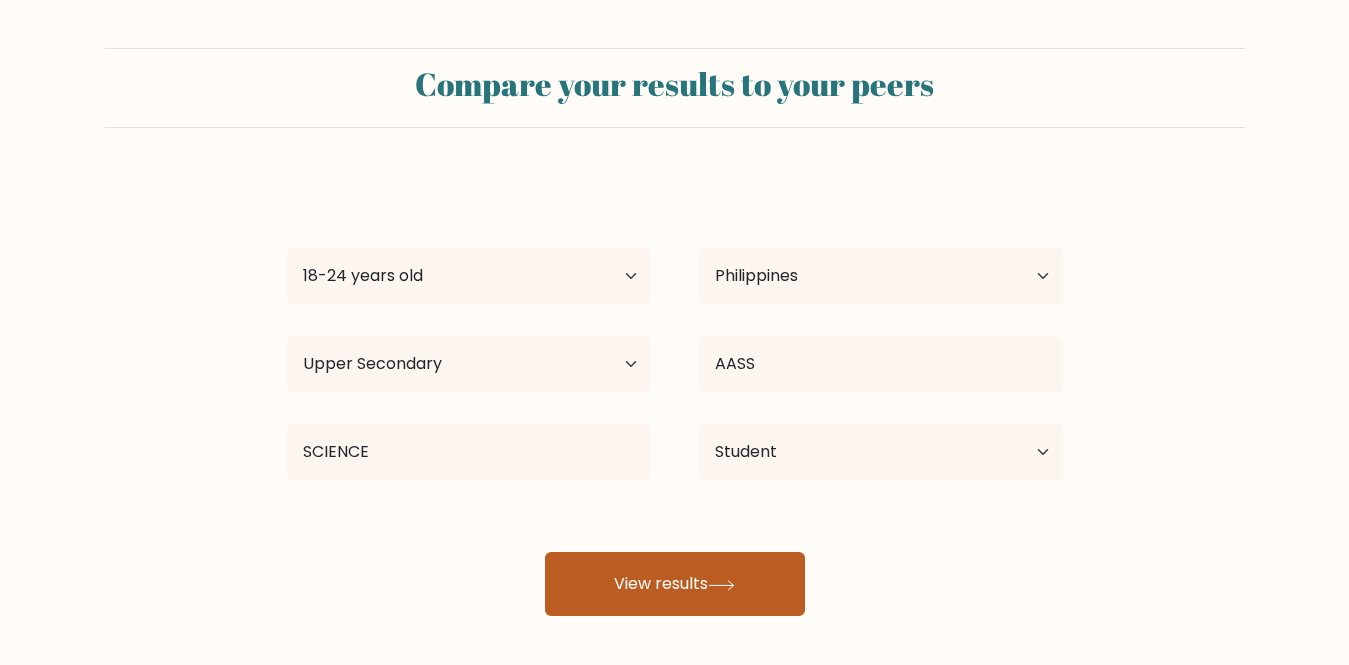 click on "View results" at bounding box center (675, 584) 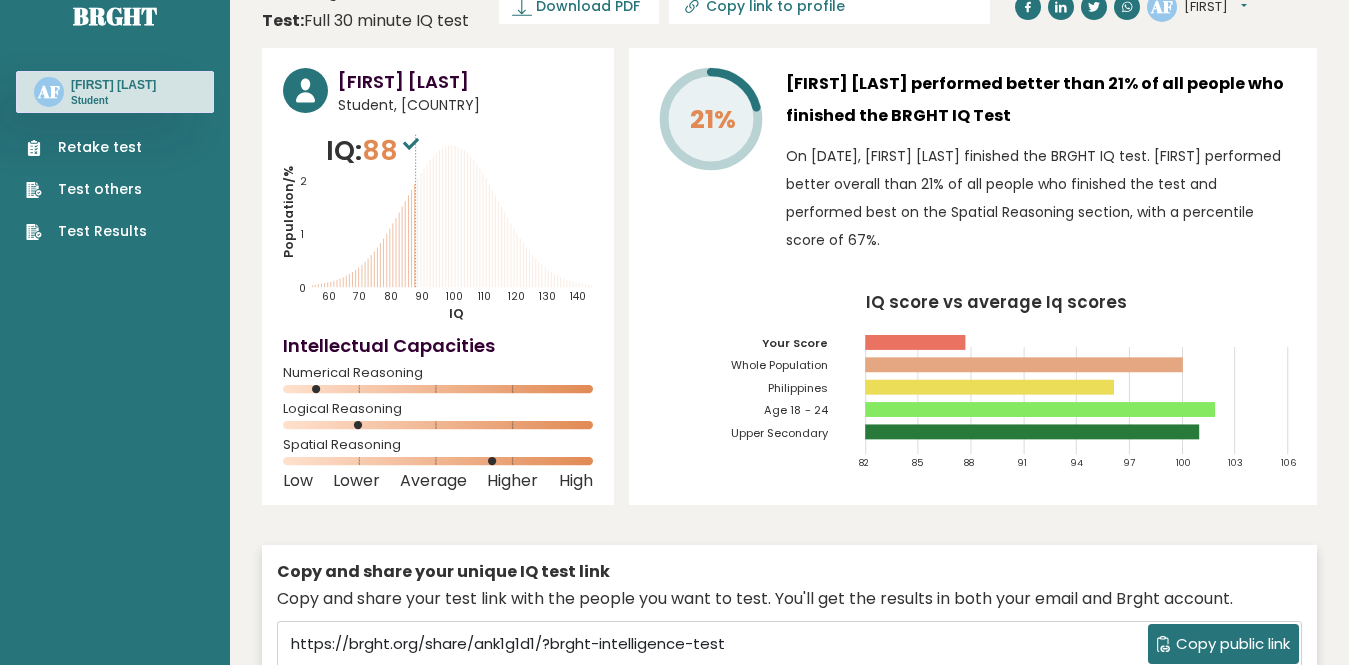 scroll, scrollTop: 0, scrollLeft: 0, axis: both 